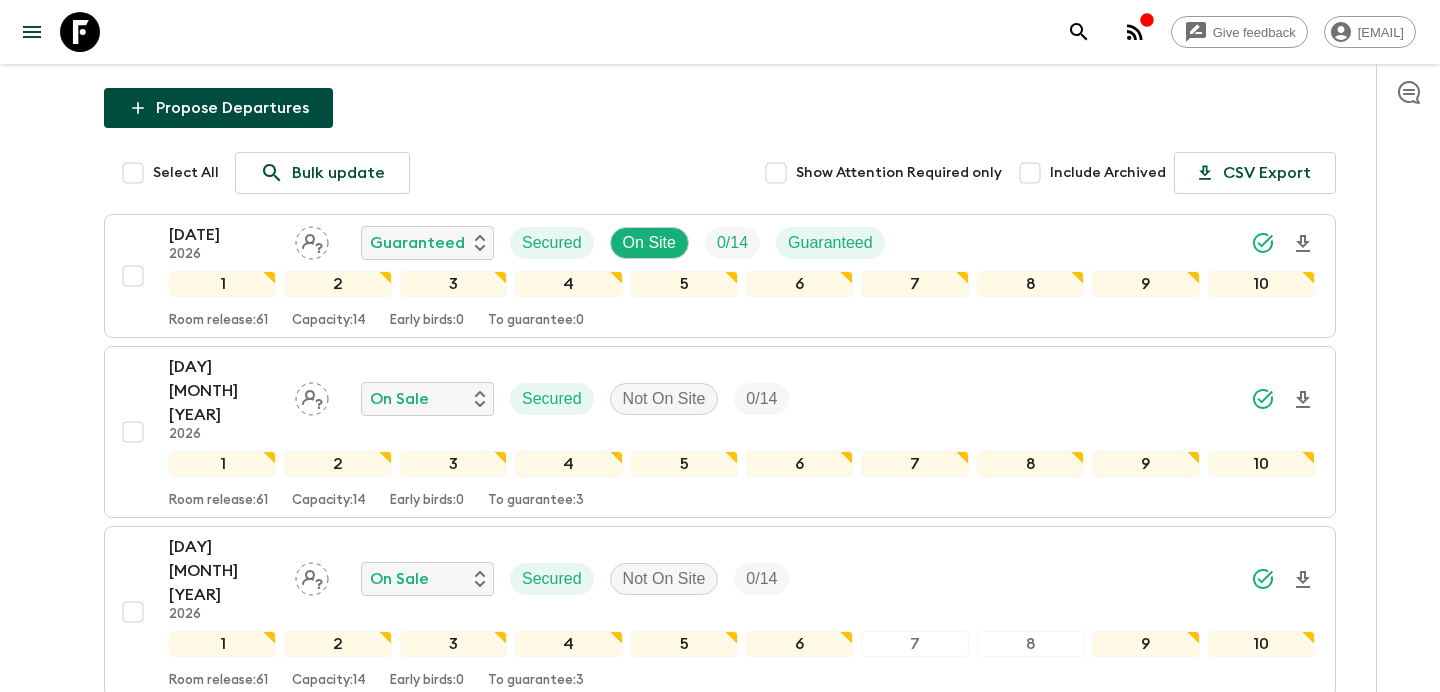 scroll, scrollTop: 0, scrollLeft: 0, axis: both 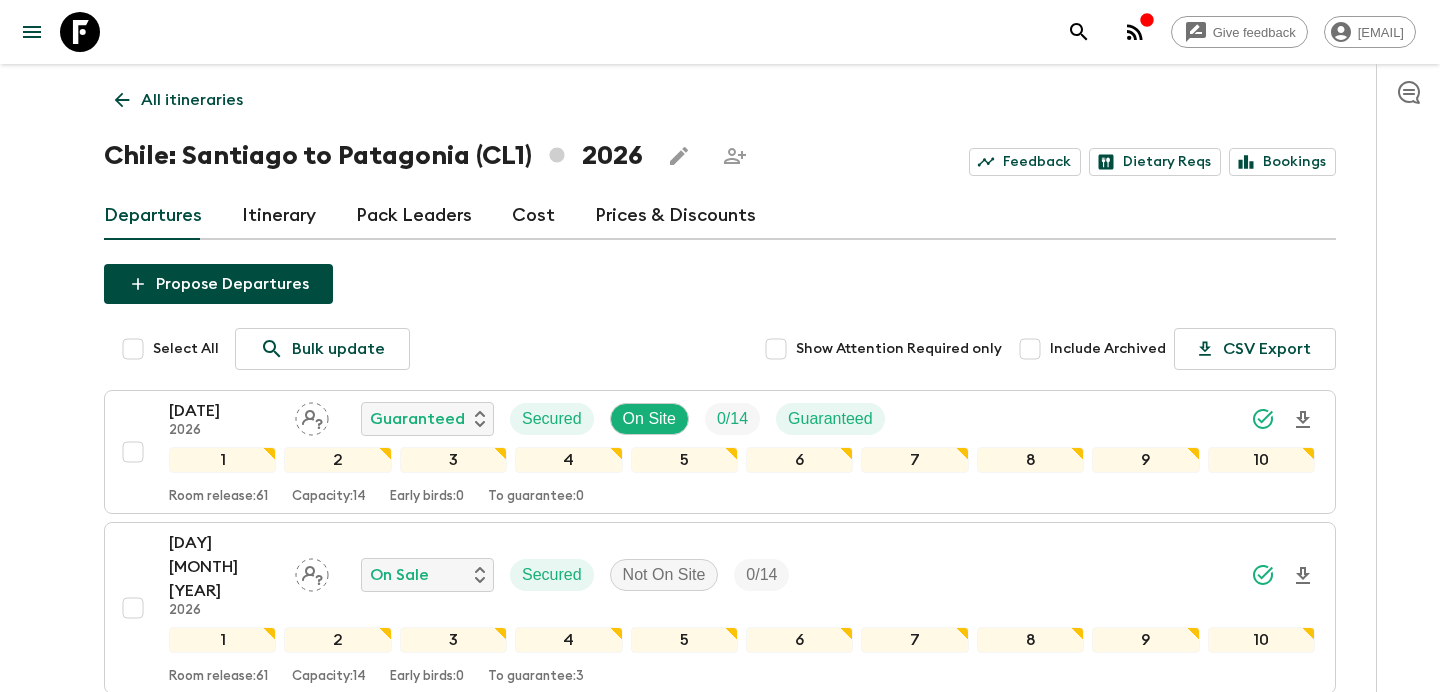 click on "All itineraries" at bounding box center [192, 100] 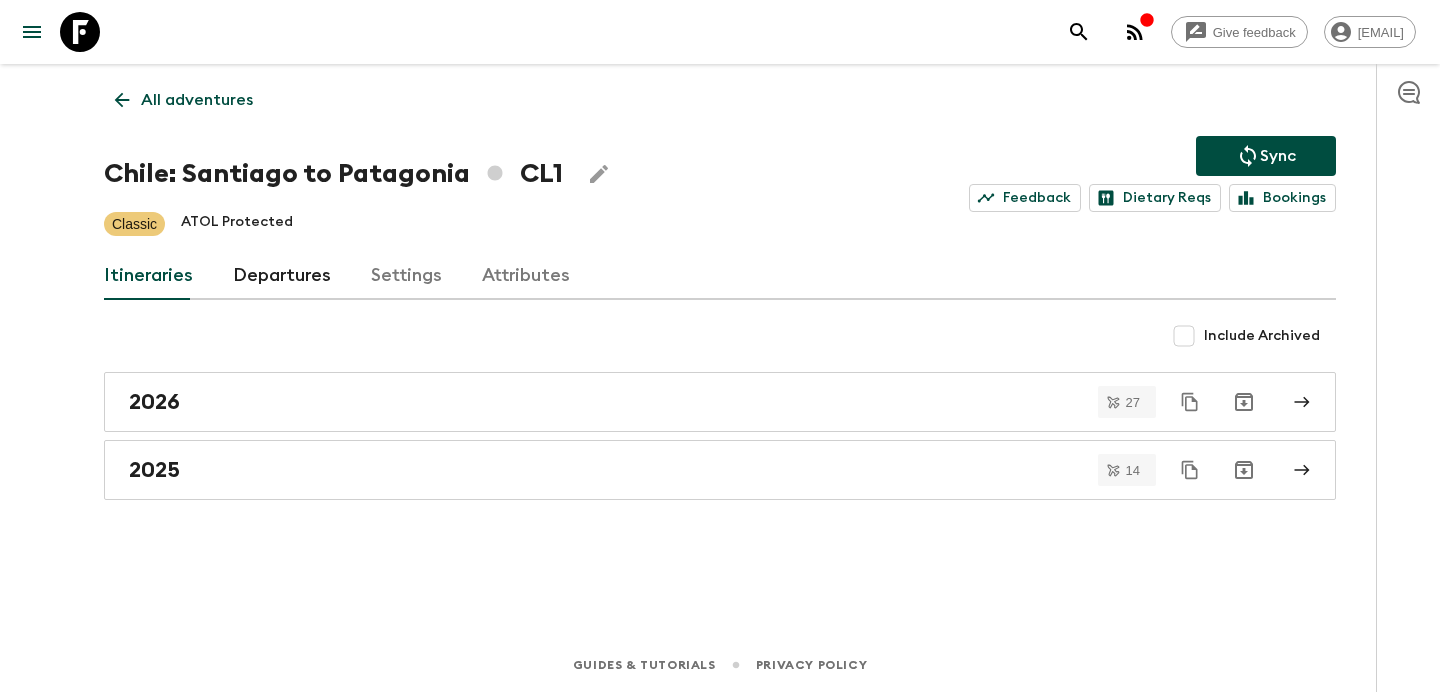click on "All adventures" at bounding box center (197, 100) 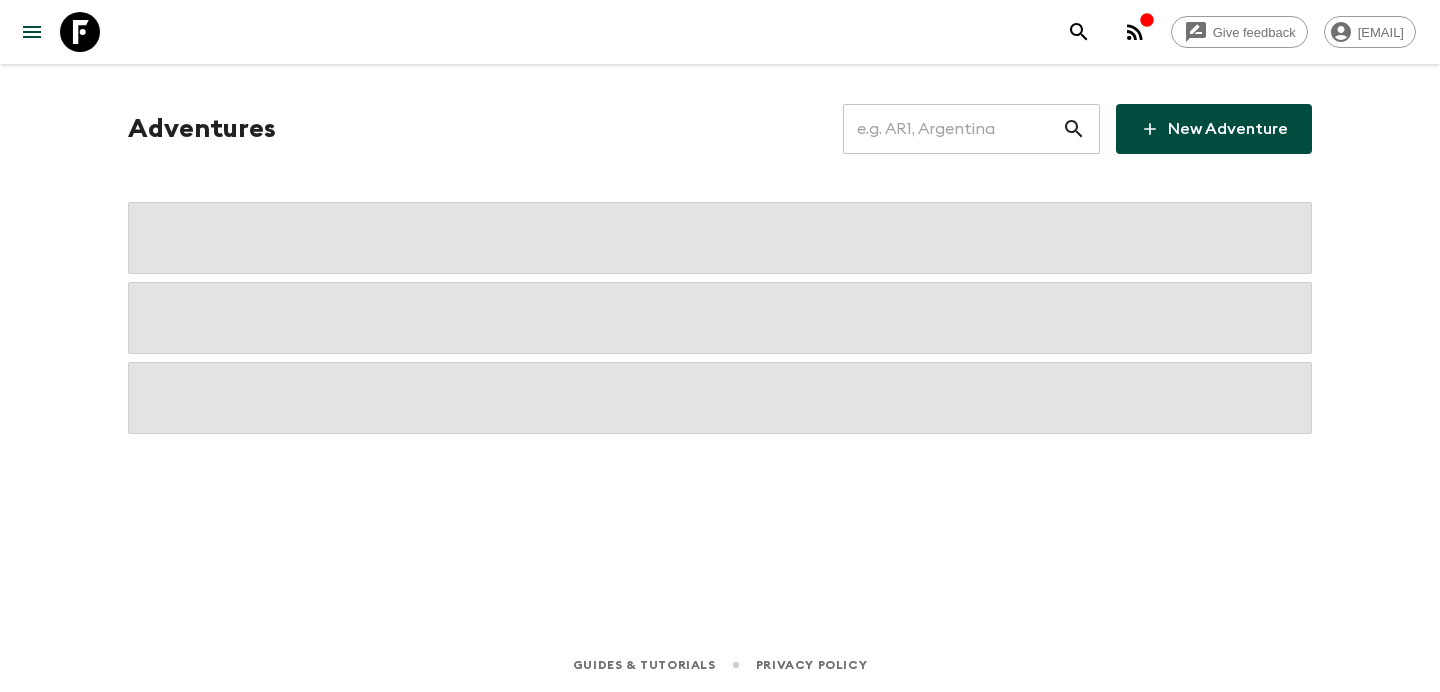 click at bounding box center (952, 129) 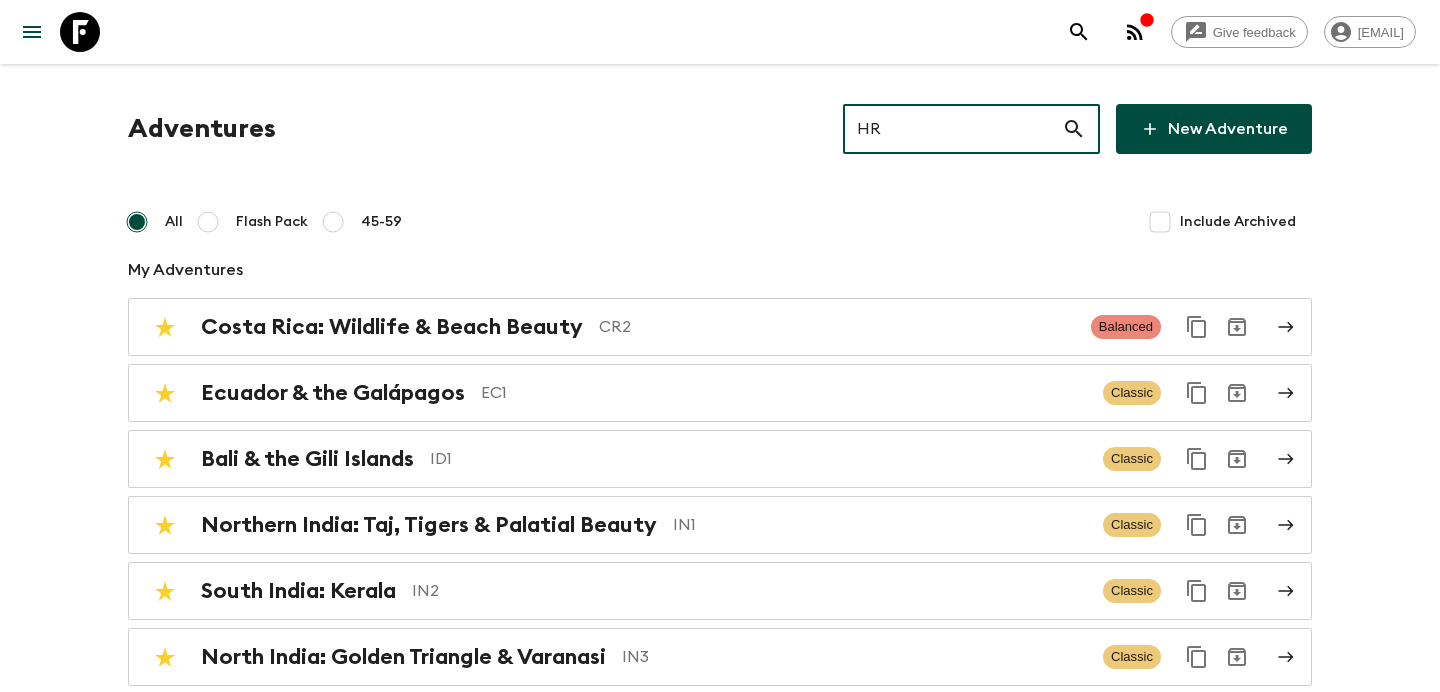 type on "HR2" 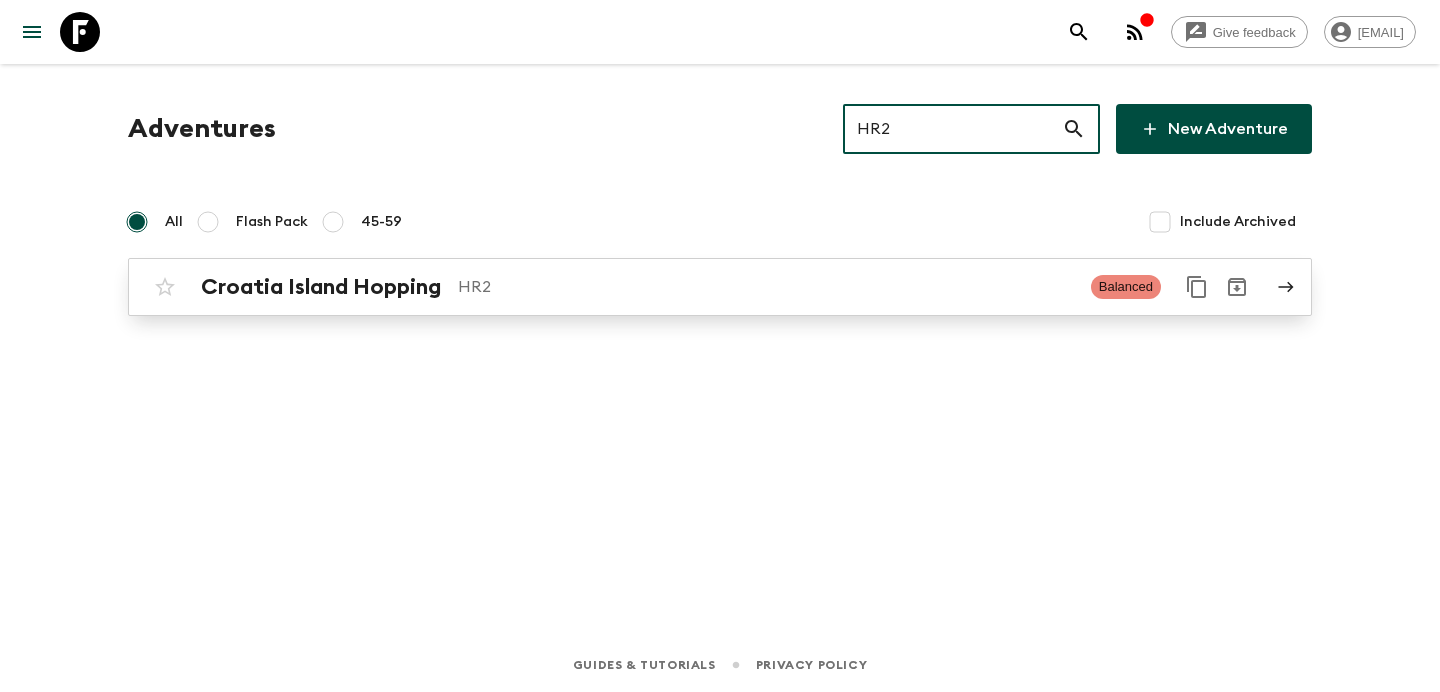 click on "HR2" at bounding box center [766, 287] 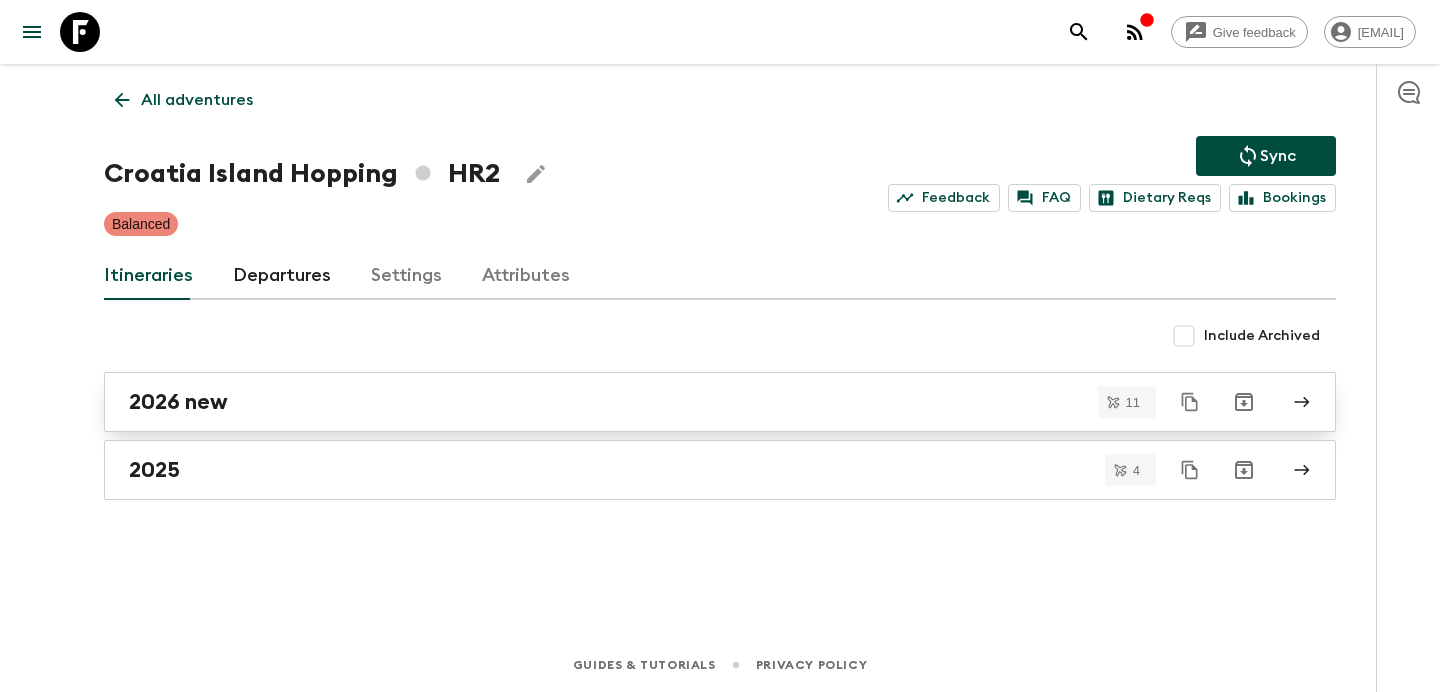 click on "2026 new" at bounding box center (701, 402) 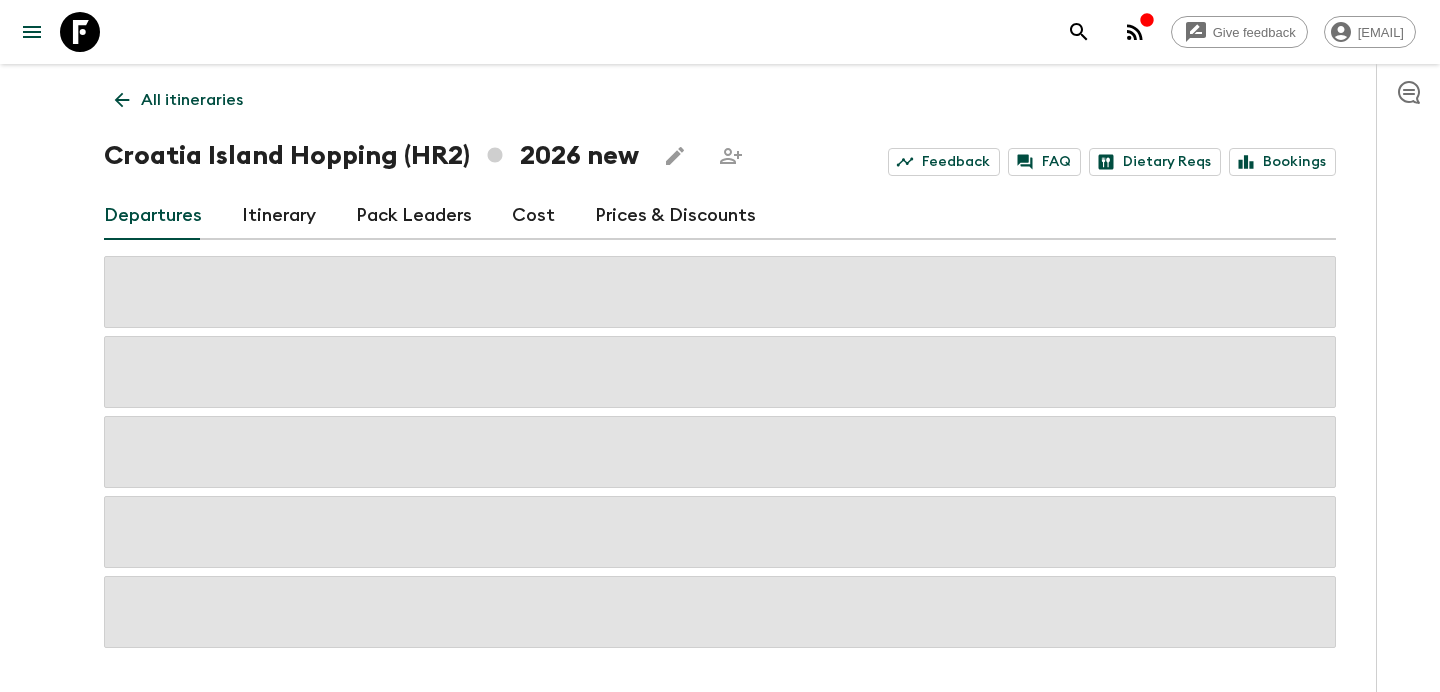 click on "Cost" at bounding box center (533, 216) 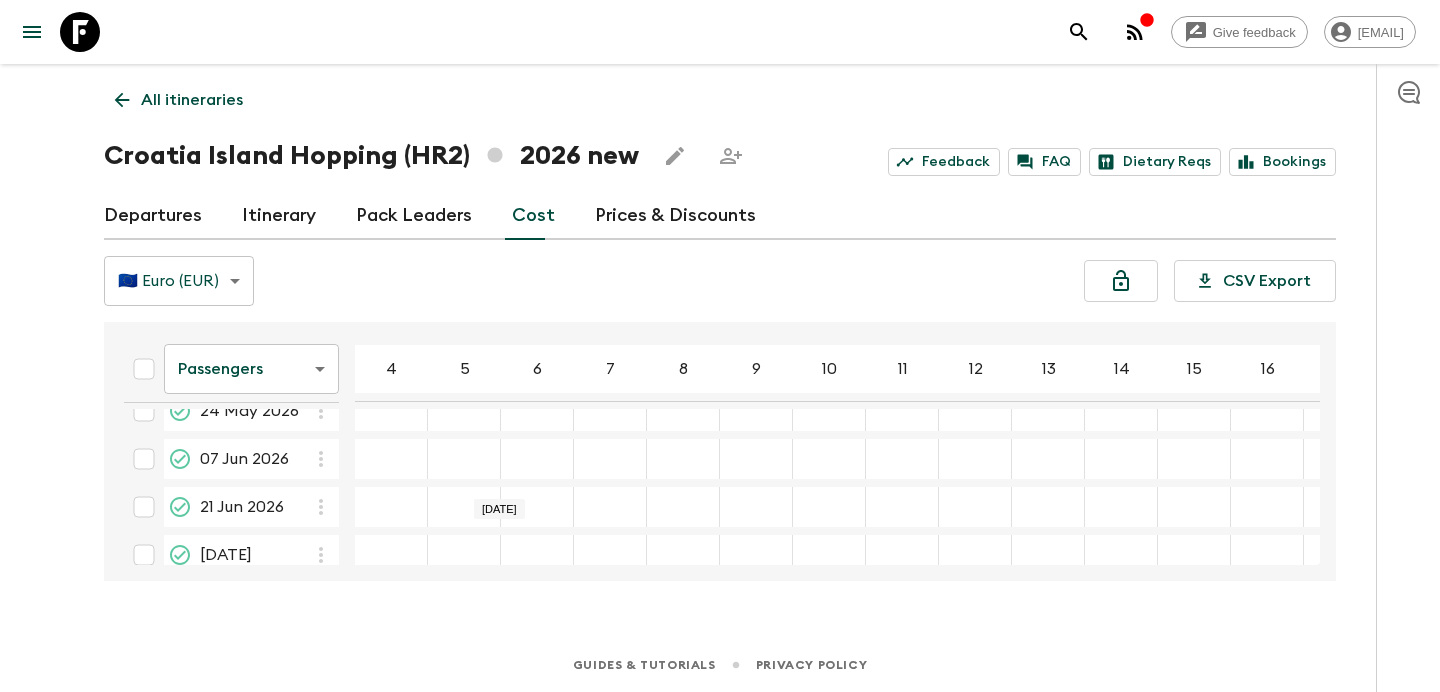 scroll, scrollTop: 0, scrollLeft: 0, axis: both 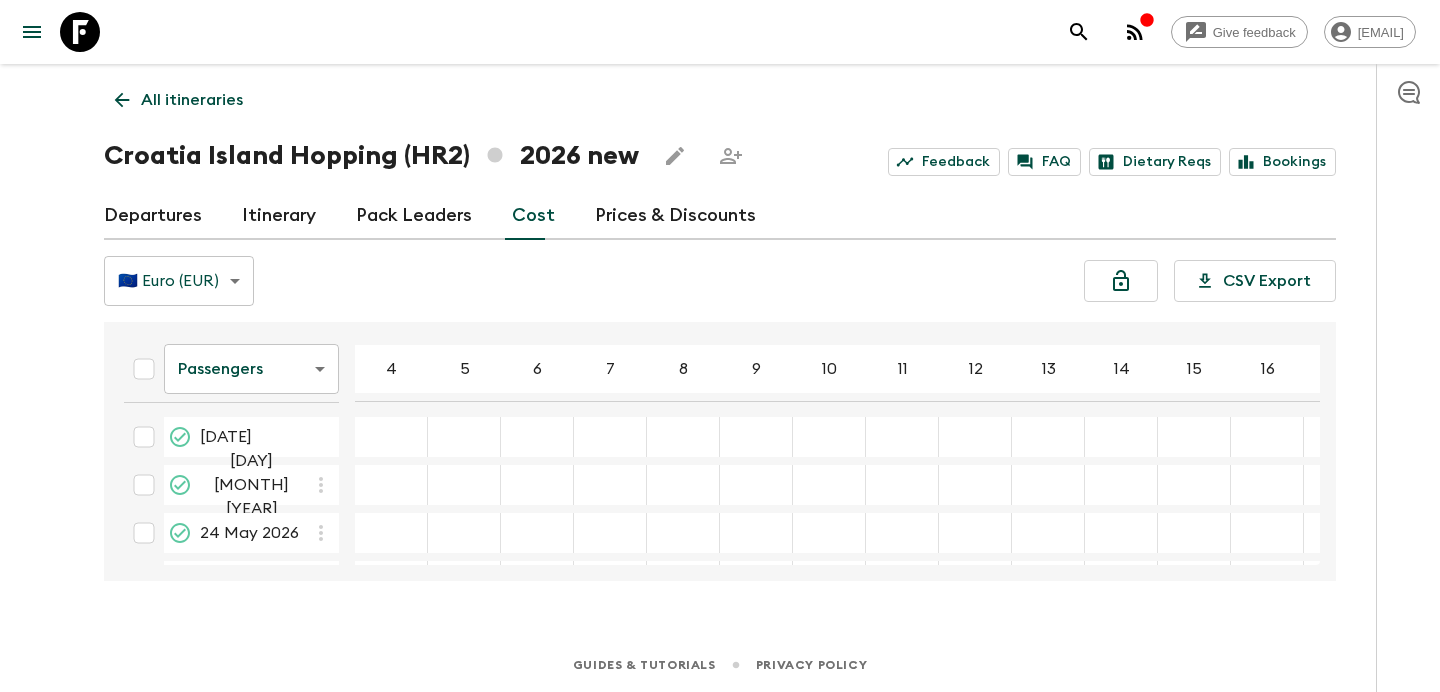 click on "Departures" at bounding box center (153, 216) 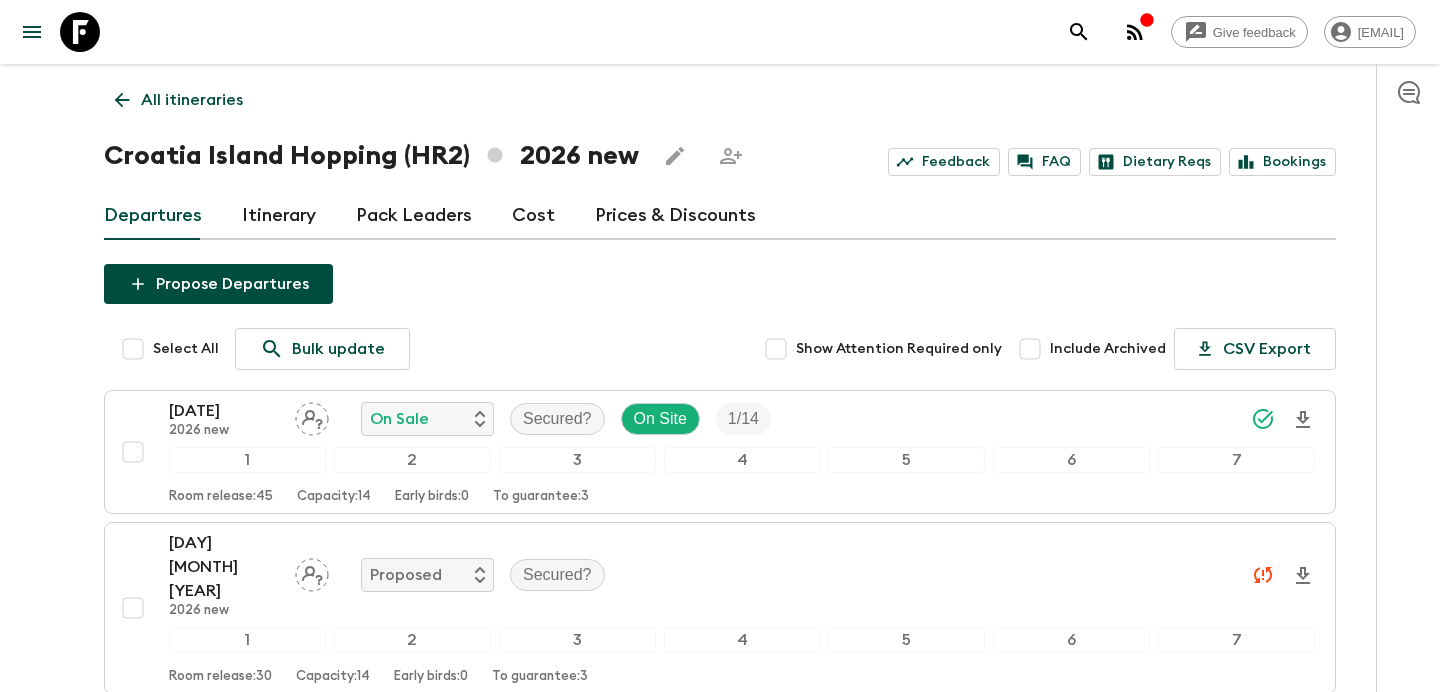 click on "Prices & Discounts" at bounding box center [675, 216] 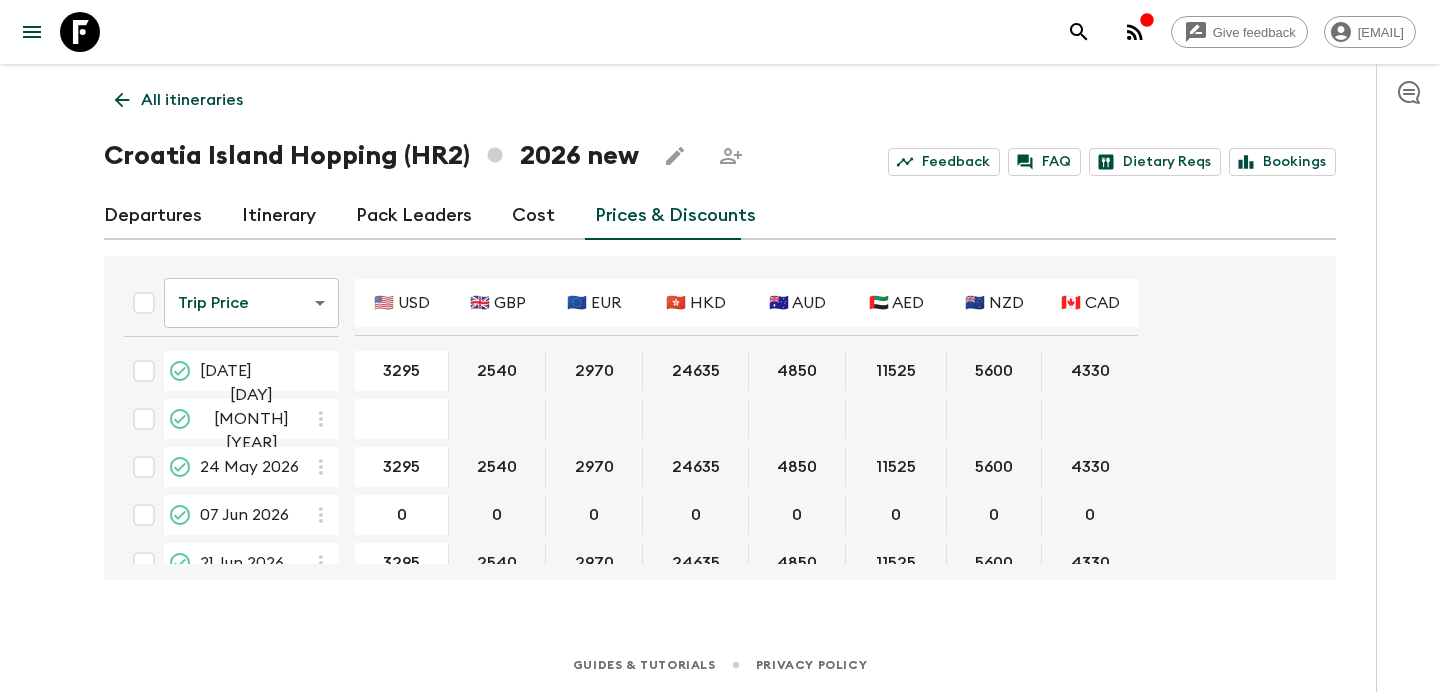 click on "Departures" at bounding box center (153, 216) 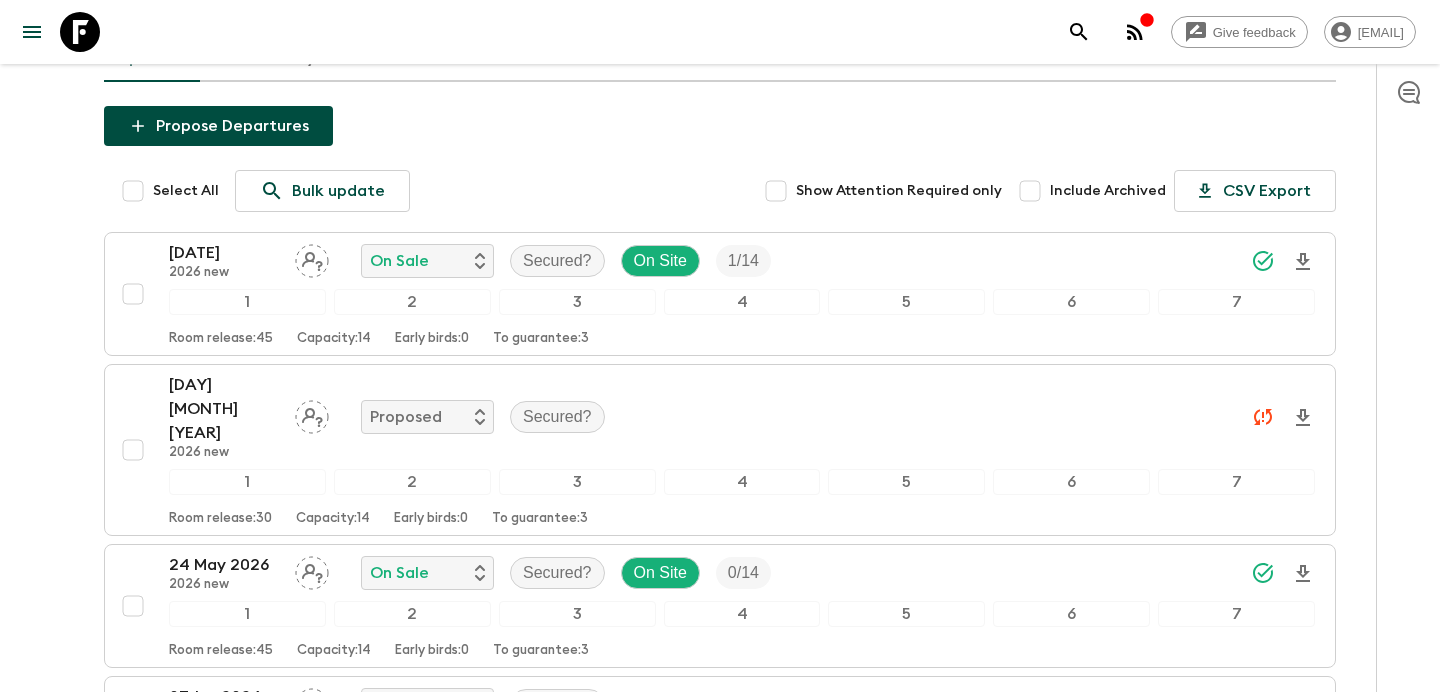 scroll, scrollTop: 143, scrollLeft: 0, axis: vertical 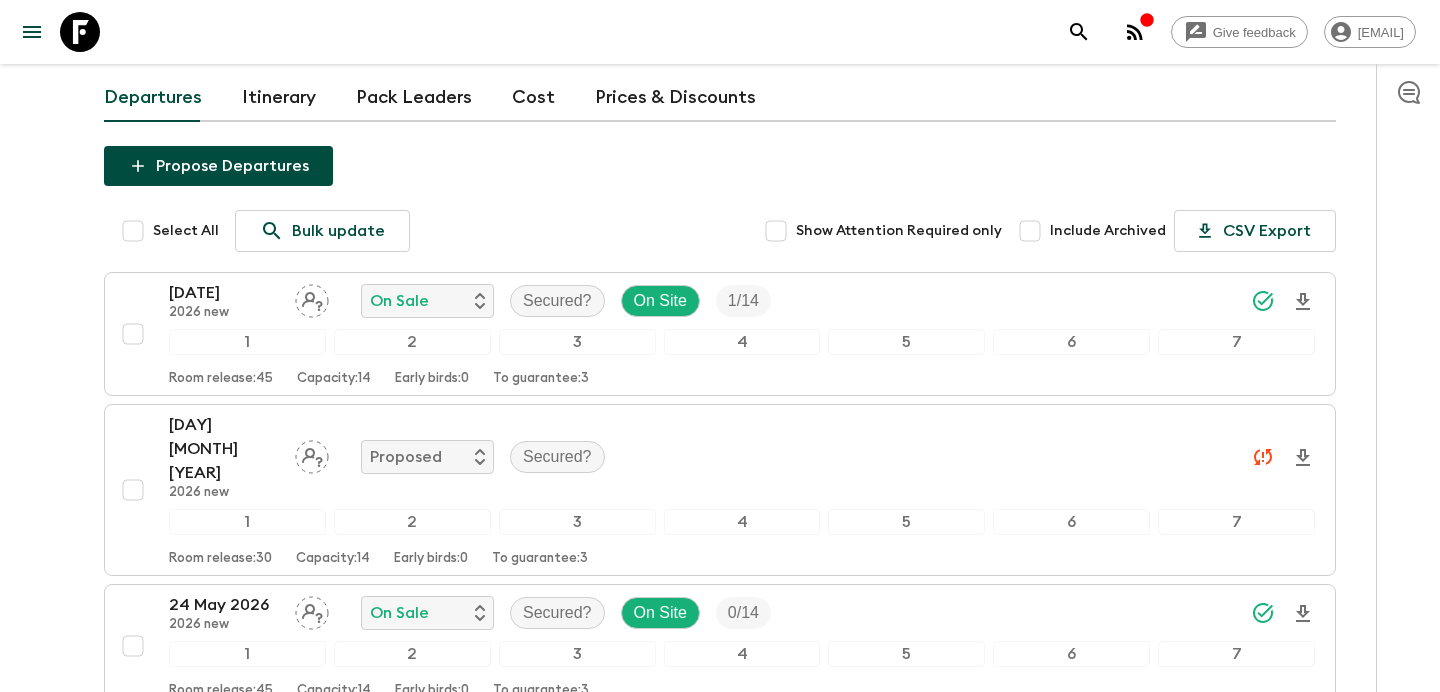 click on "Include Archived" at bounding box center [1030, 231] 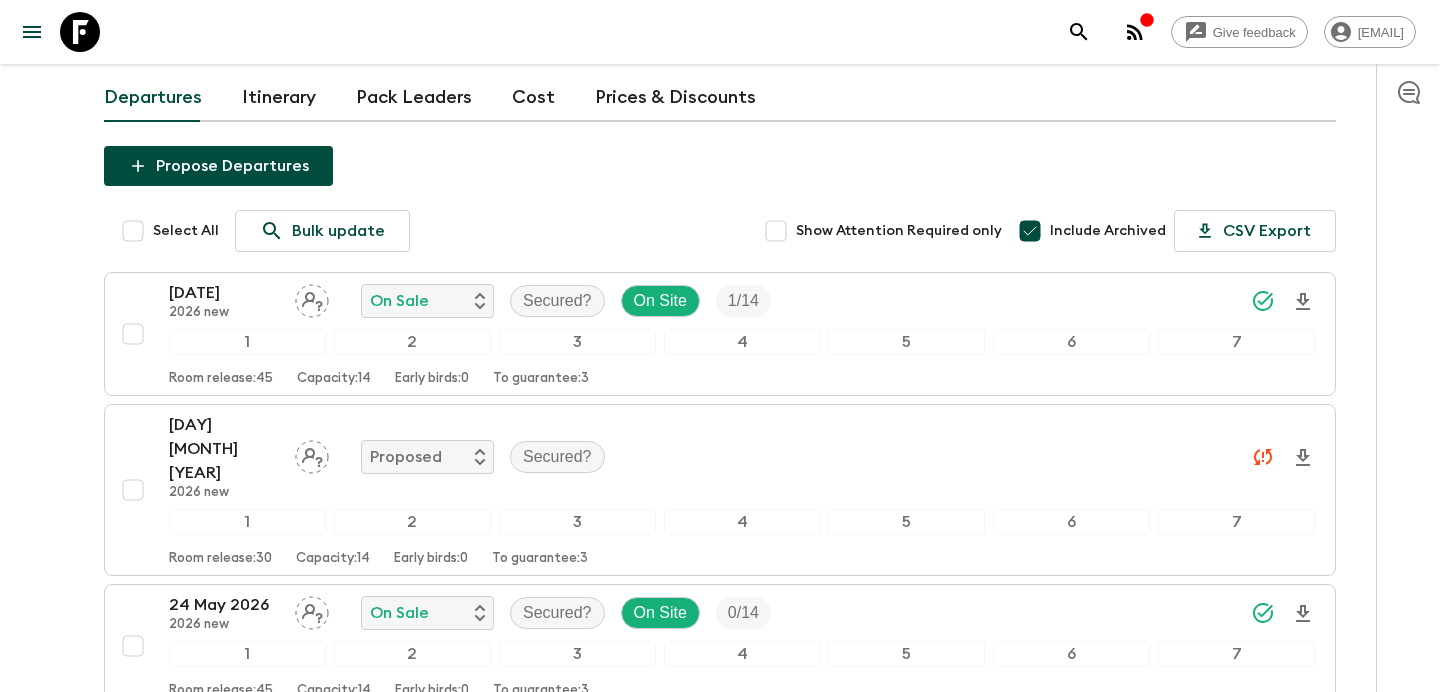 click on "Include Archived" at bounding box center [1030, 231] 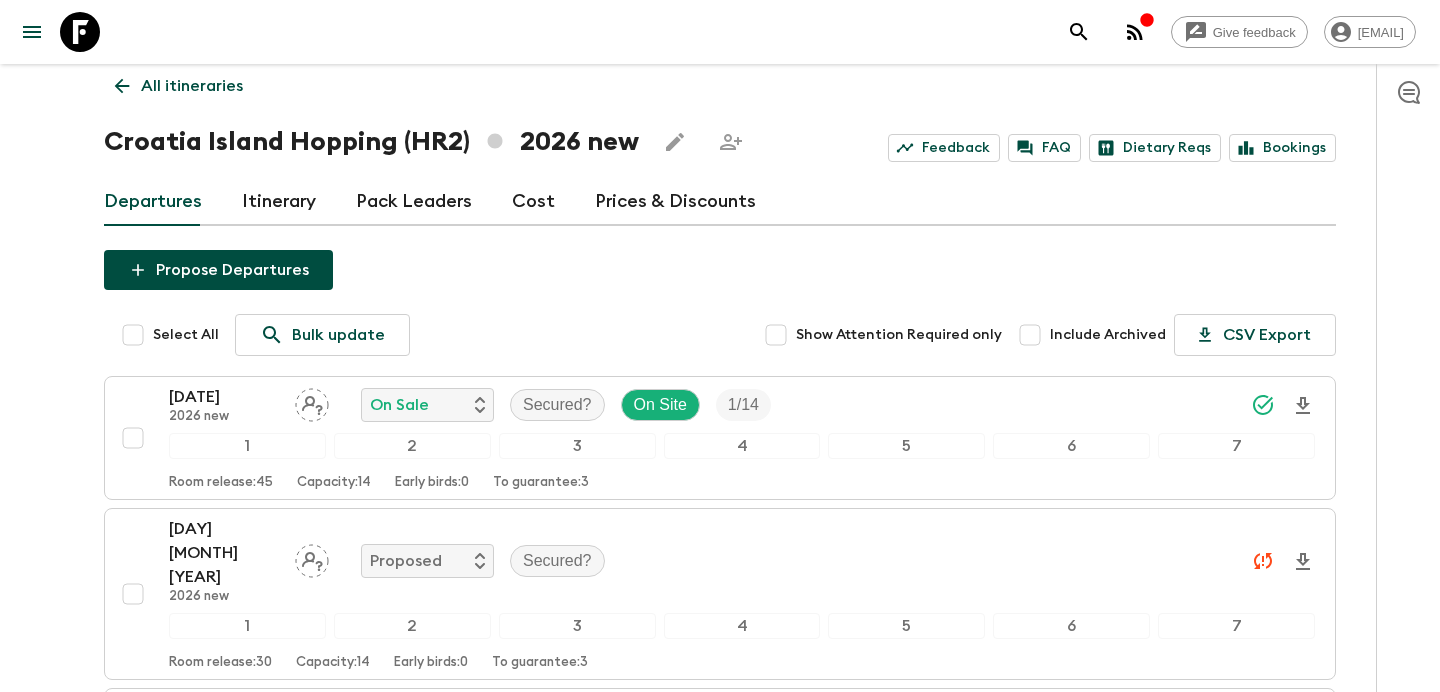 scroll, scrollTop: 0, scrollLeft: 0, axis: both 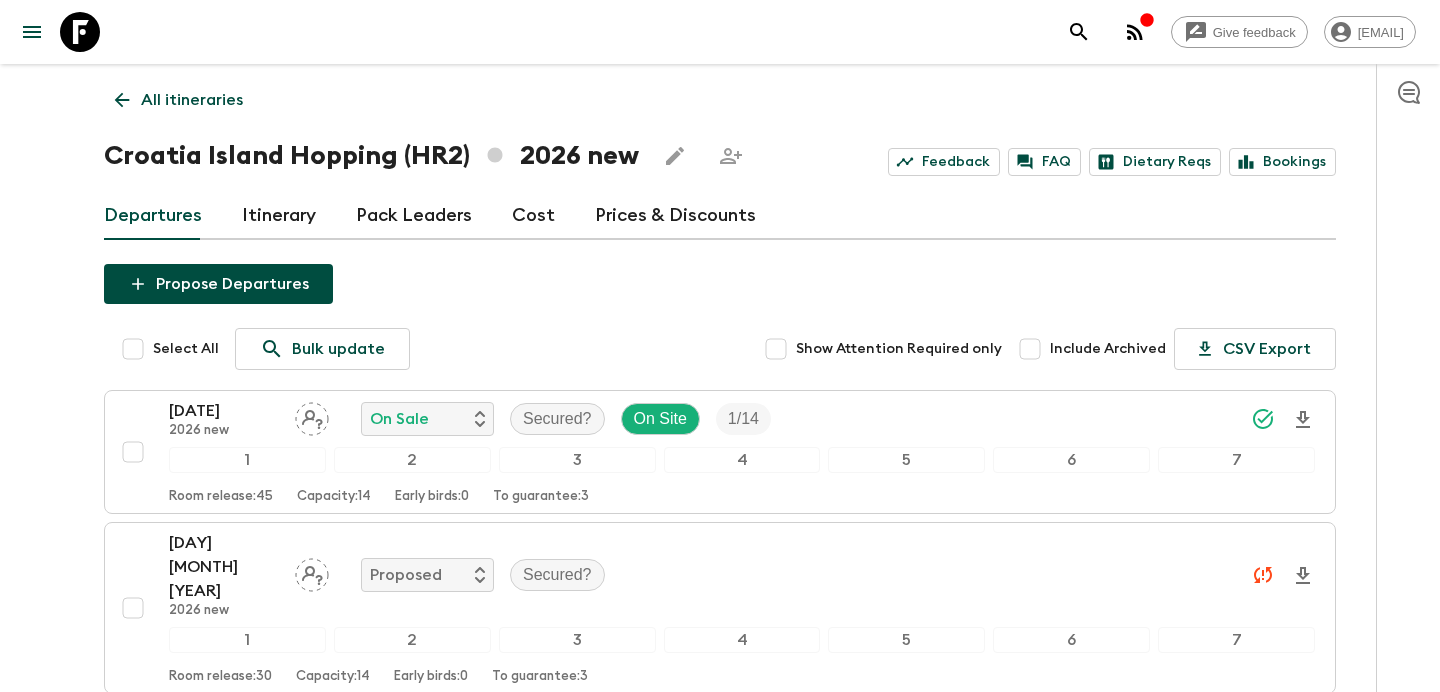 click at bounding box center (1135, 32) 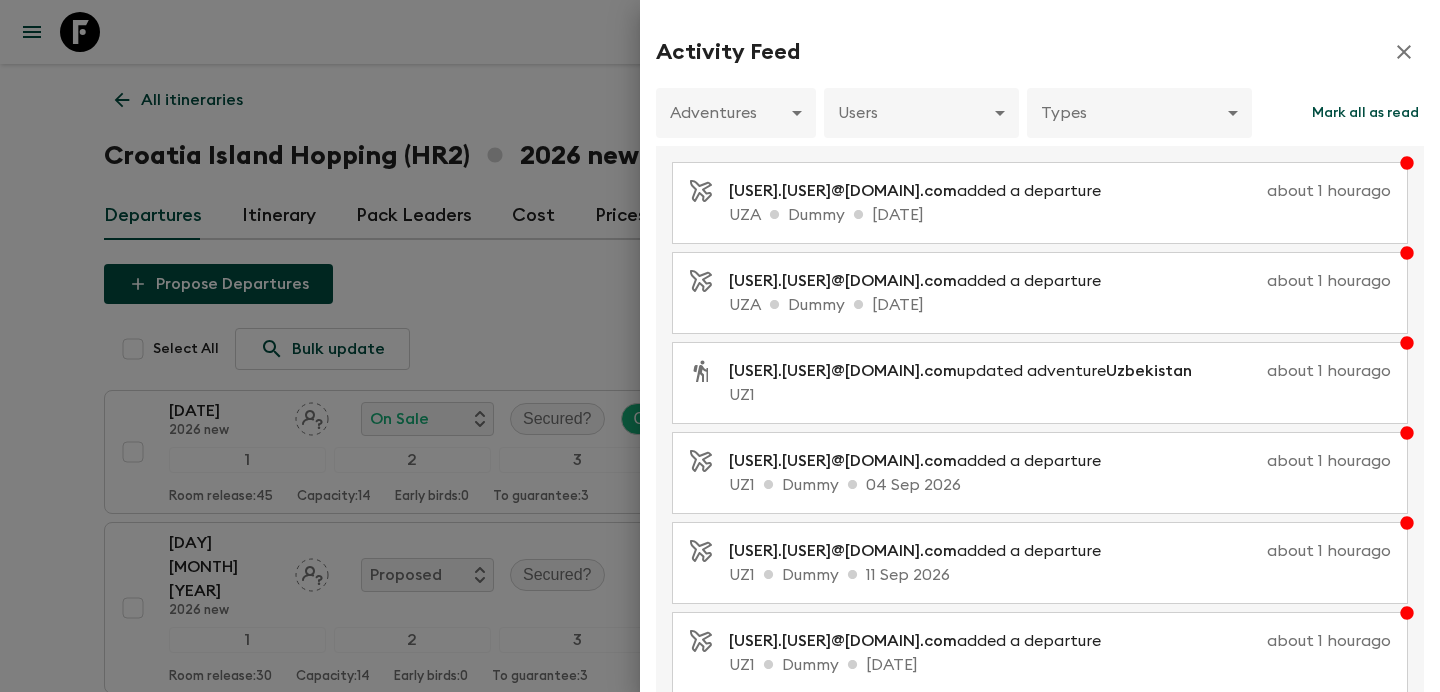 click at bounding box center (720, 346) 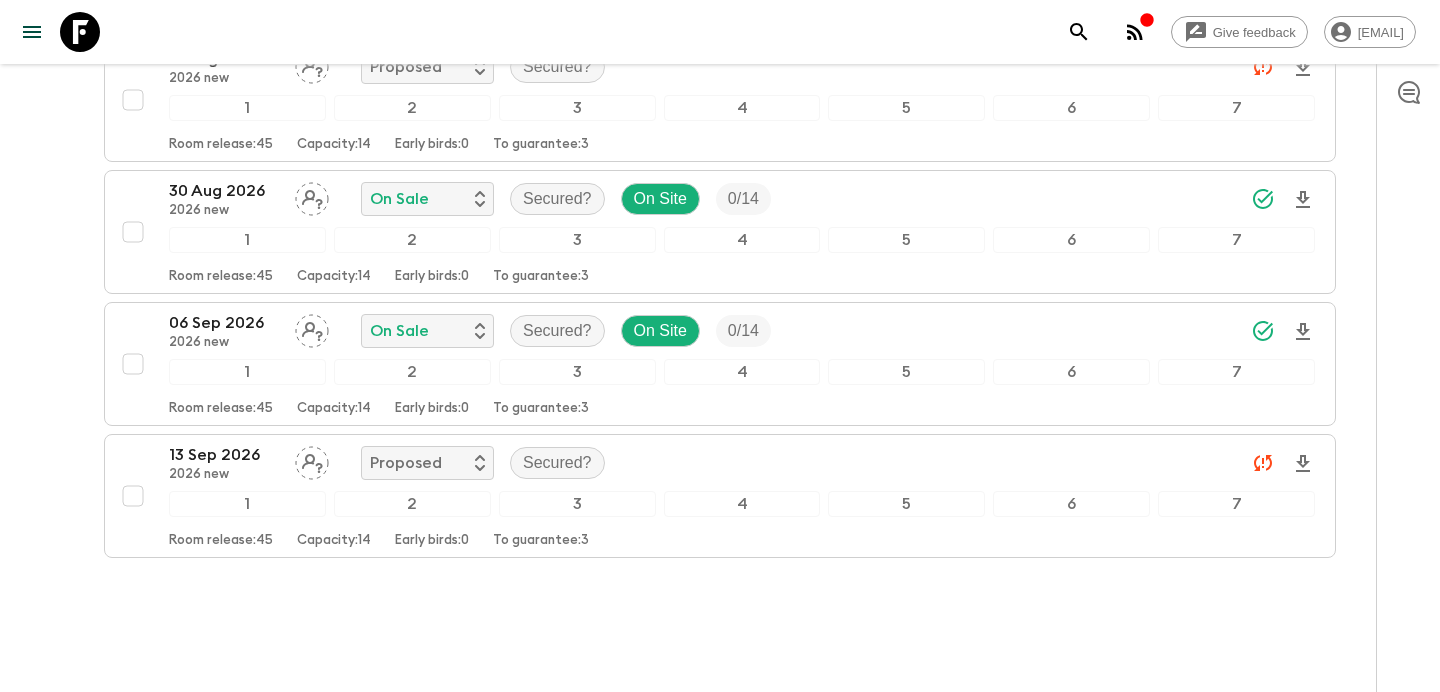 scroll, scrollTop: 0, scrollLeft: 0, axis: both 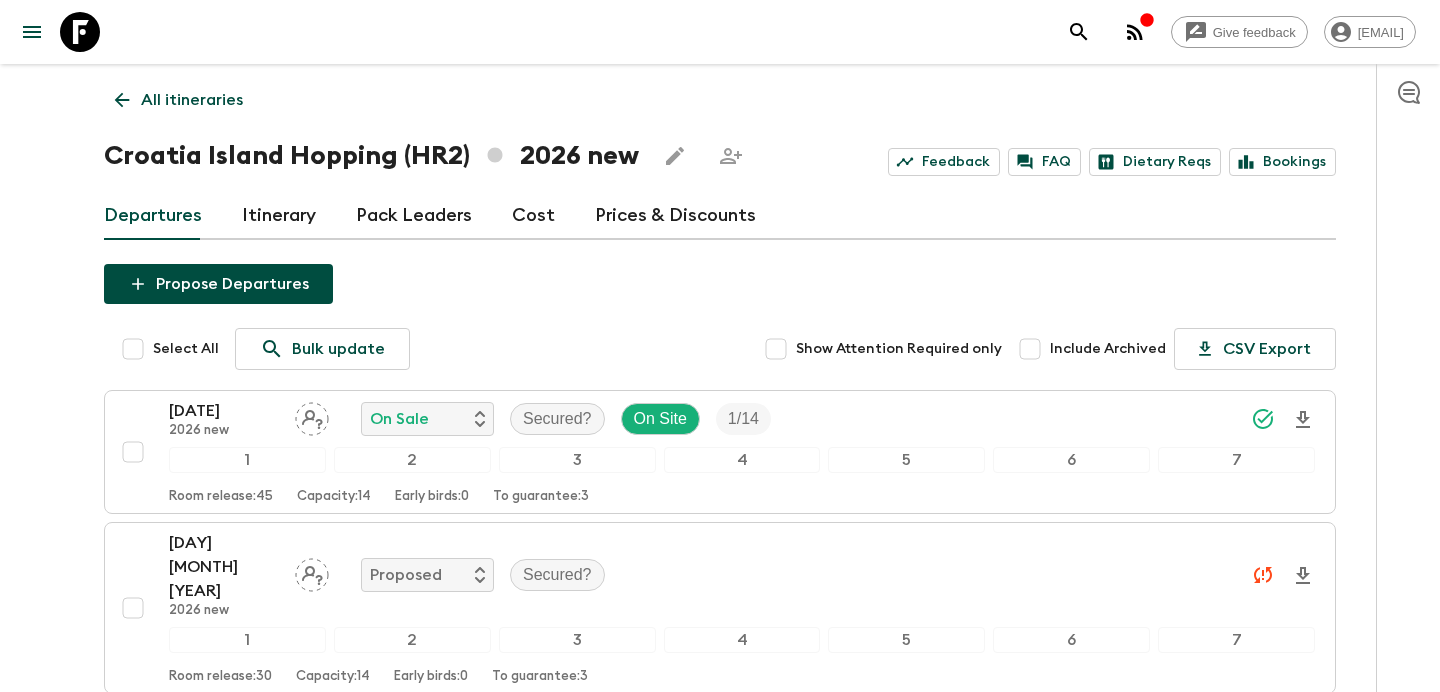 click on "All itineraries" at bounding box center (179, 100) 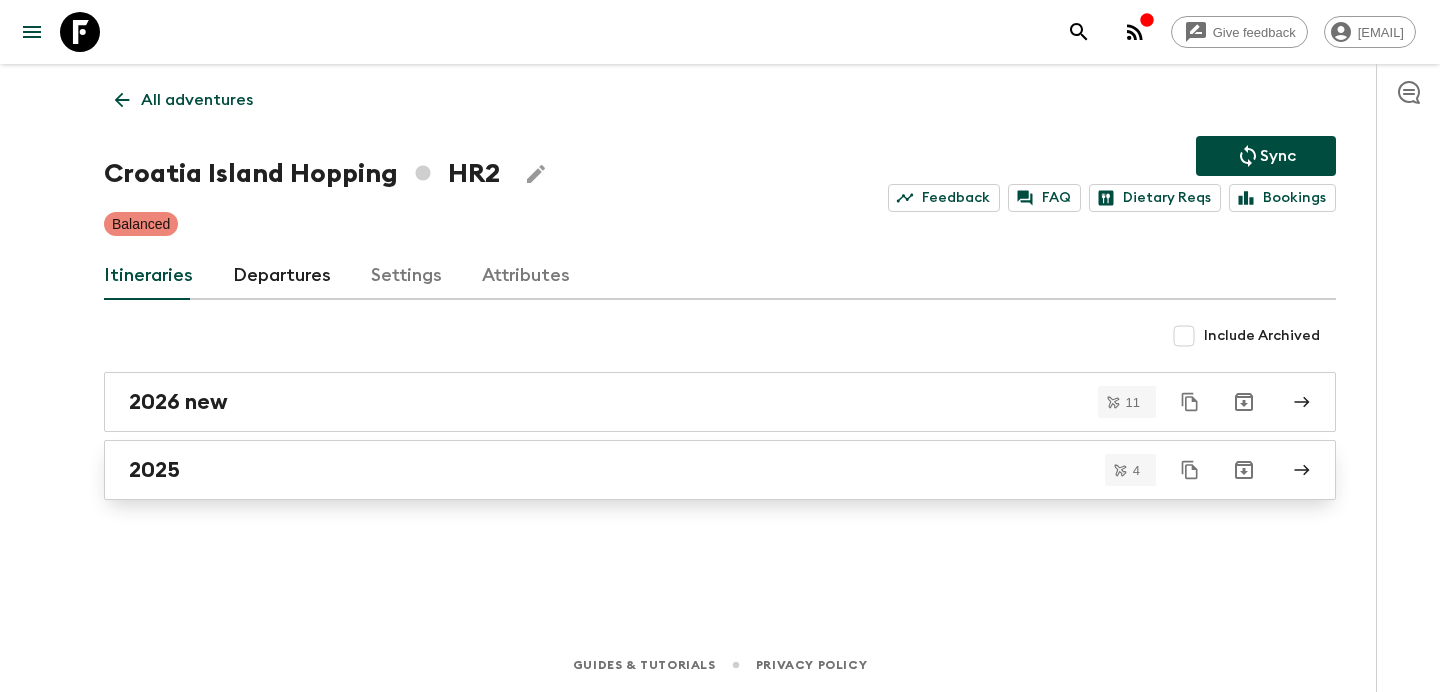 click on "2025" at bounding box center [701, 470] 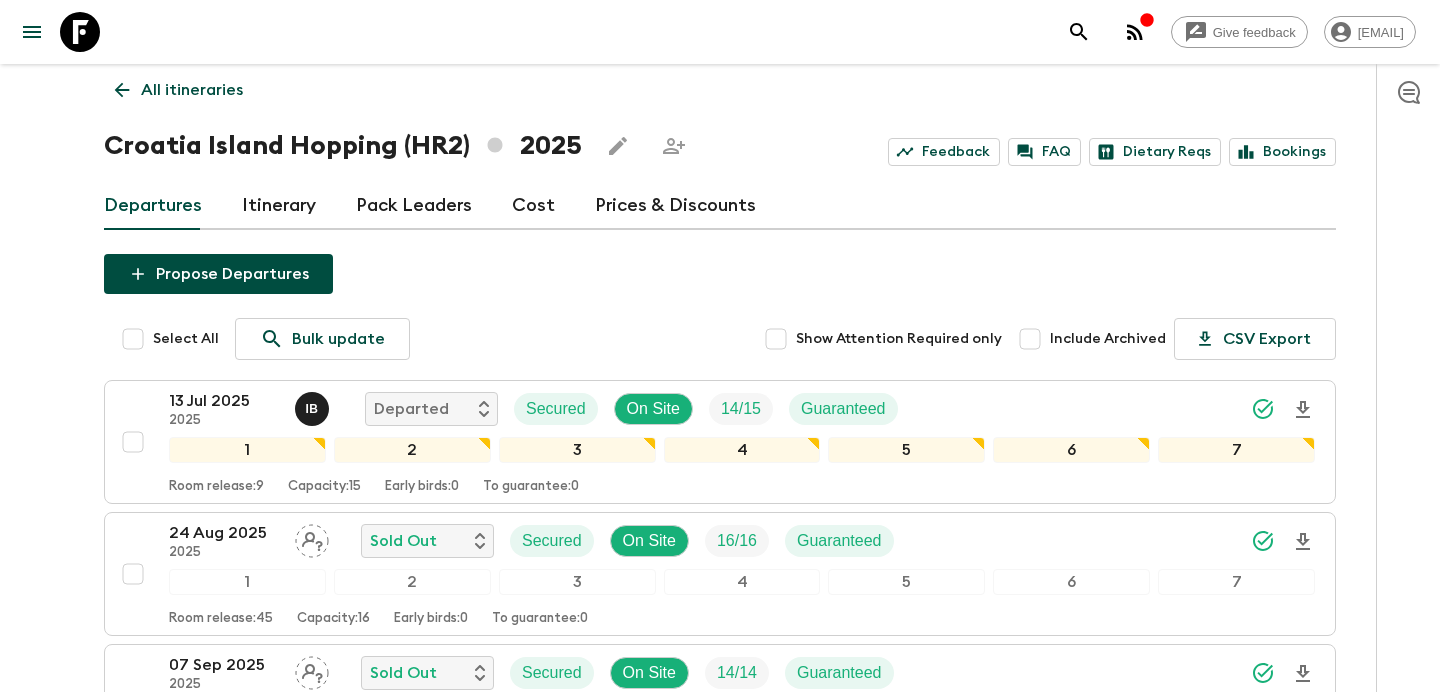 scroll, scrollTop: 0, scrollLeft: 0, axis: both 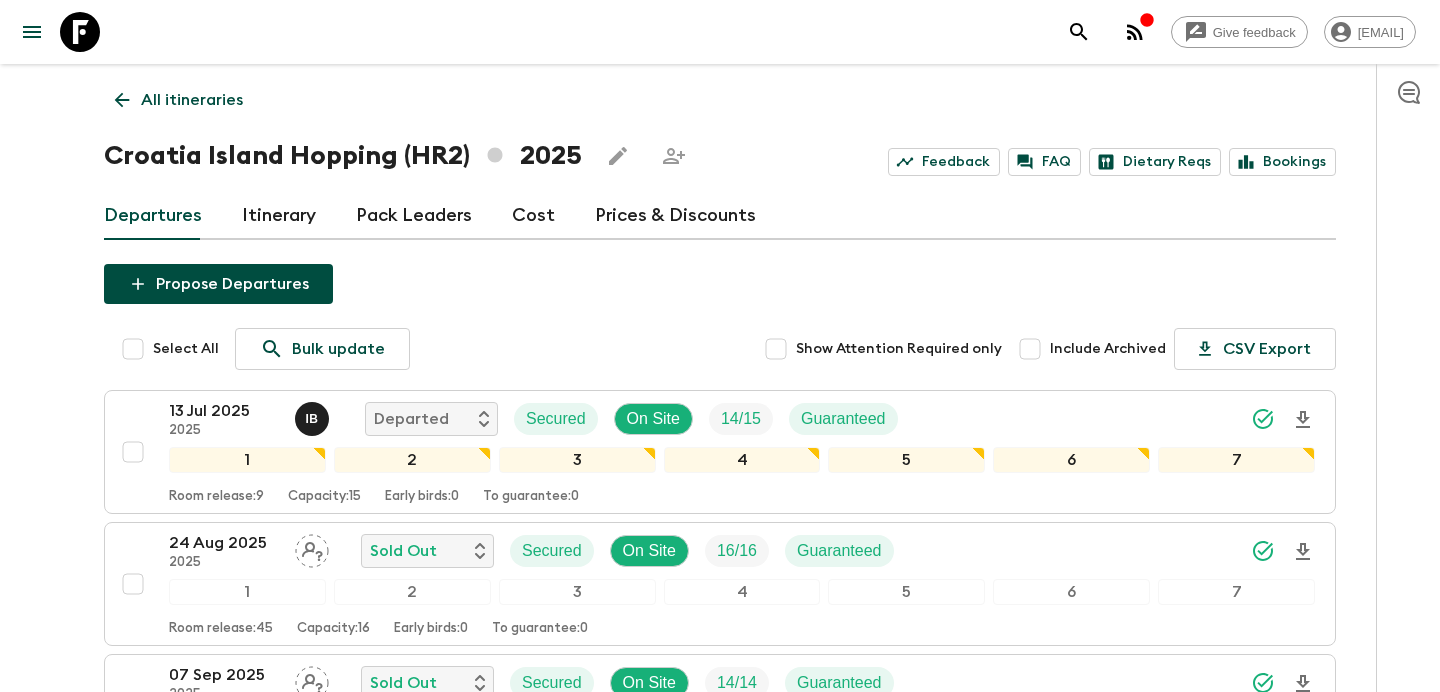 click on "All itineraries" at bounding box center [192, 100] 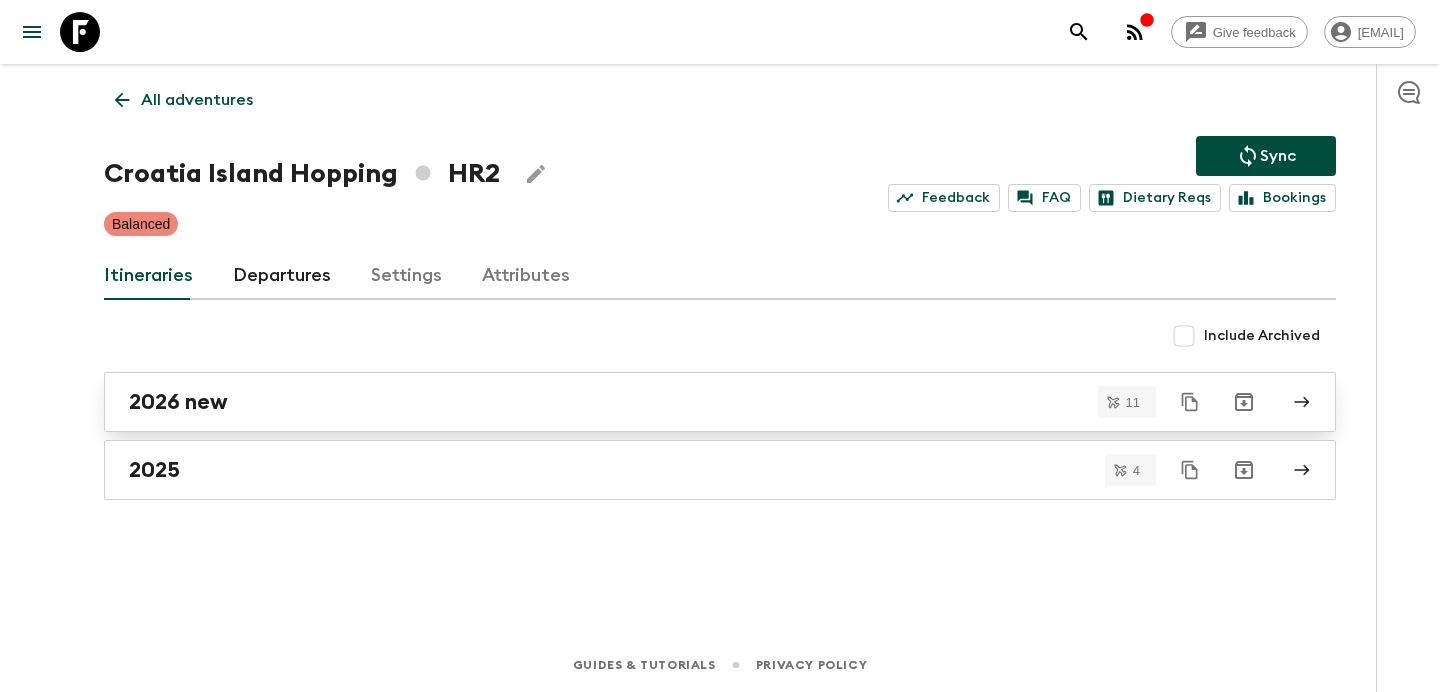 click on "2026 new" at bounding box center (701, 402) 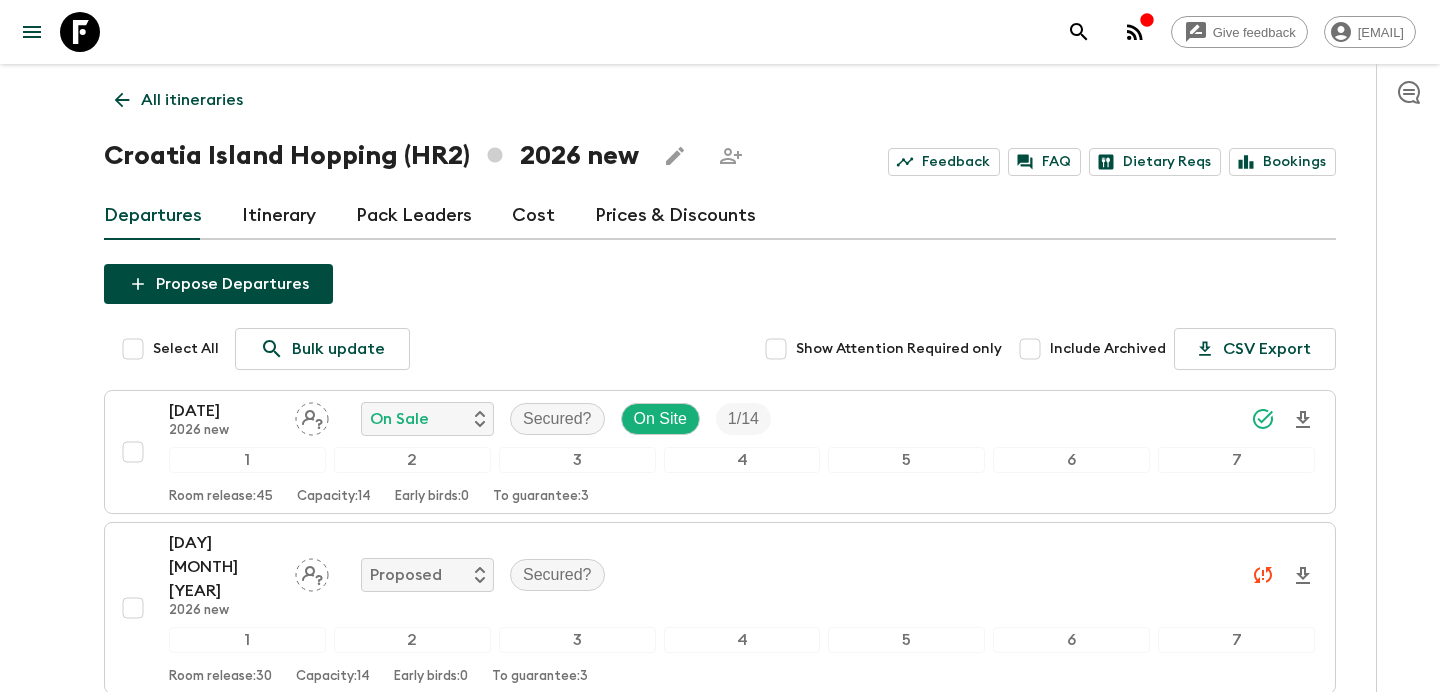 click on "Propose Departures" at bounding box center [218, 284] 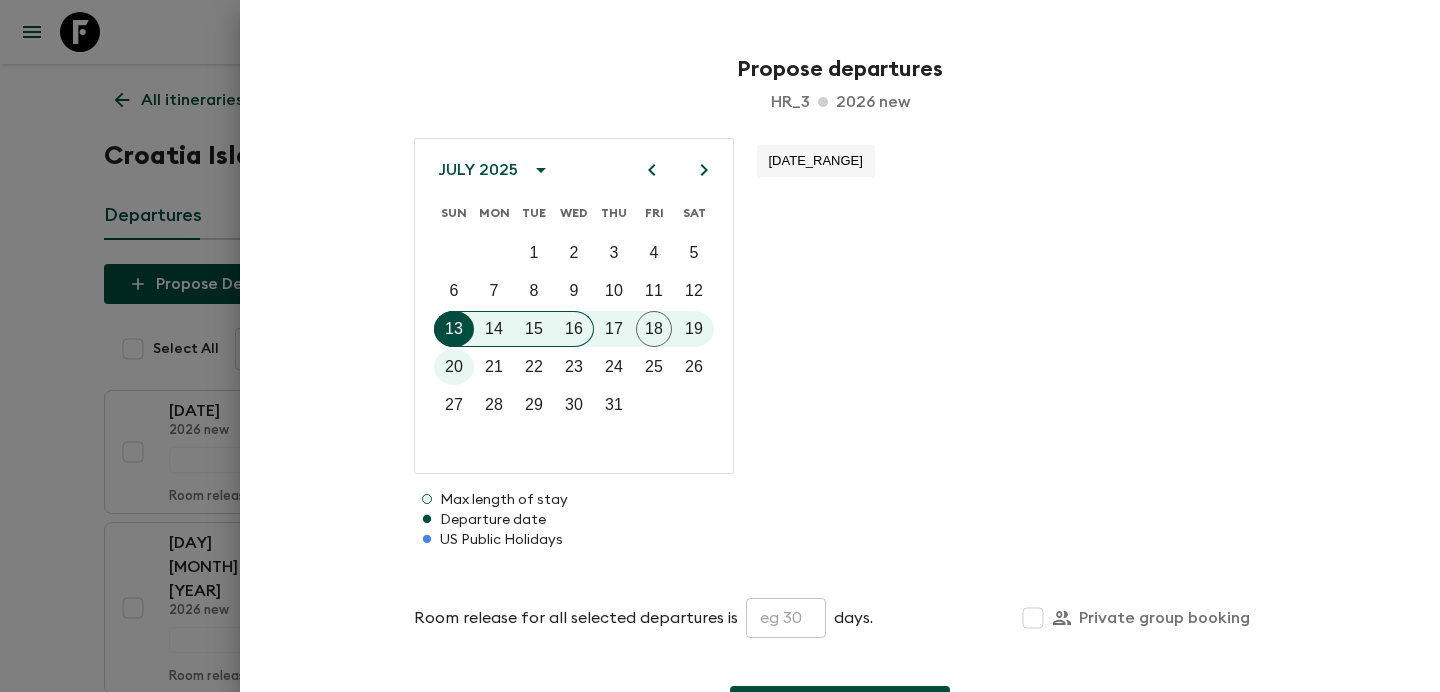 click 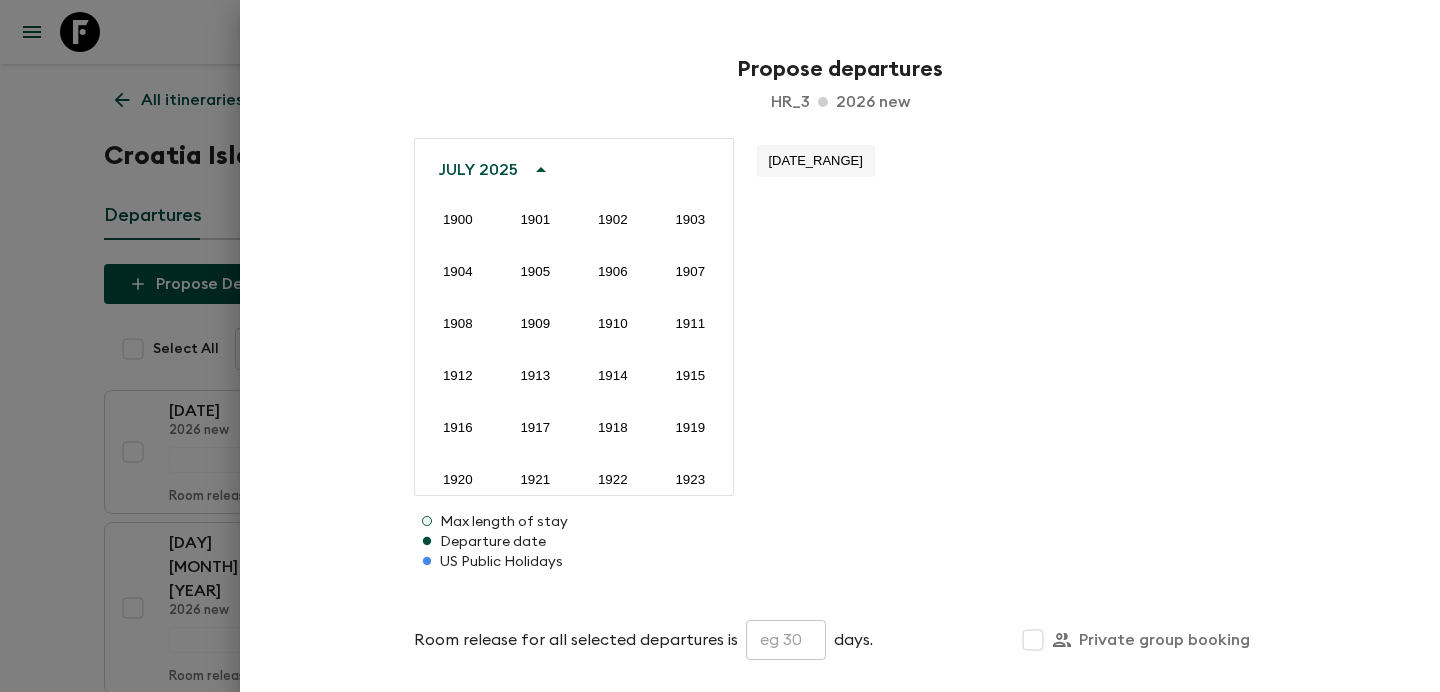 scroll, scrollTop: 1486, scrollLeft: 0, axis: vertical 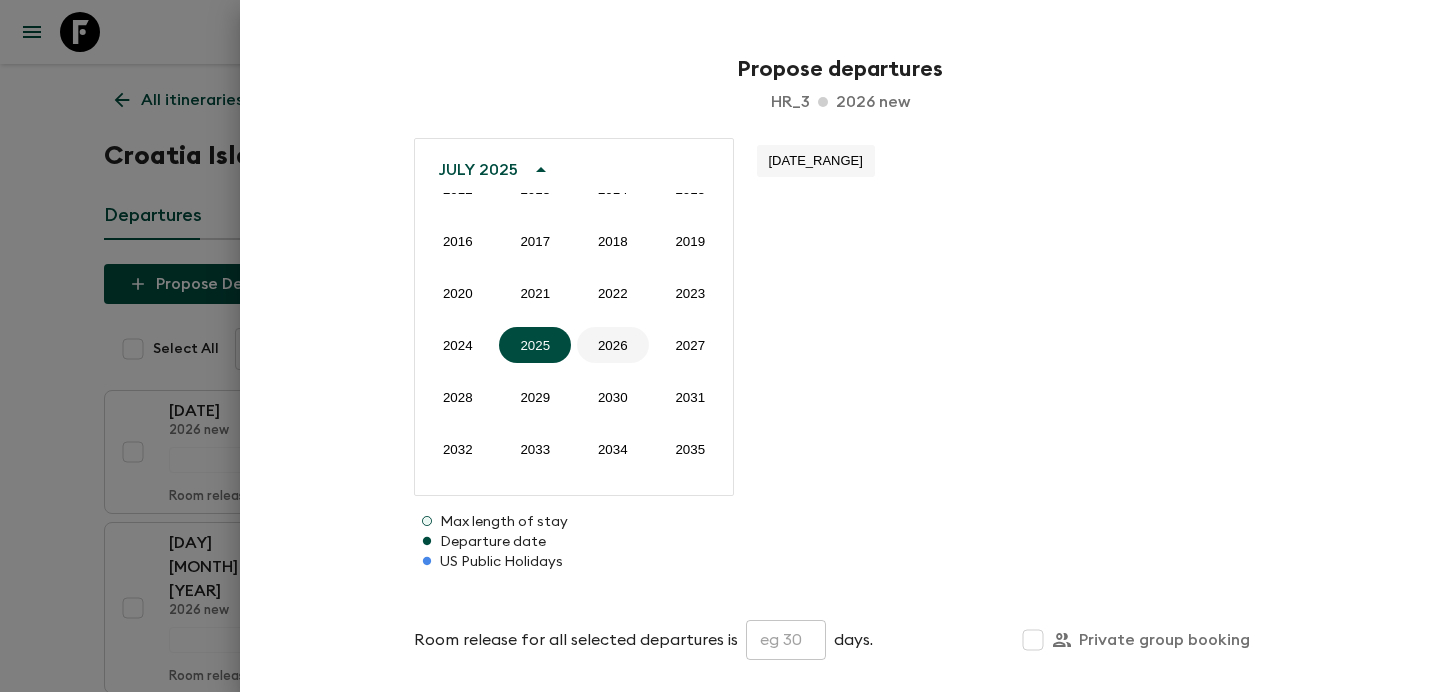 click on "2026" at bounding box center (613, 345) 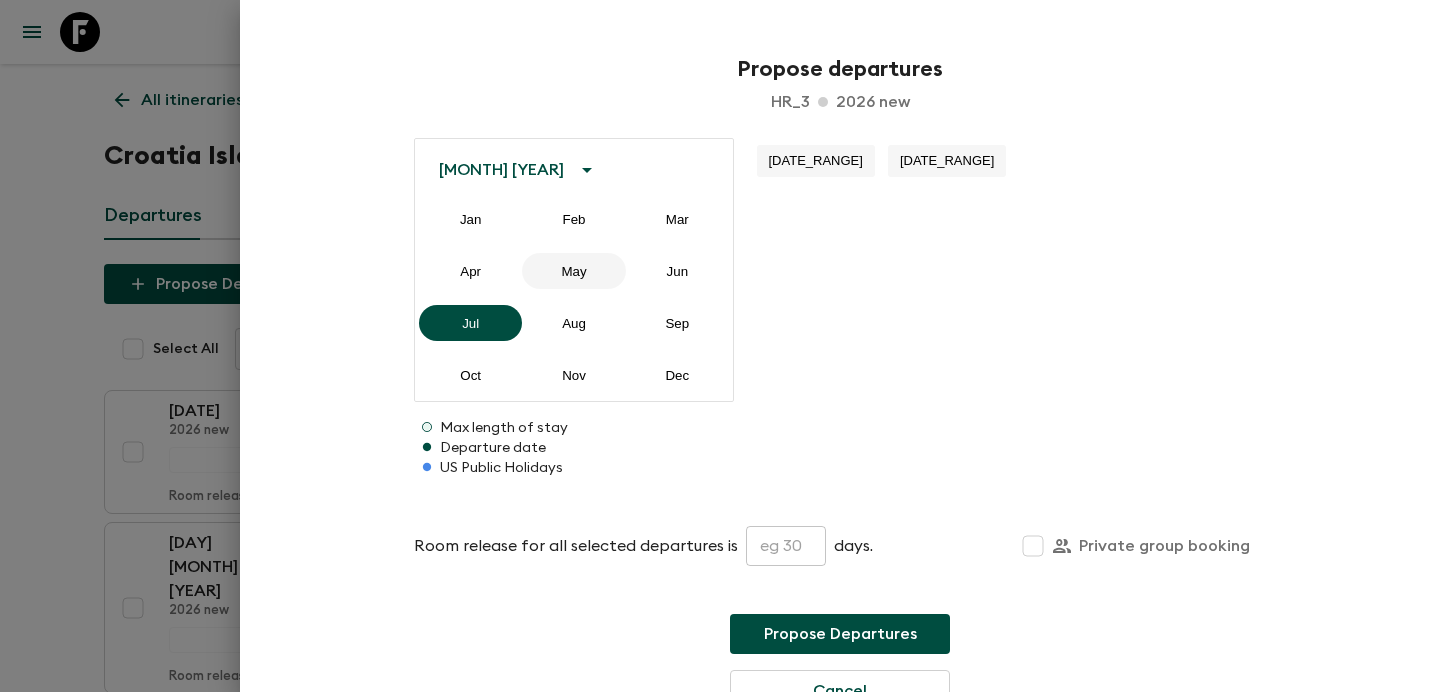 click on "May" at bounding box center (573, 271) 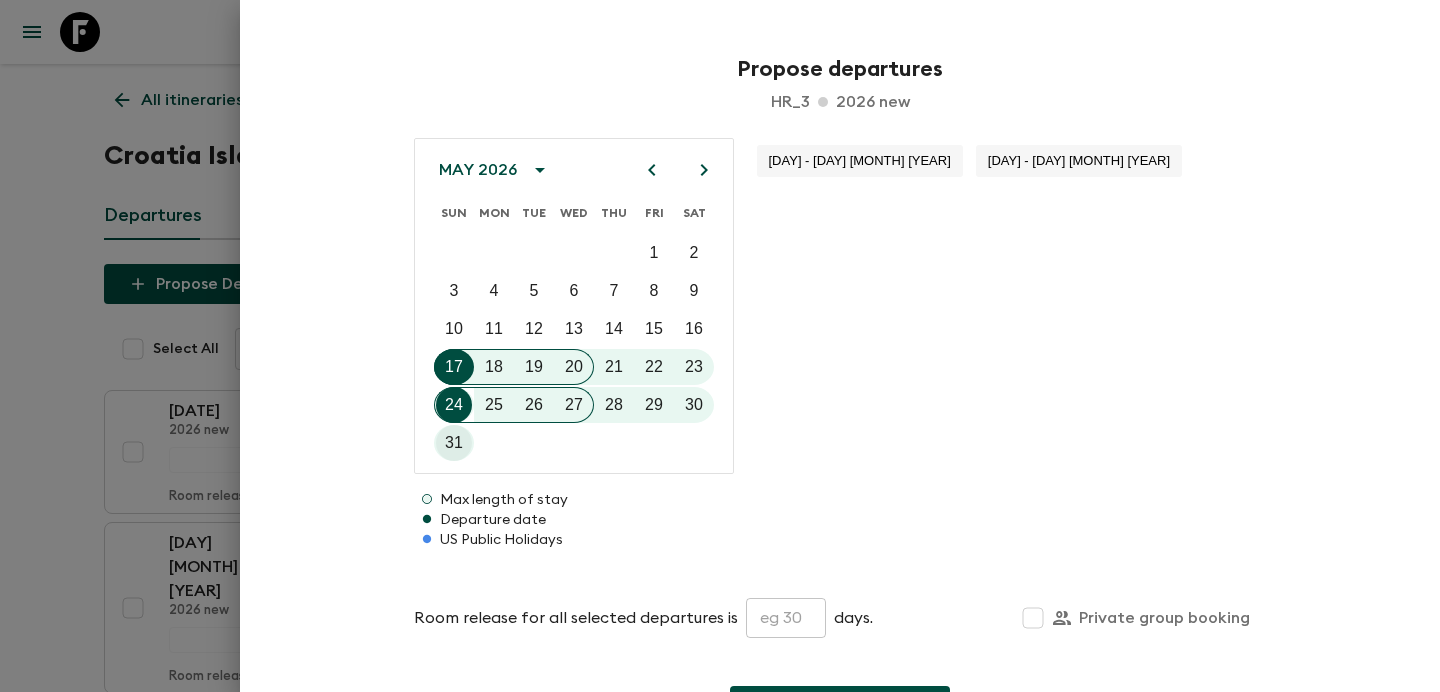 click on "31" at bounding box center (454, 443) 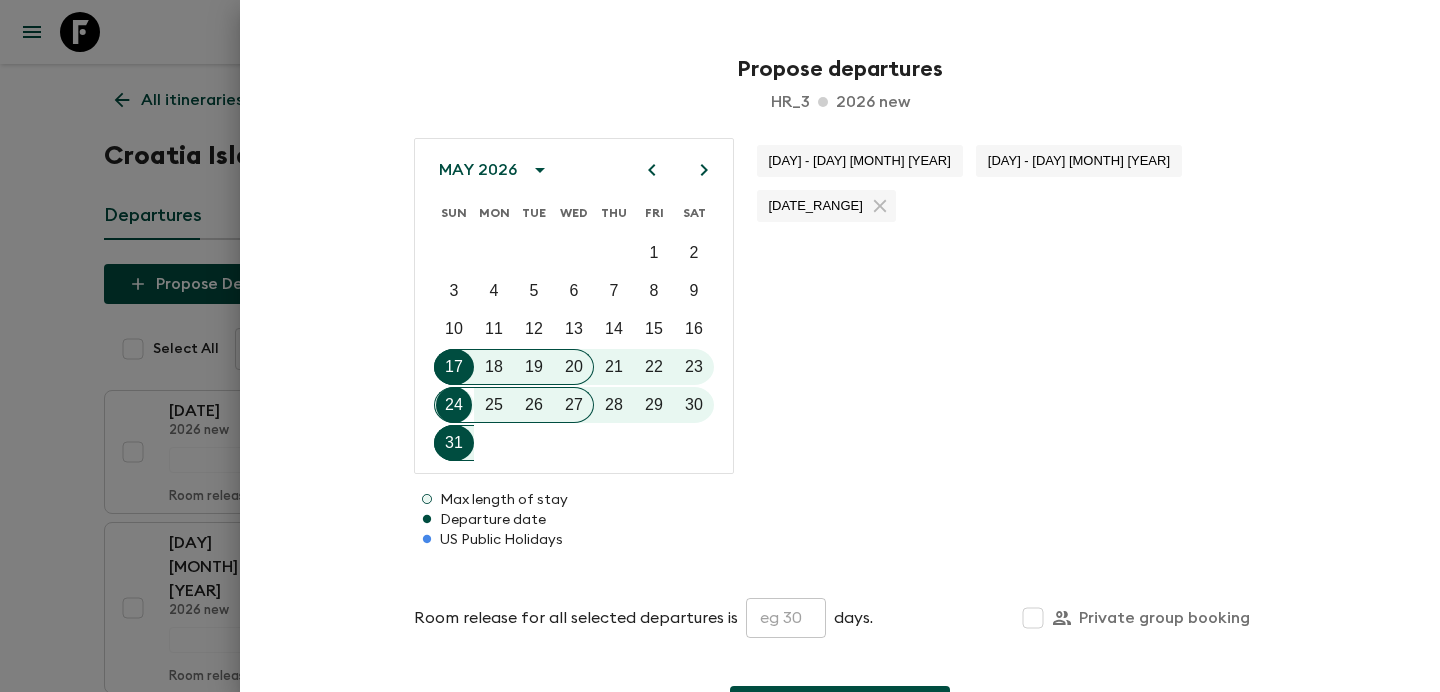 click 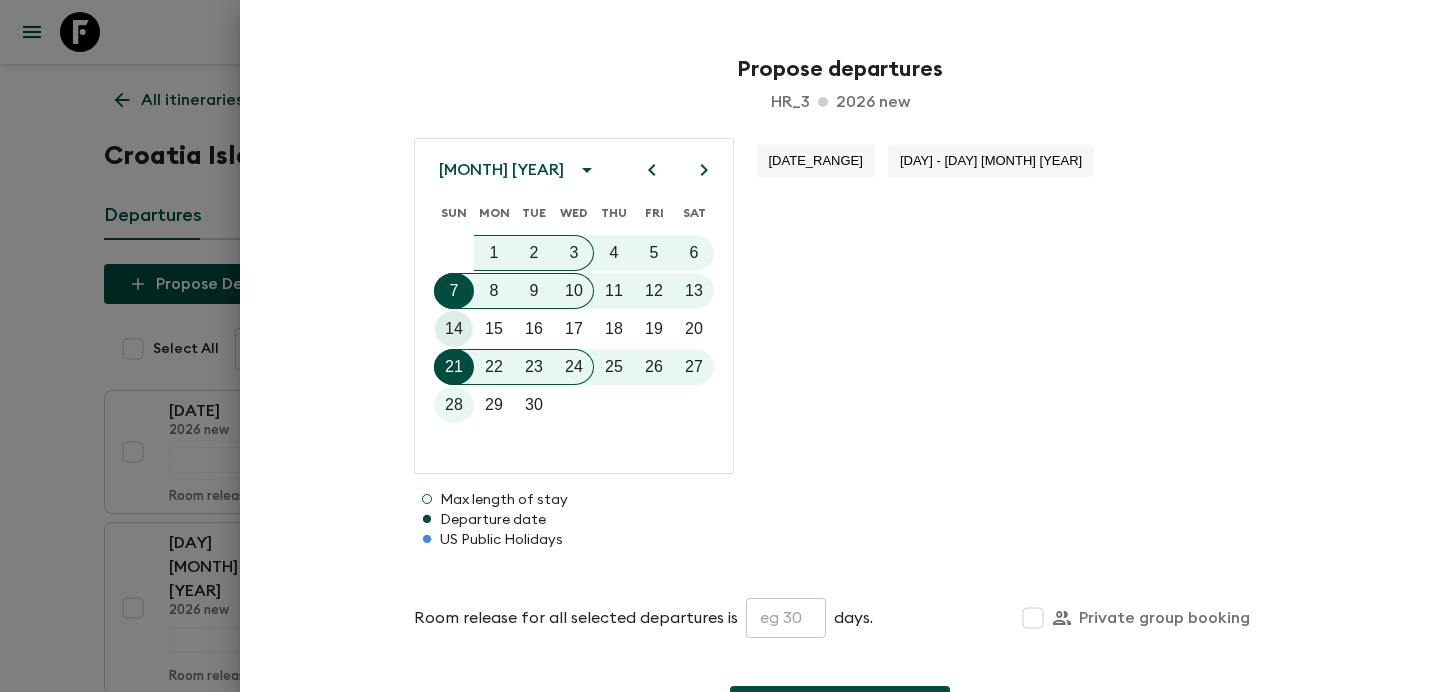 click on "14" at bounding box center [454, 329] 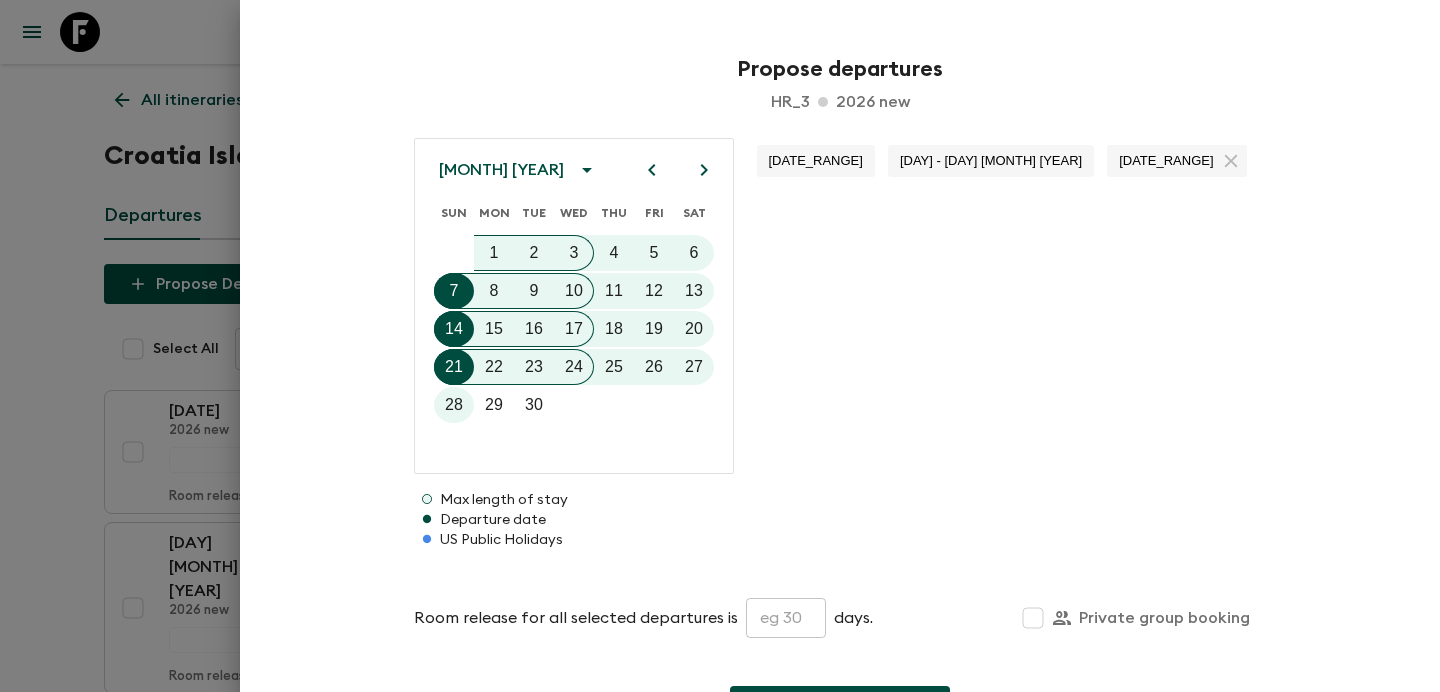 click 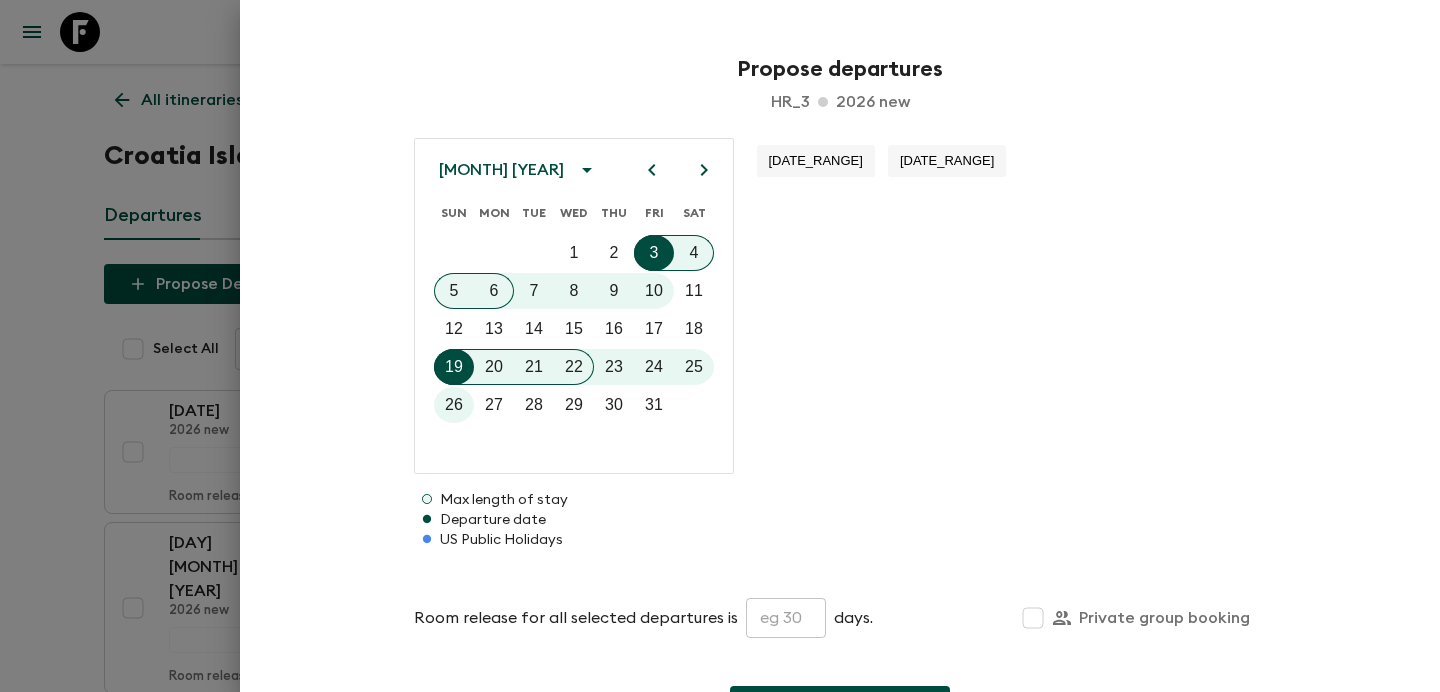 click 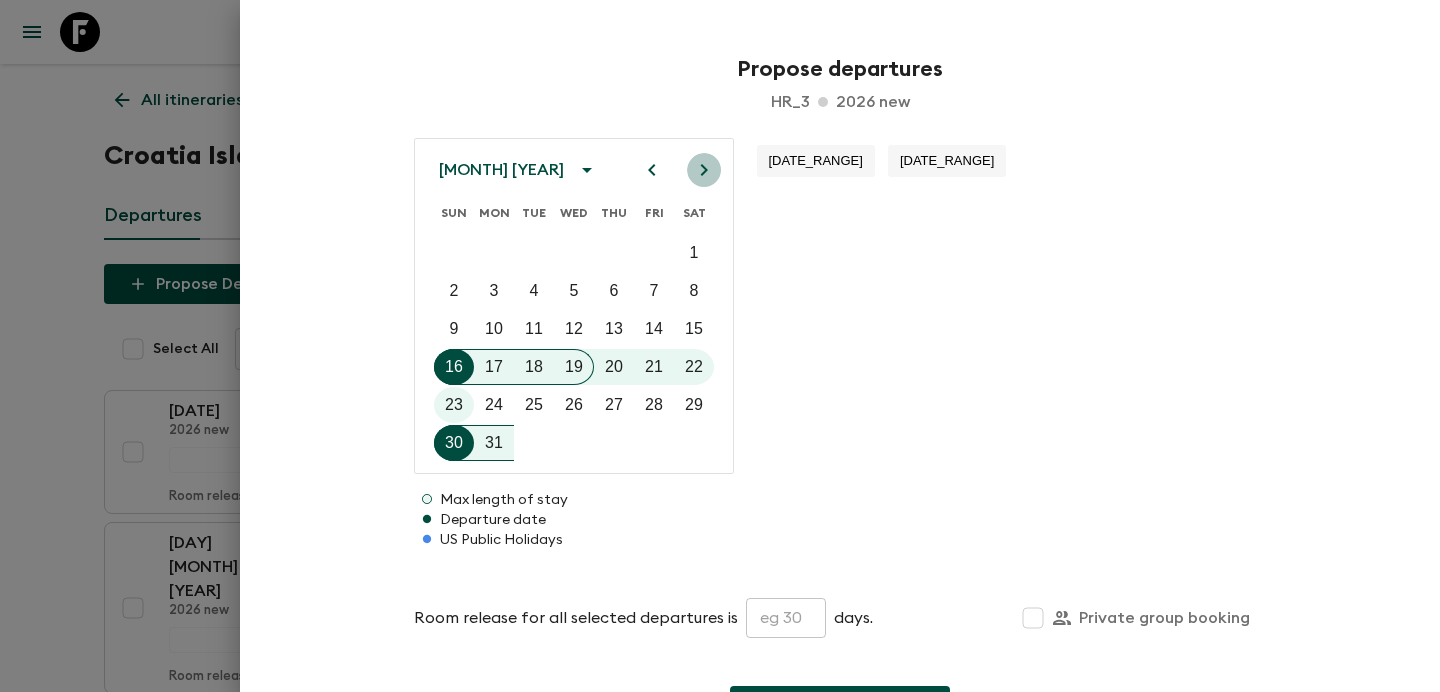 click 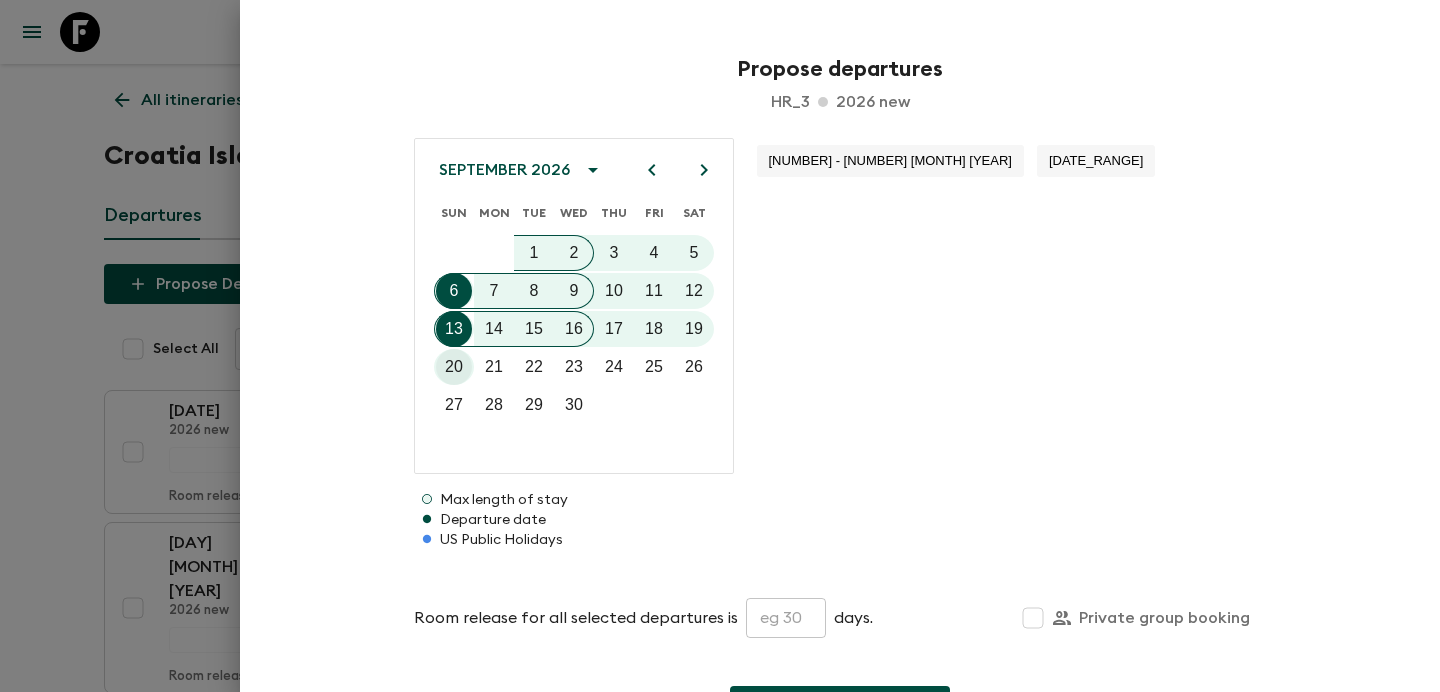 click on "20" at bounding box center [454, 367] 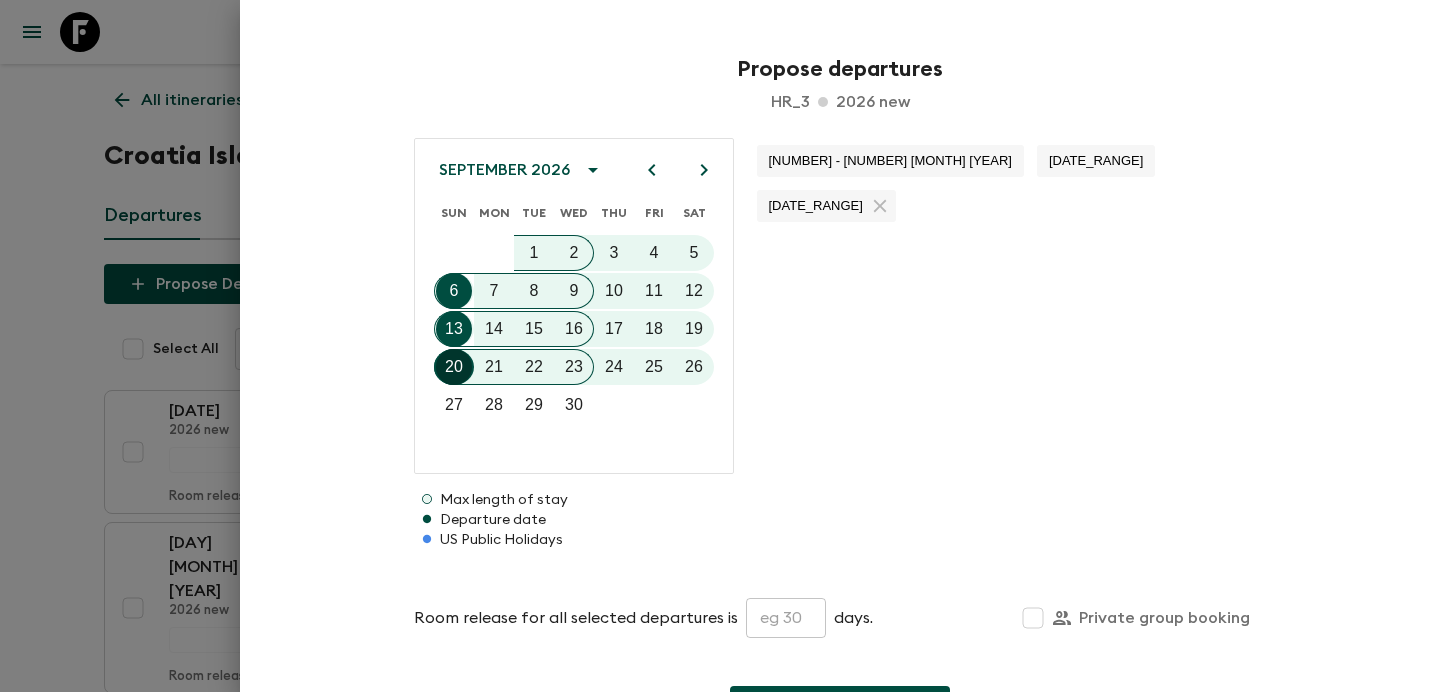 click on "20" at bounding box center [454, 367] 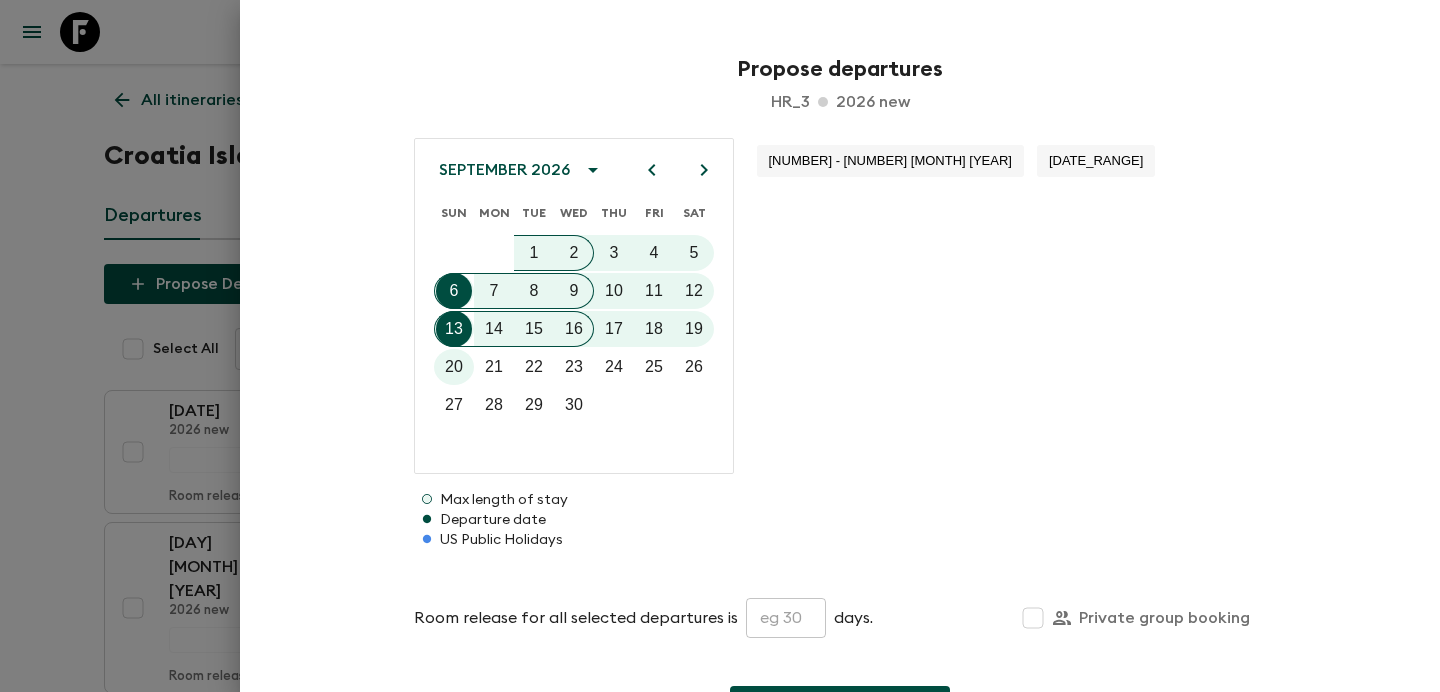 click at bounding box center [786, 618] 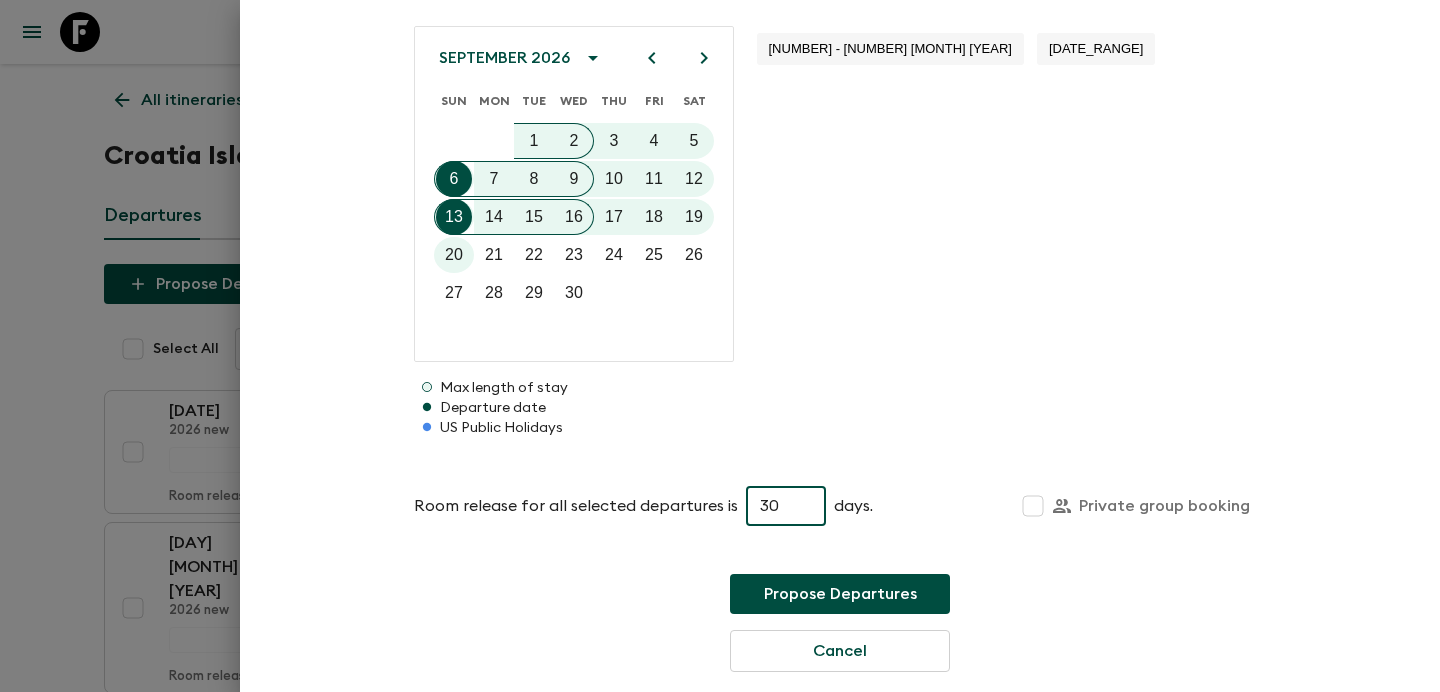 scroll, scrollTop: 126, scrollLeft: 0, axis: vertical 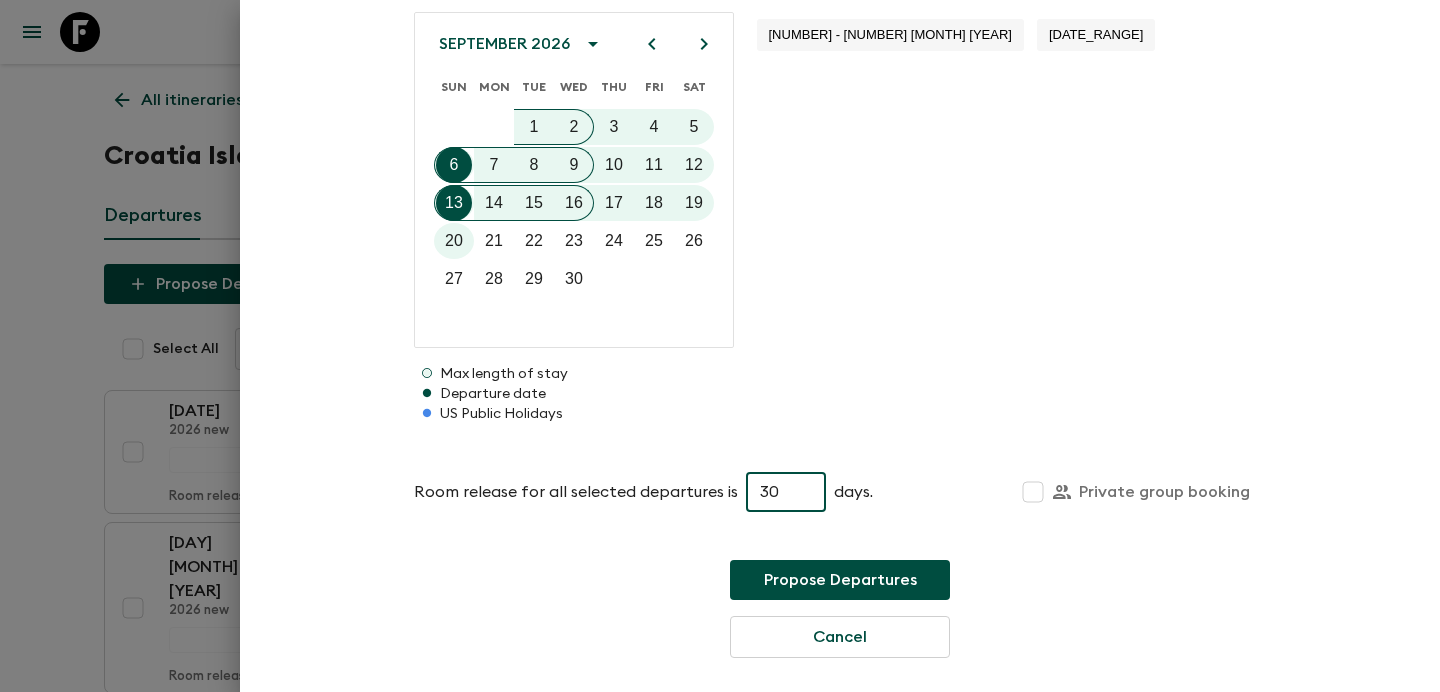 type on "30" 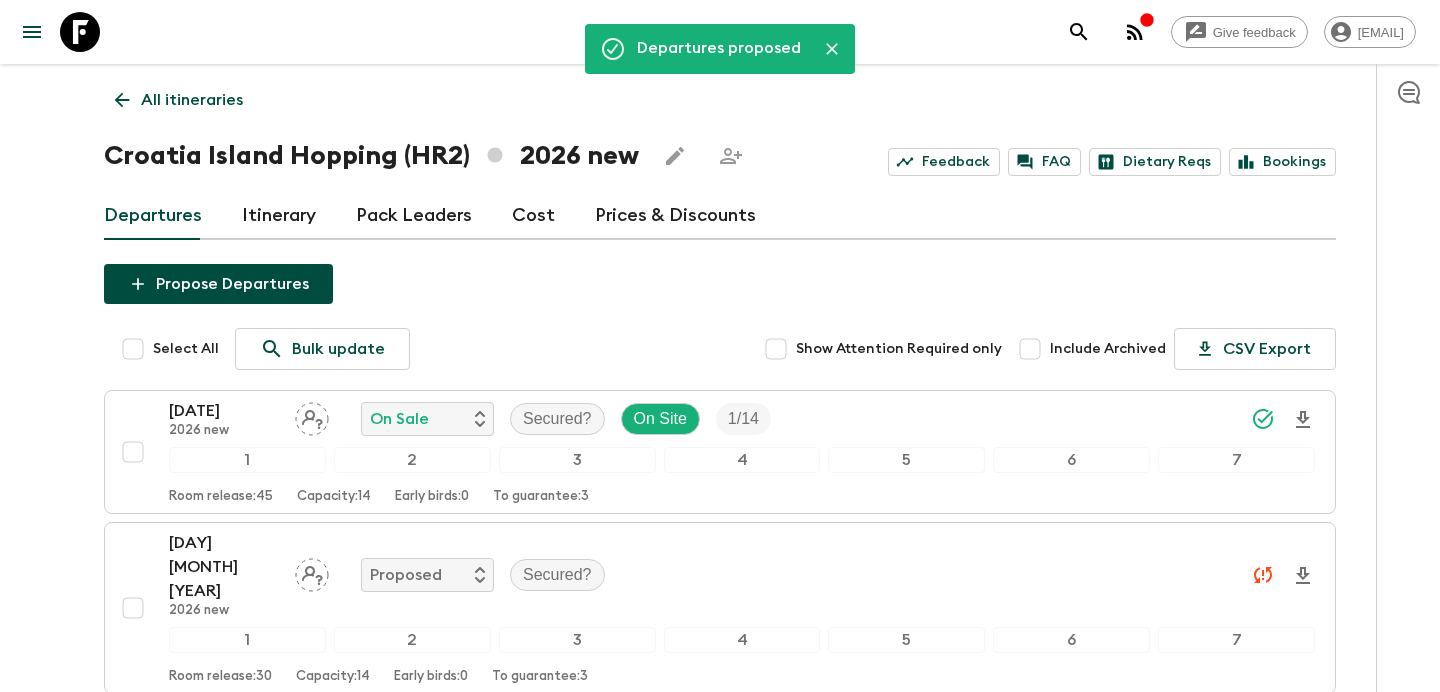 click on "Itinerary" at bounding box center (279, 216) 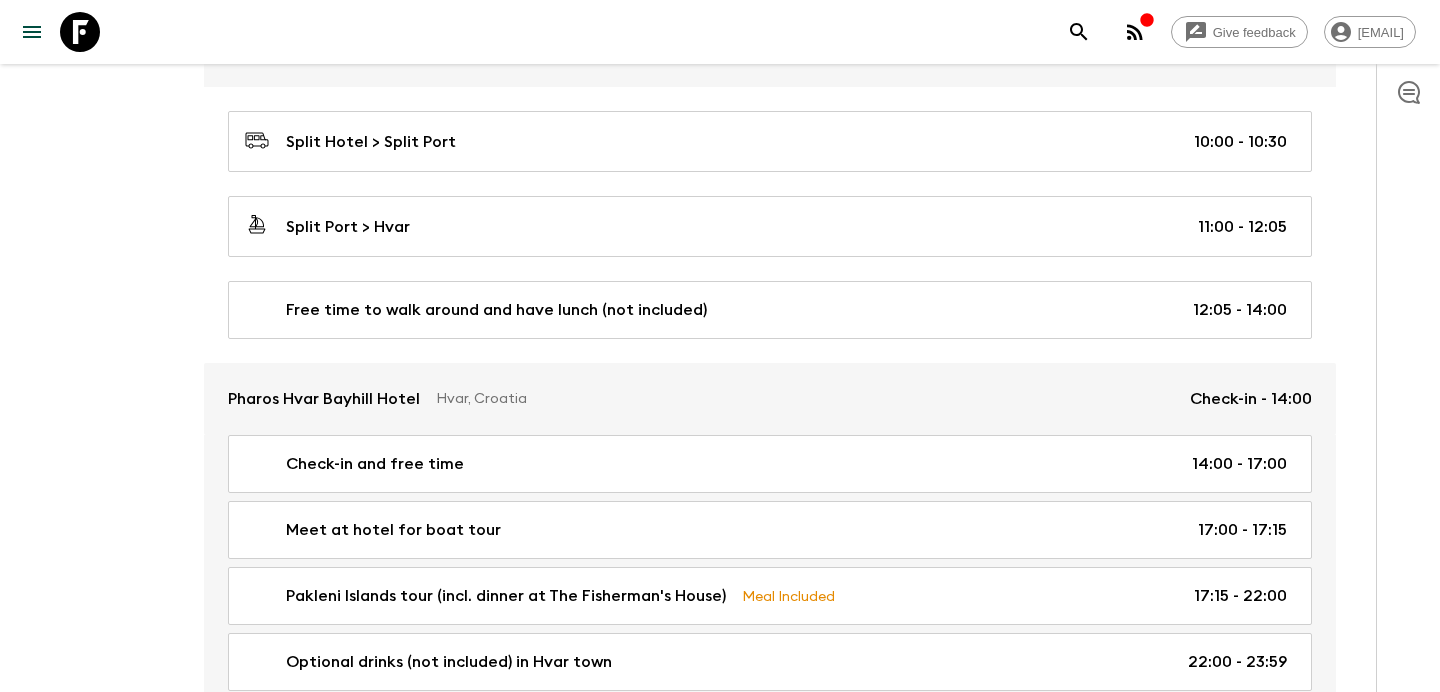 scroll, scrollTop: 0, scrollLeft: 0, axis: both 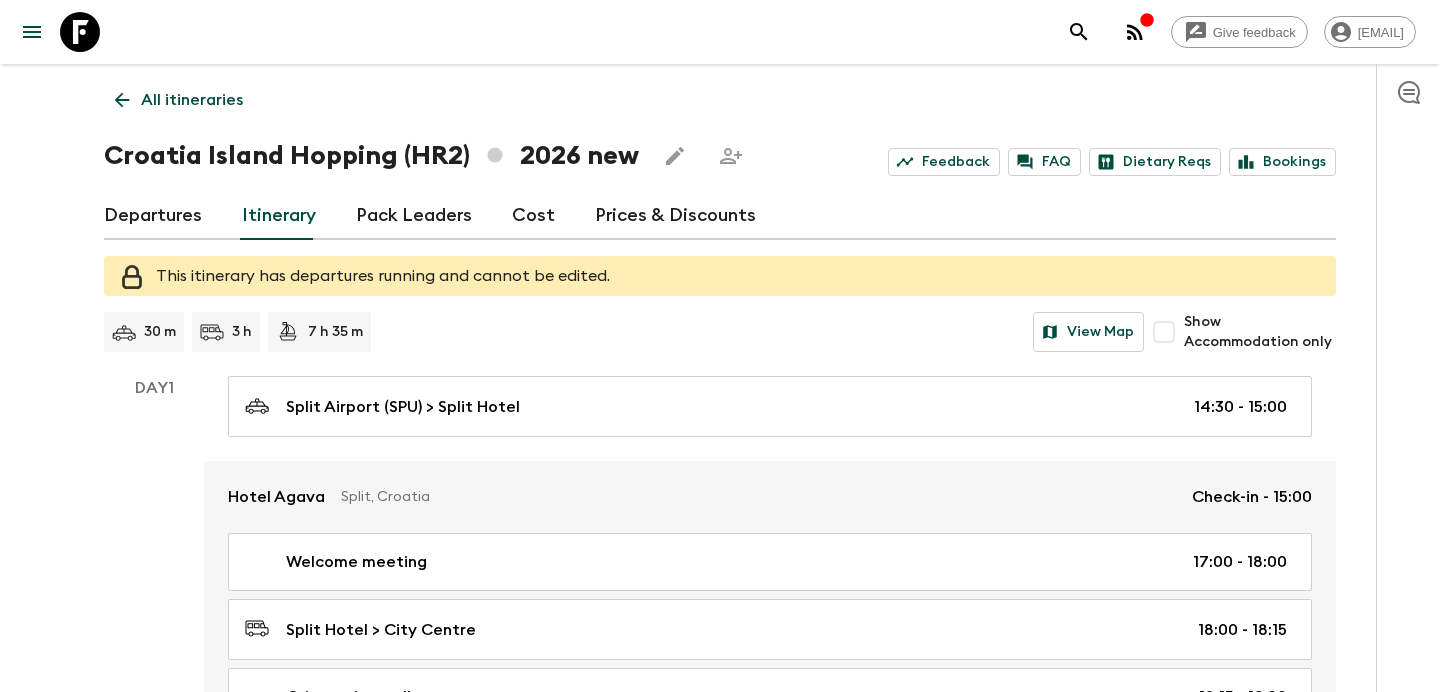 click on "Departures" at bounding box center (153, 216) 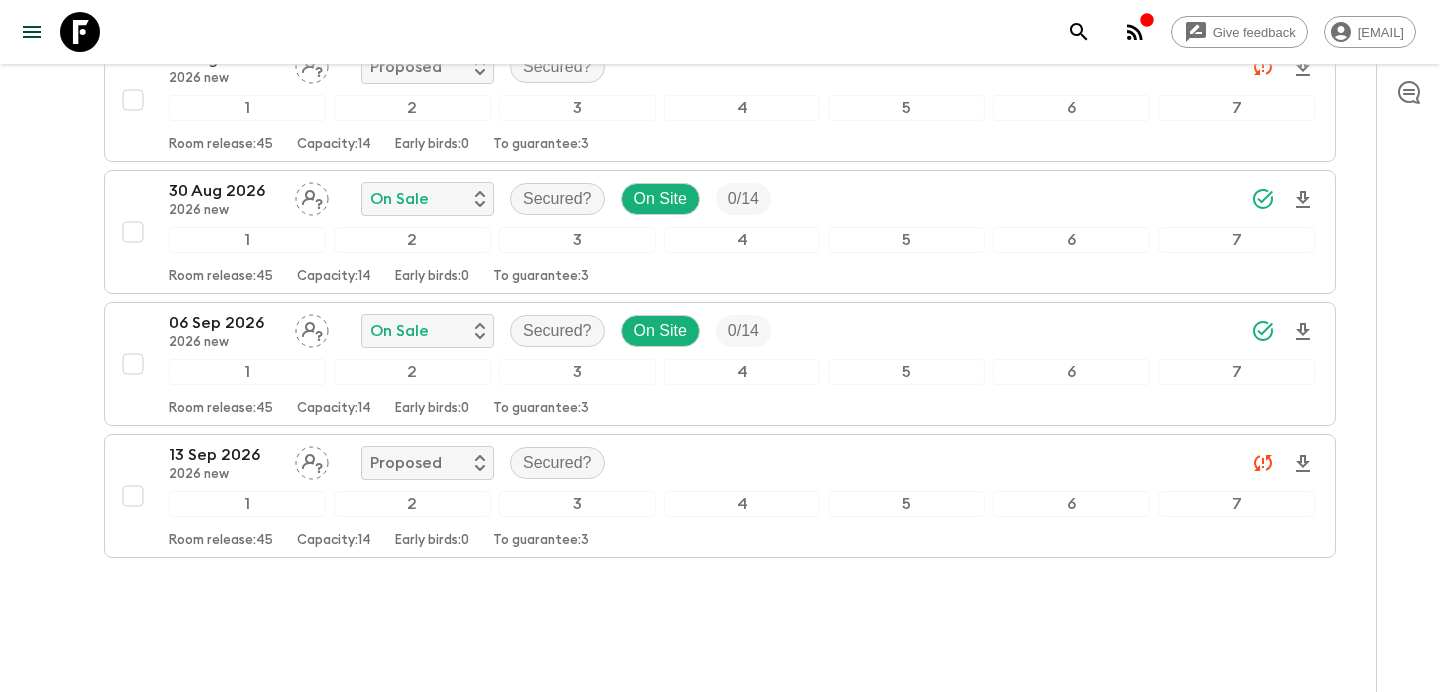scroll, scrollTop: 0, scrollLeft: 0, axis: both 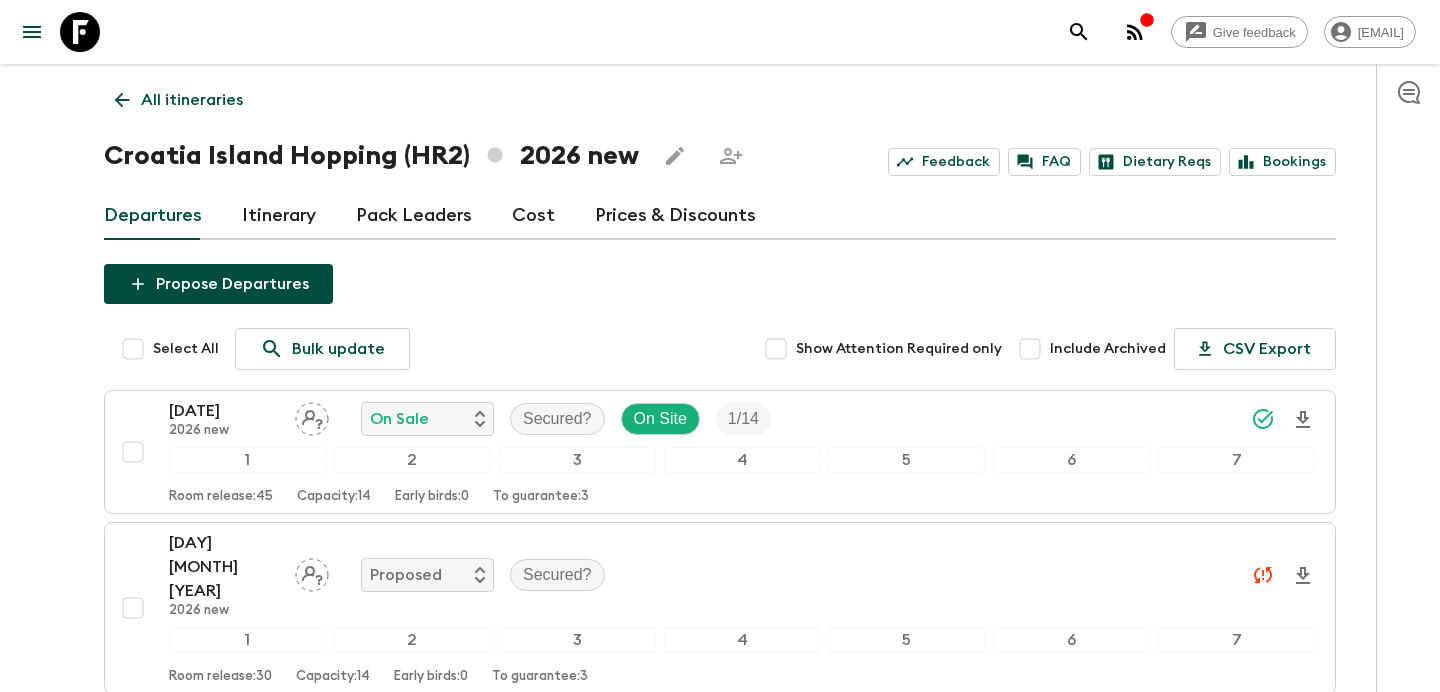 click on "Select All" at bounding box center [133, 349] 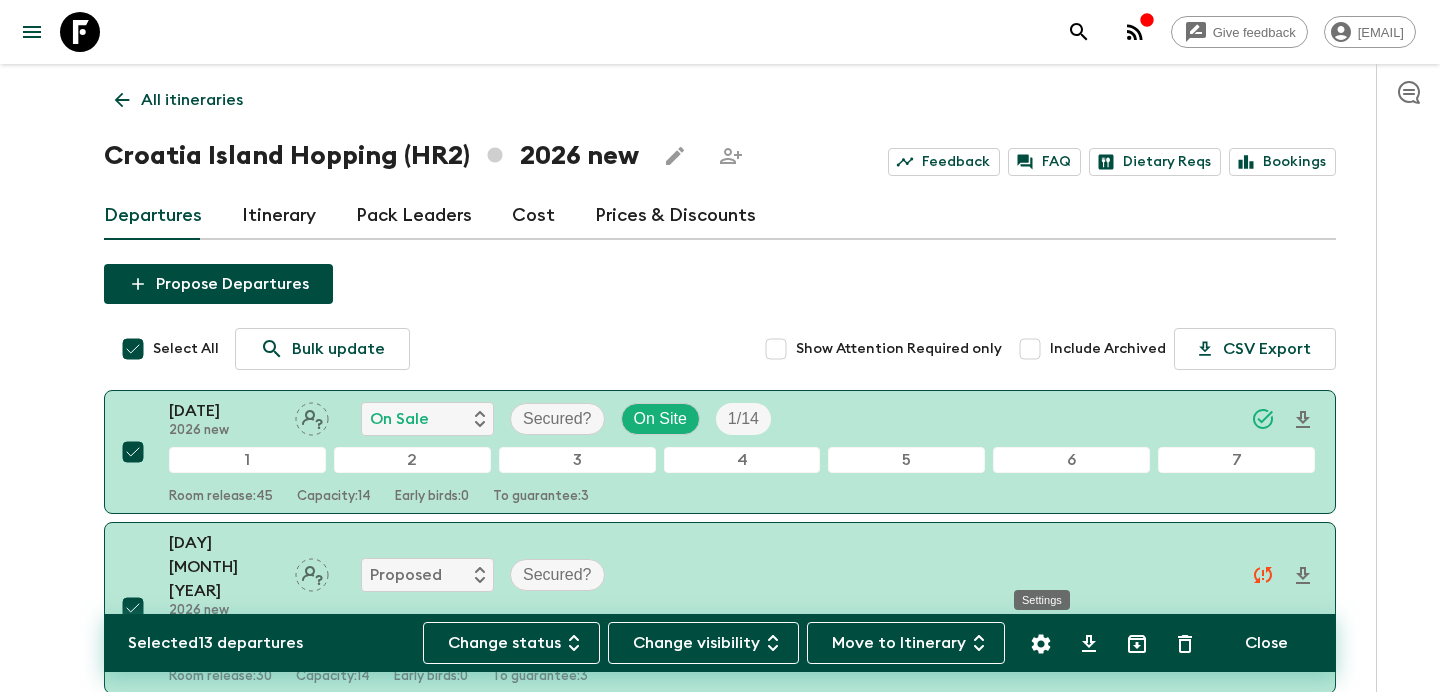 click 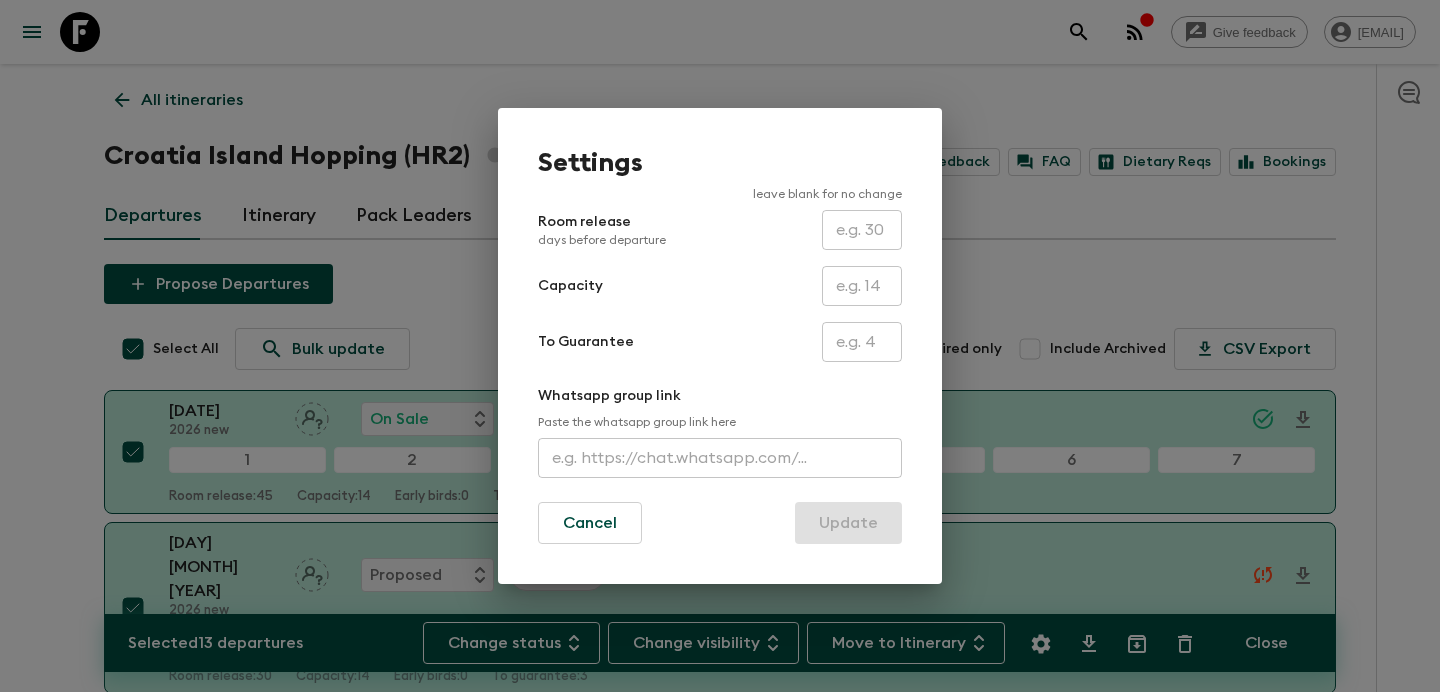 click at bounding box center [862, 230] 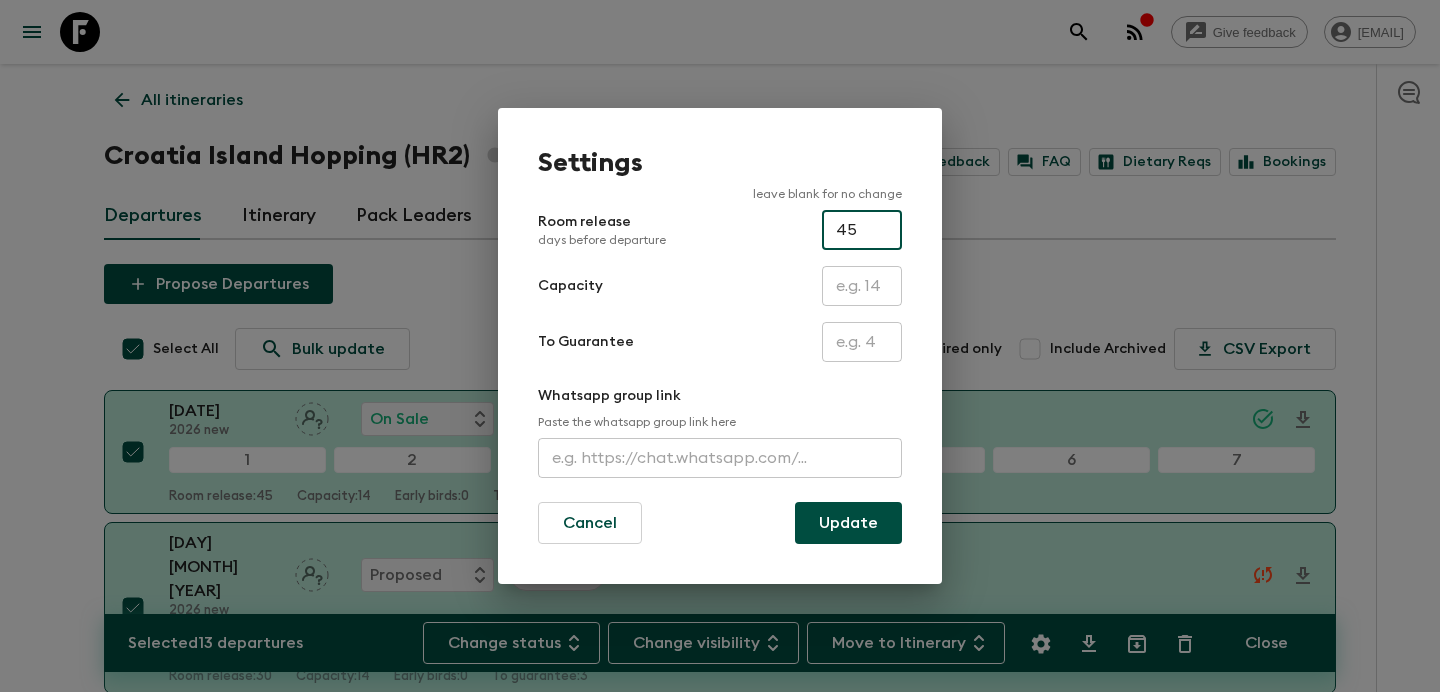 type on "45" 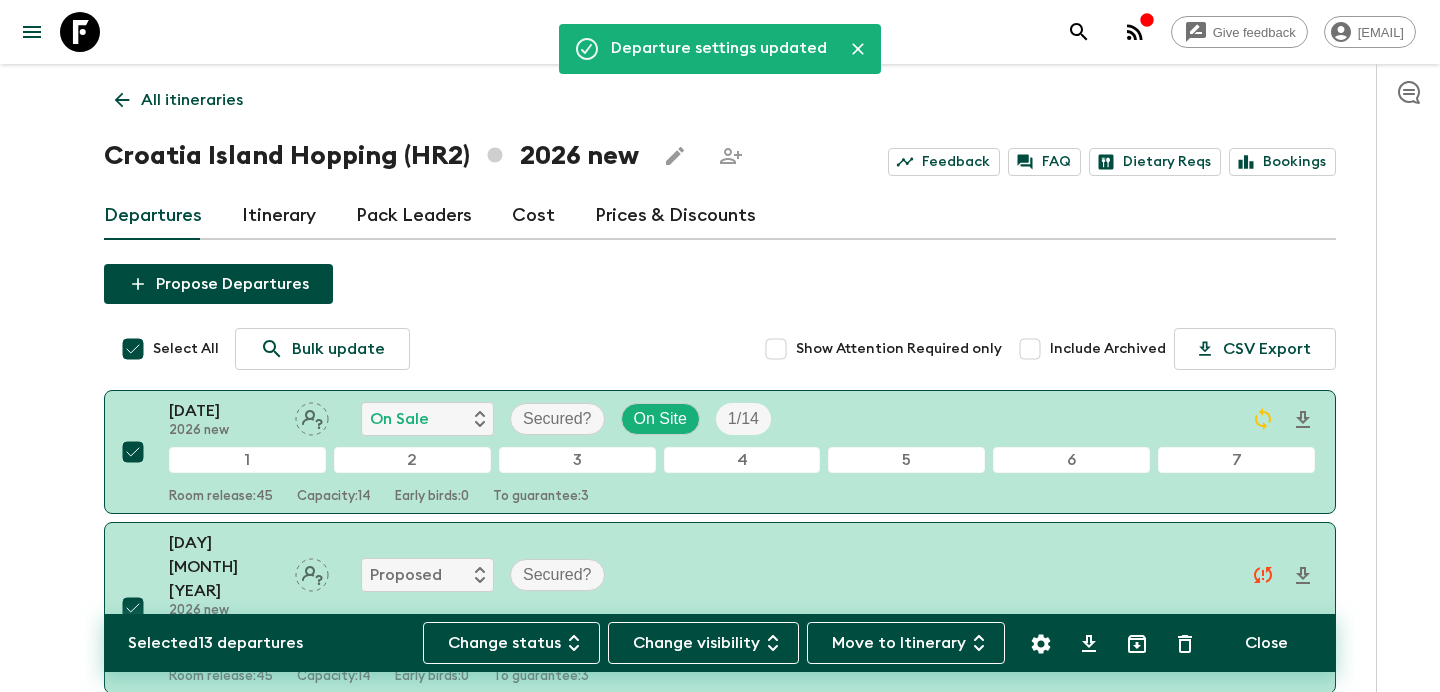 click on "Propose Departures" at bounding box center (218, 284) 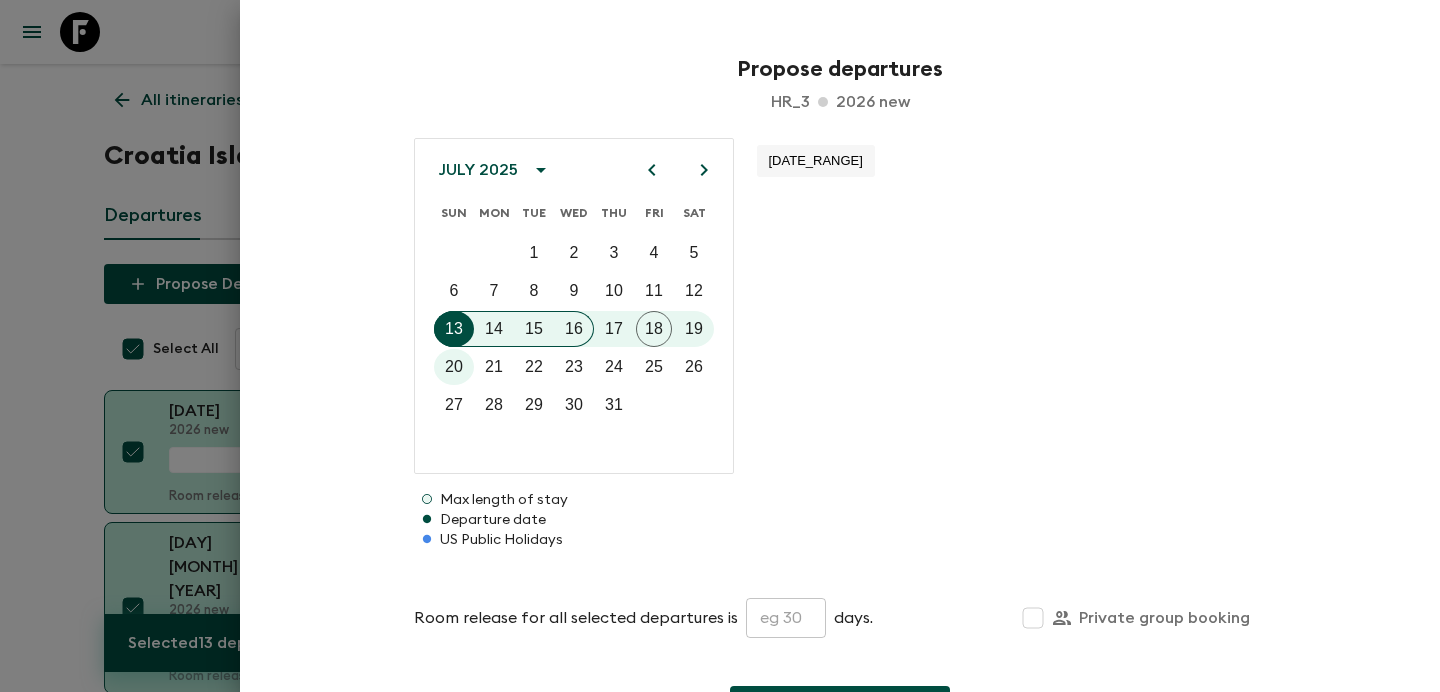 click 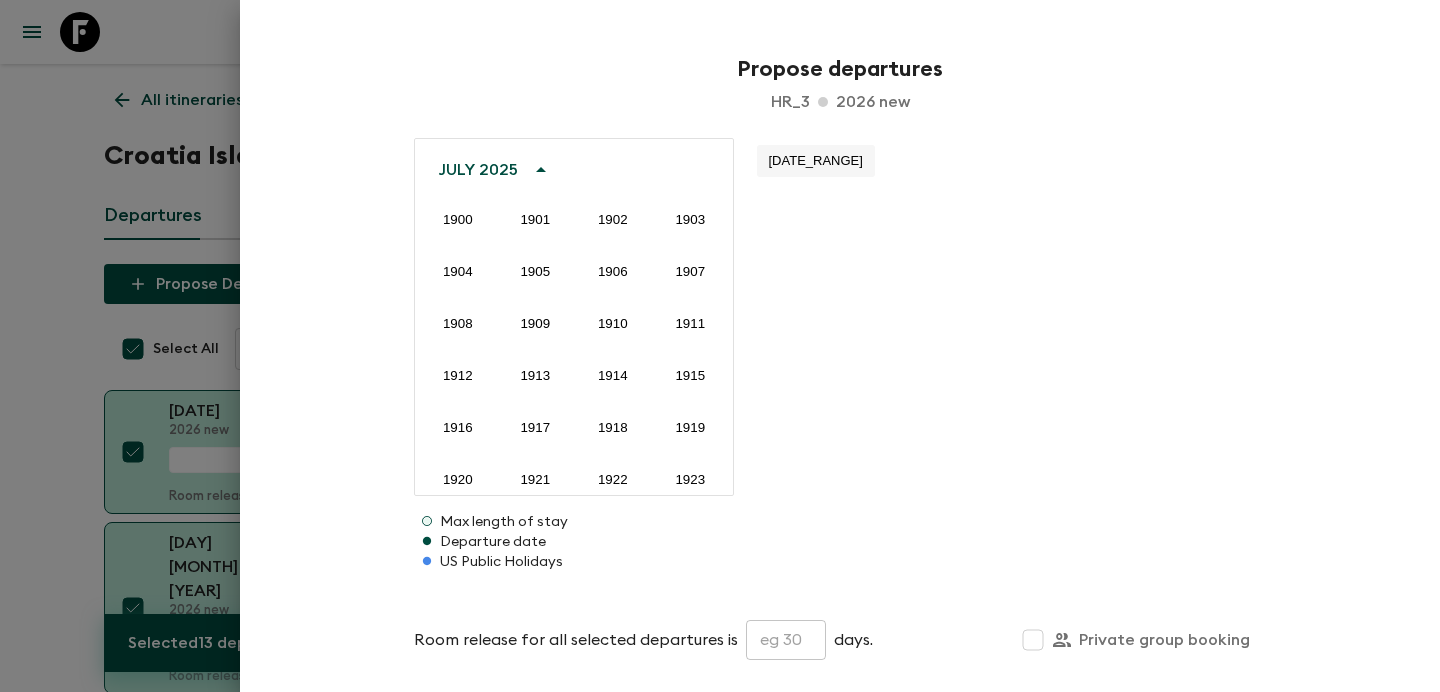 scroll, scrollTop: 1486, scrollLeft: 0, axis: vertical 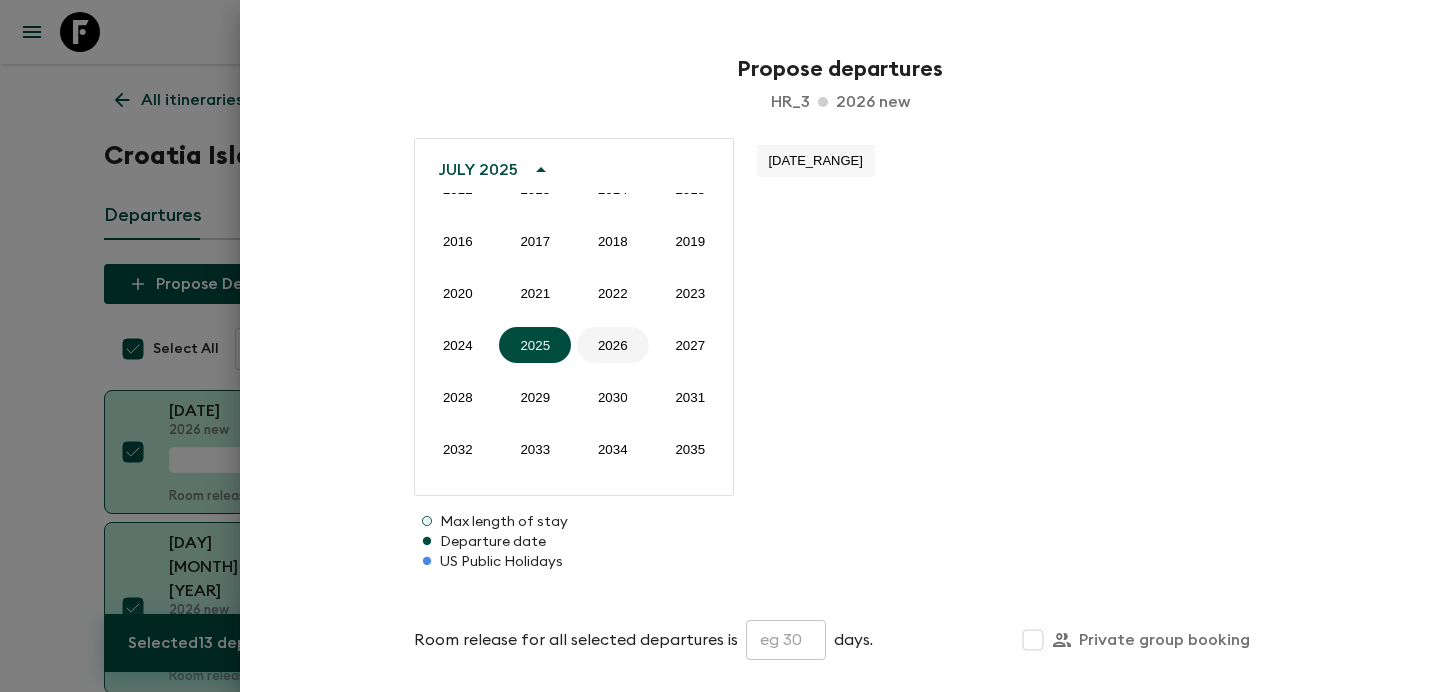click on "2026" at bounding box center [613, 345] 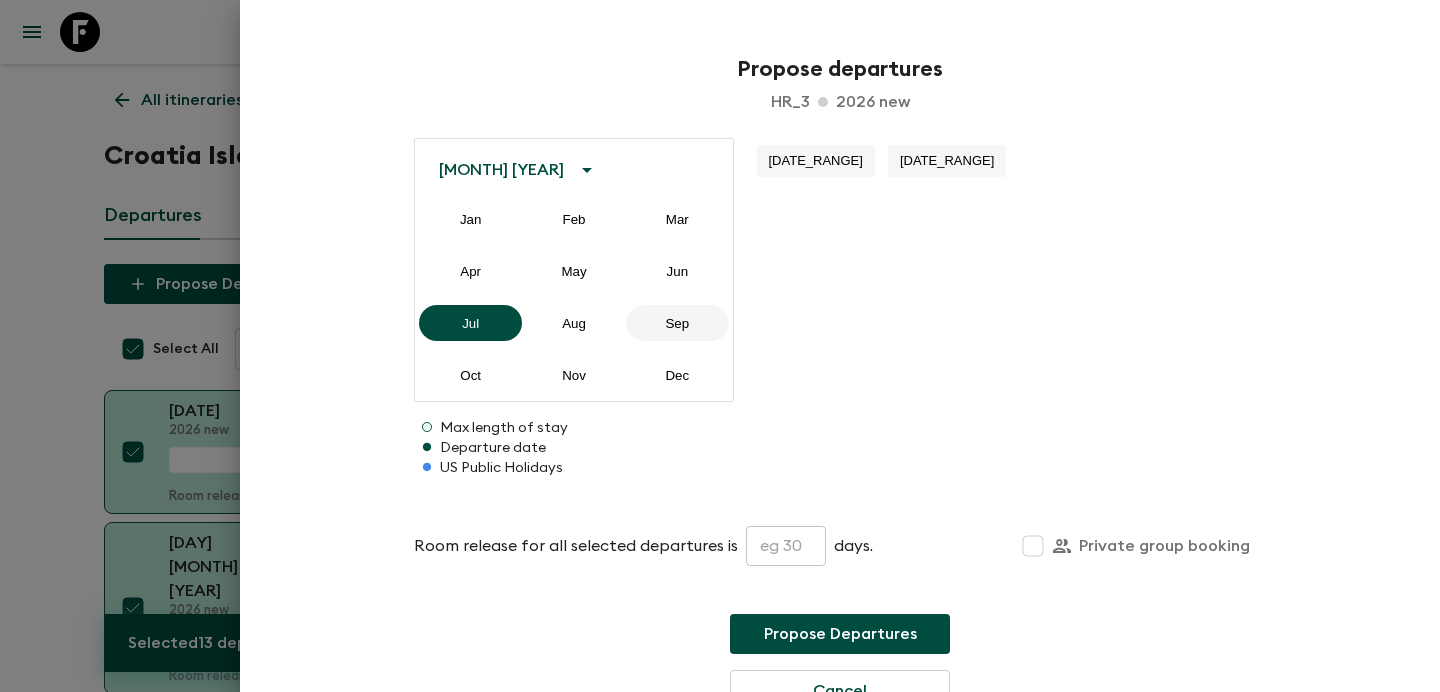 click on "Sep" at bounding box center [677, 323] 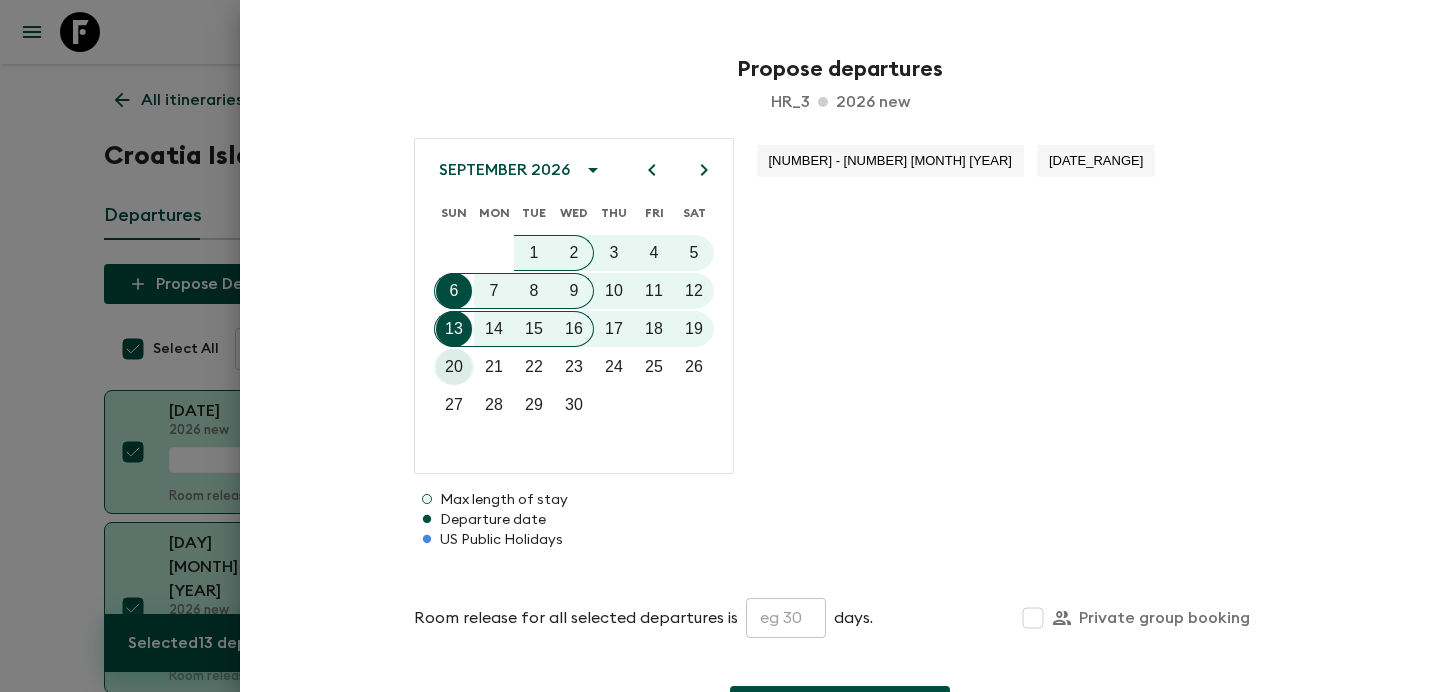 click on "20" at bounding box center [454, 367] 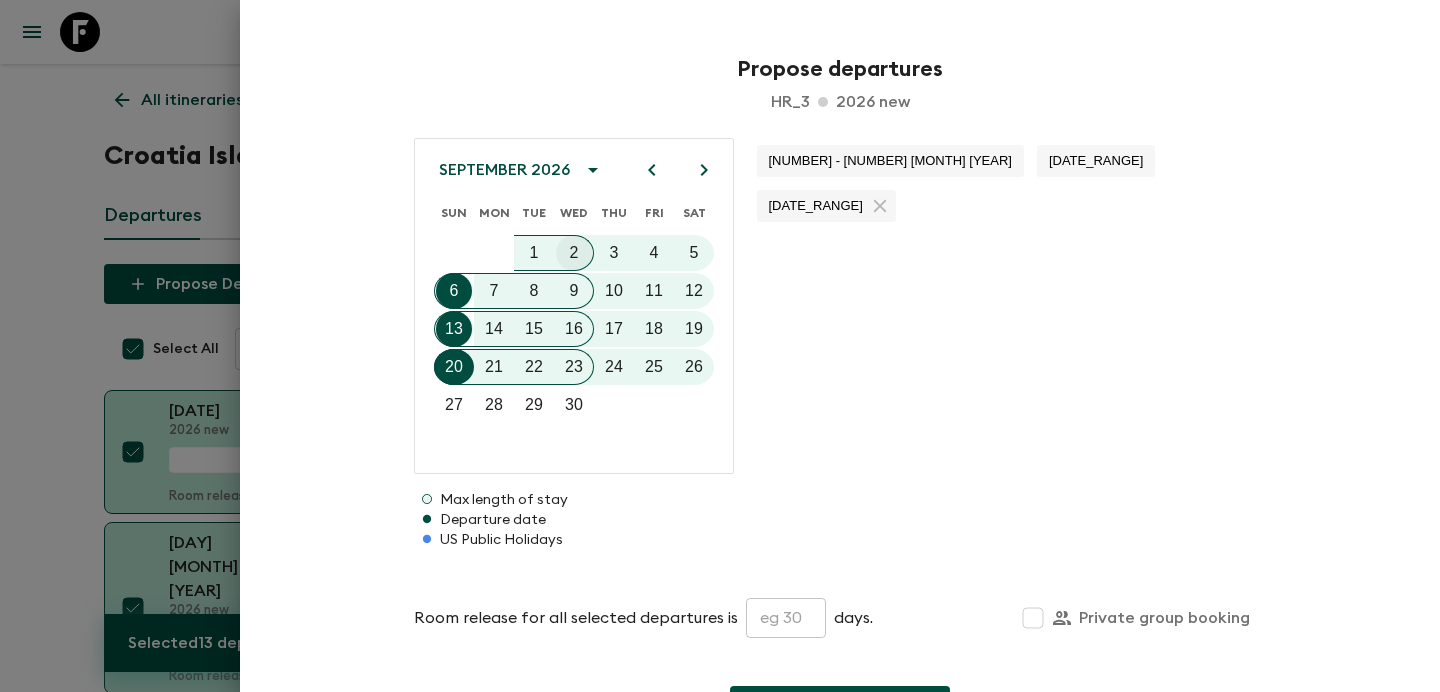 click on "2" at bounding box center (574, 253) 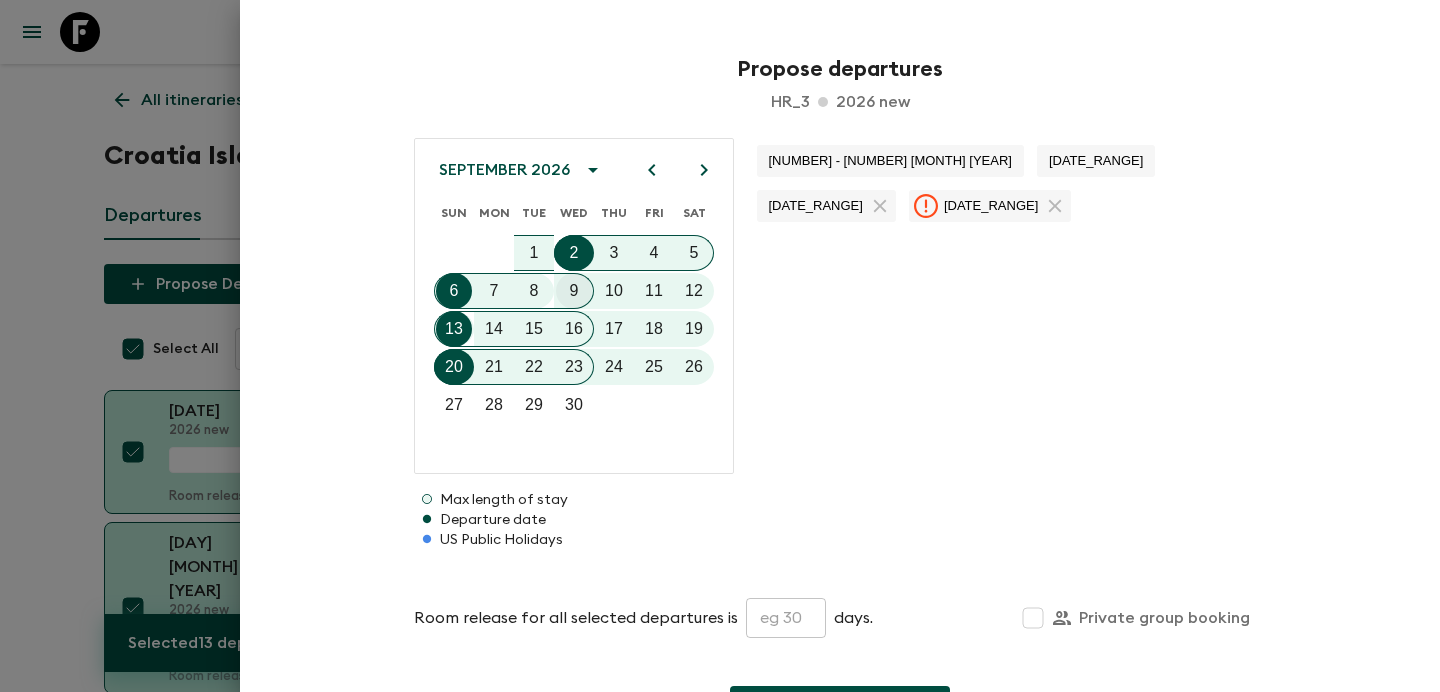 click on "9" at bounding box center (574, 291) 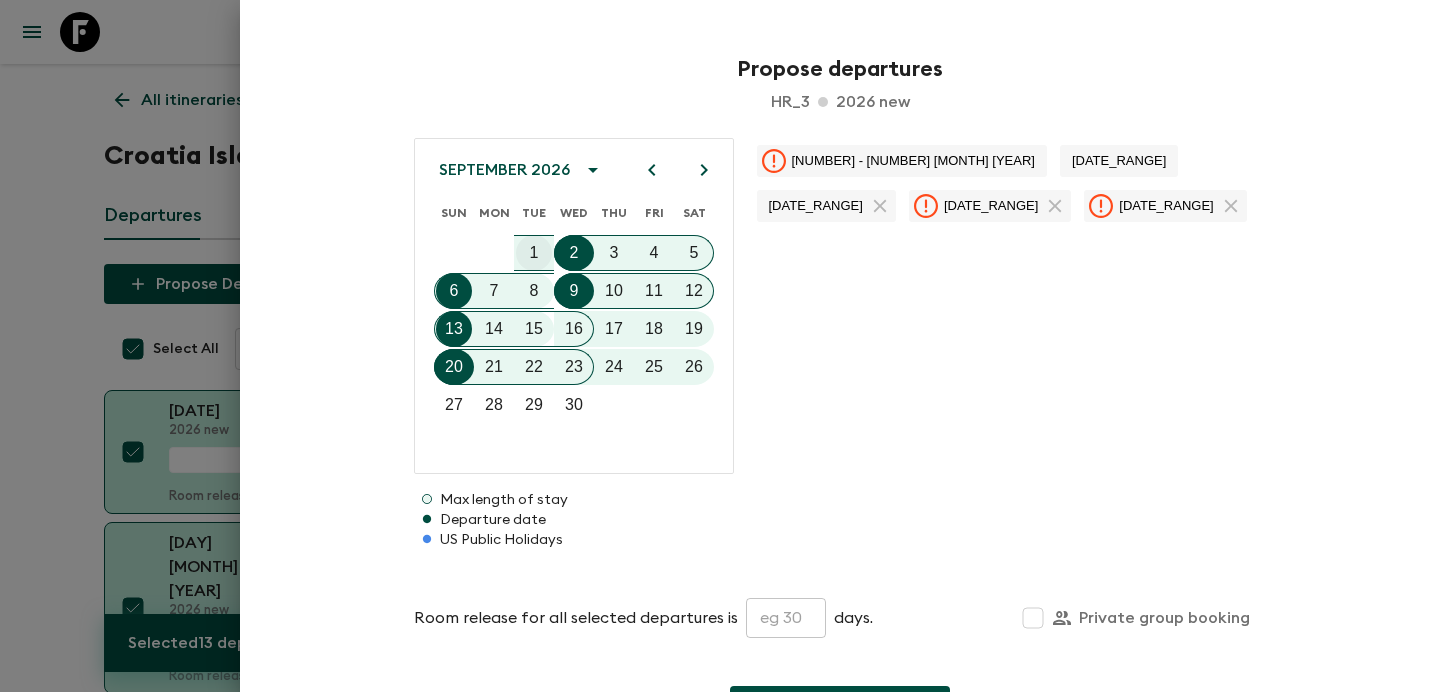 click on "1" at bounding box center [534, 253] 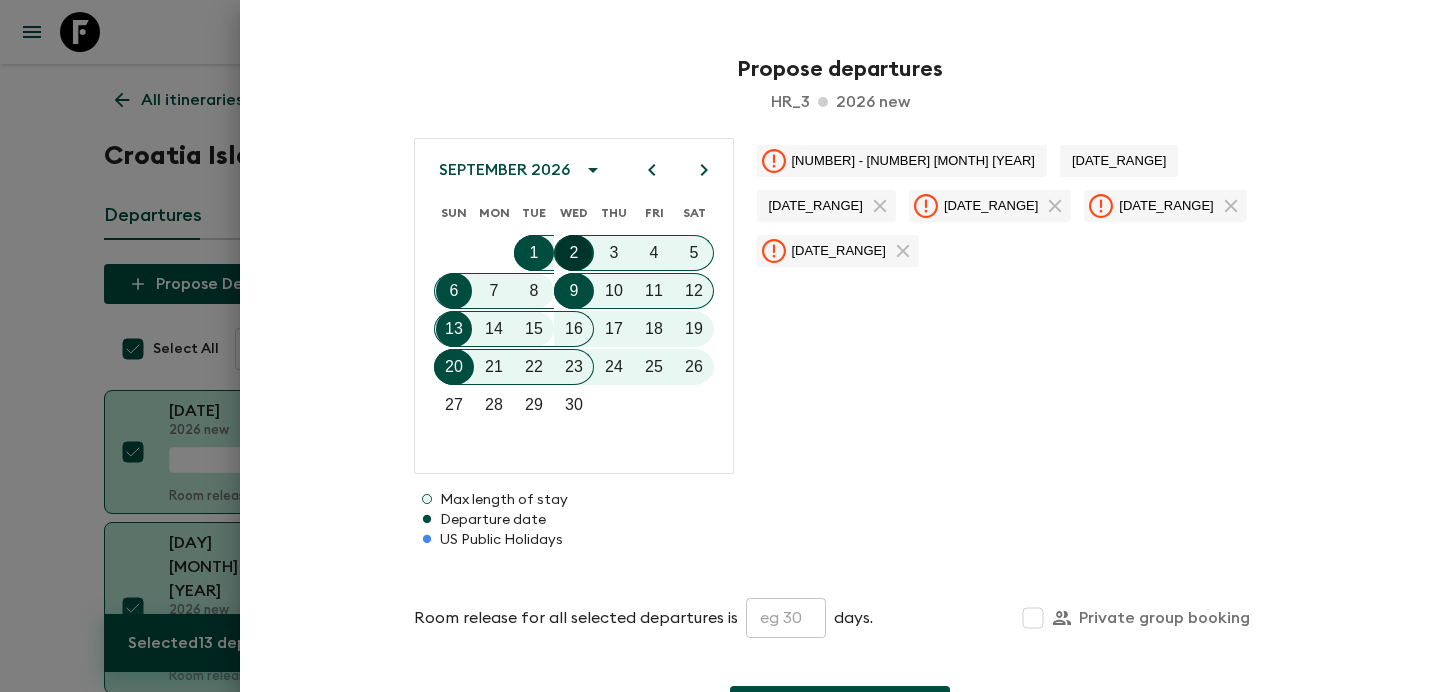 click on "2" at bounding box center [574, 253] 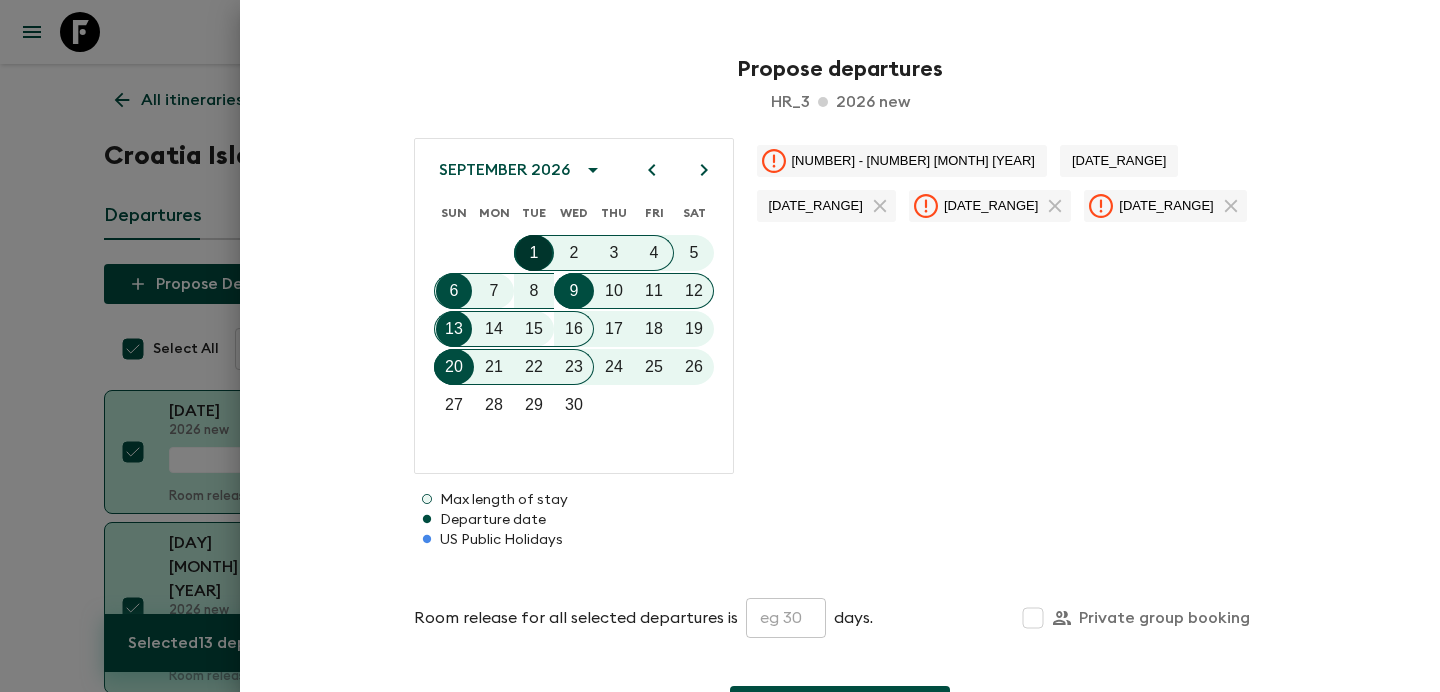 click on "1" at bounding box center [534, 253] 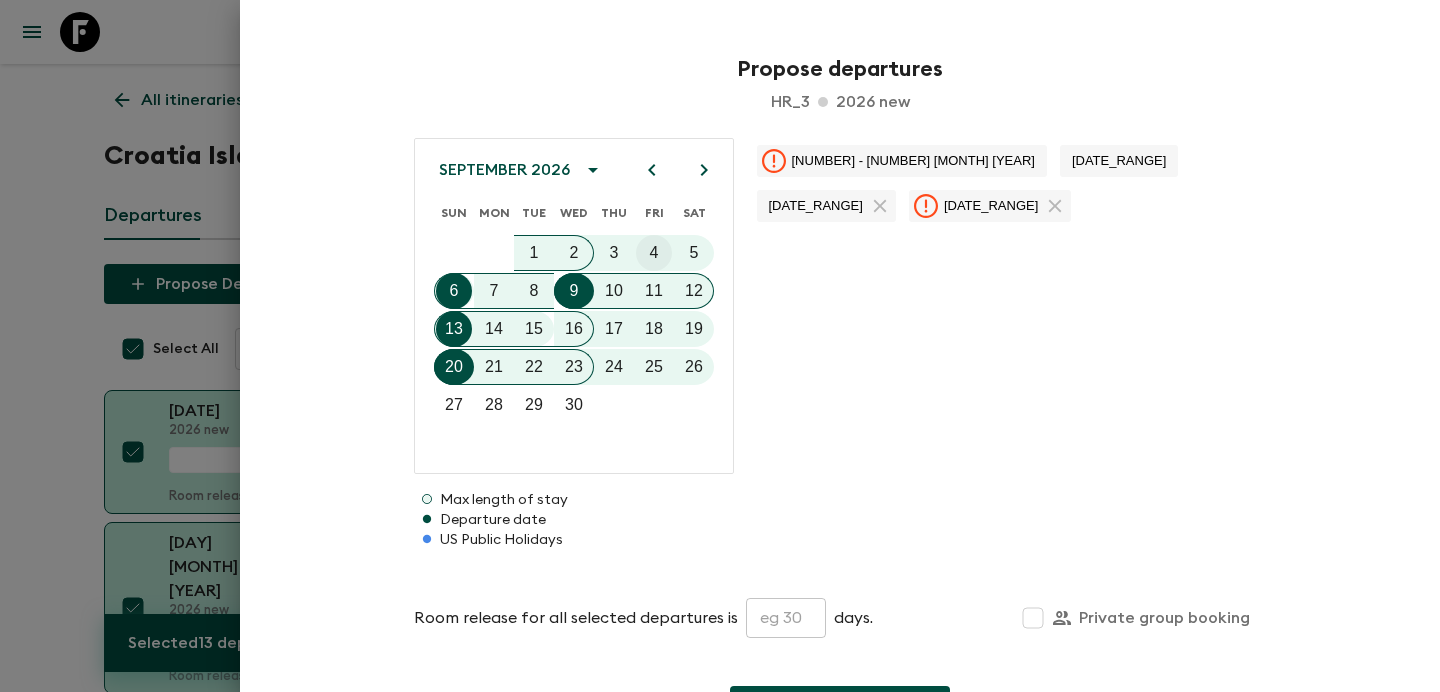 click on "4" at bounding box center (654, 253) 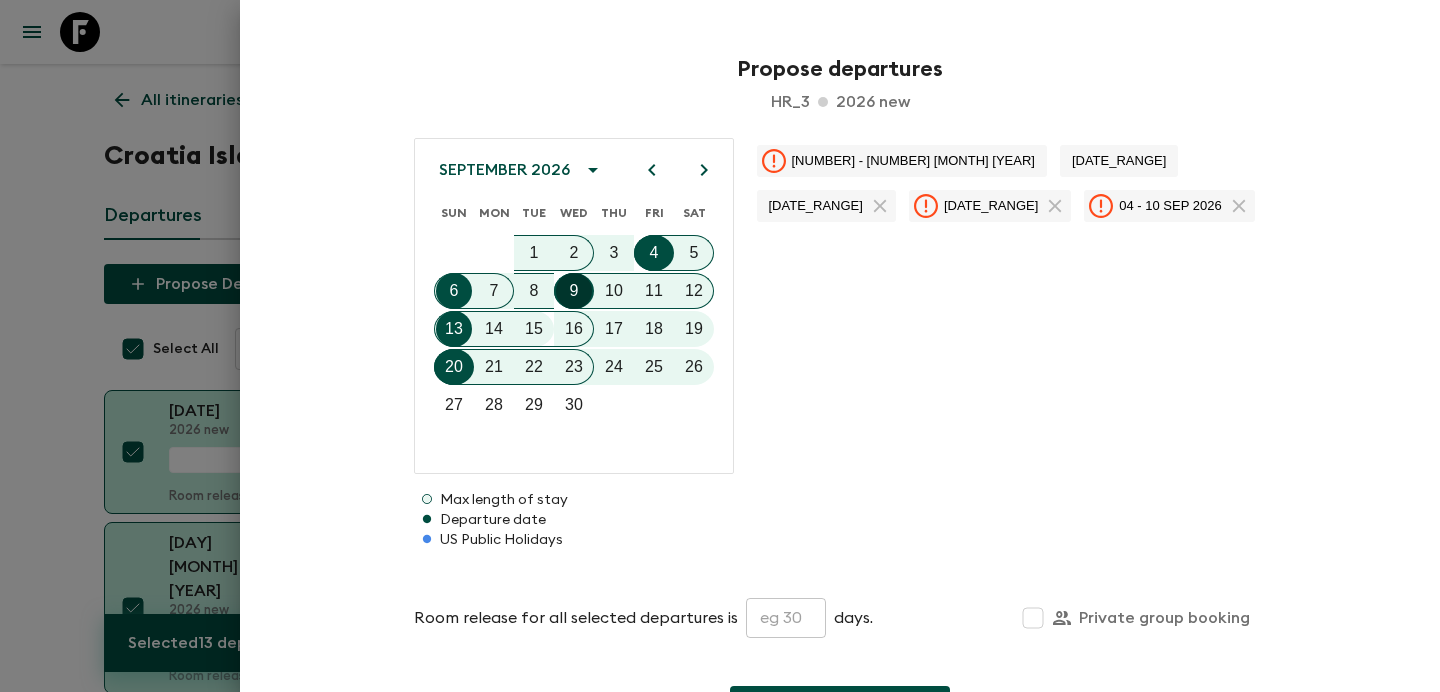 click on "9" at bounding box center (574, 291) 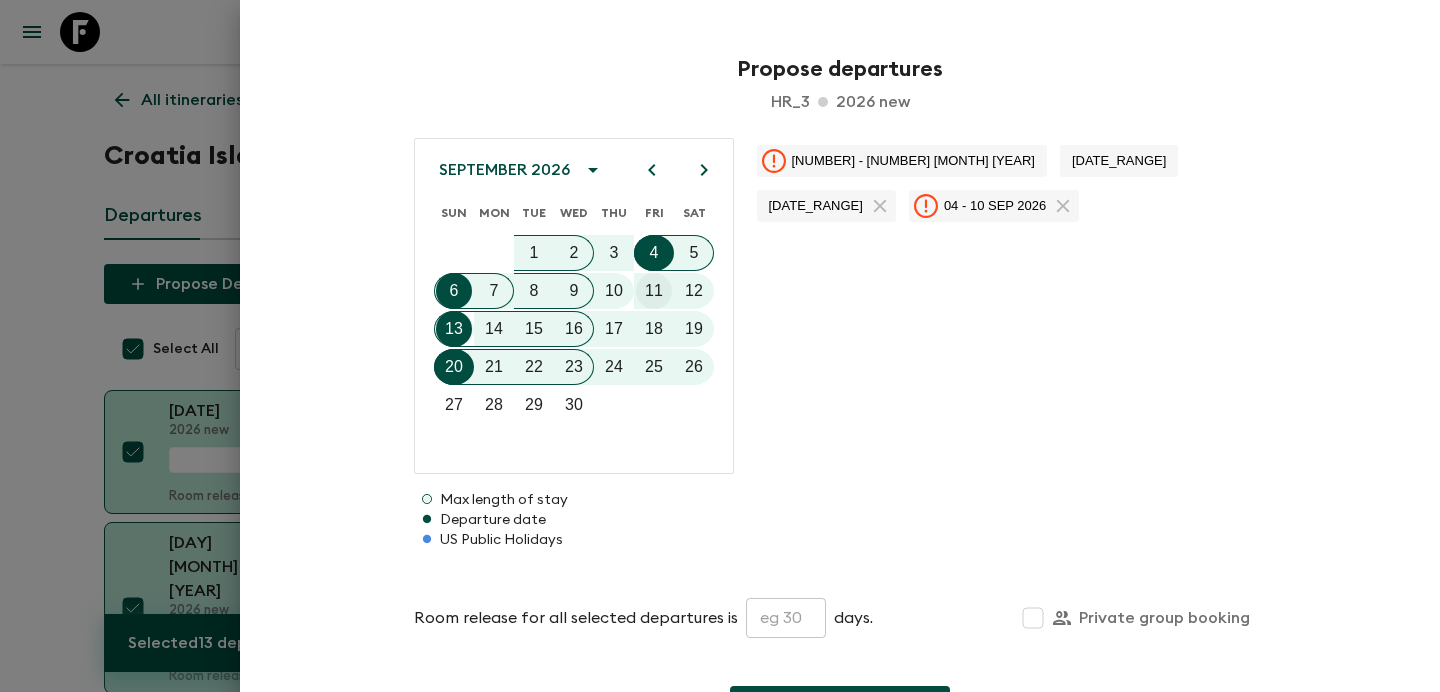 click on "11" at bounding box center [654, 291] 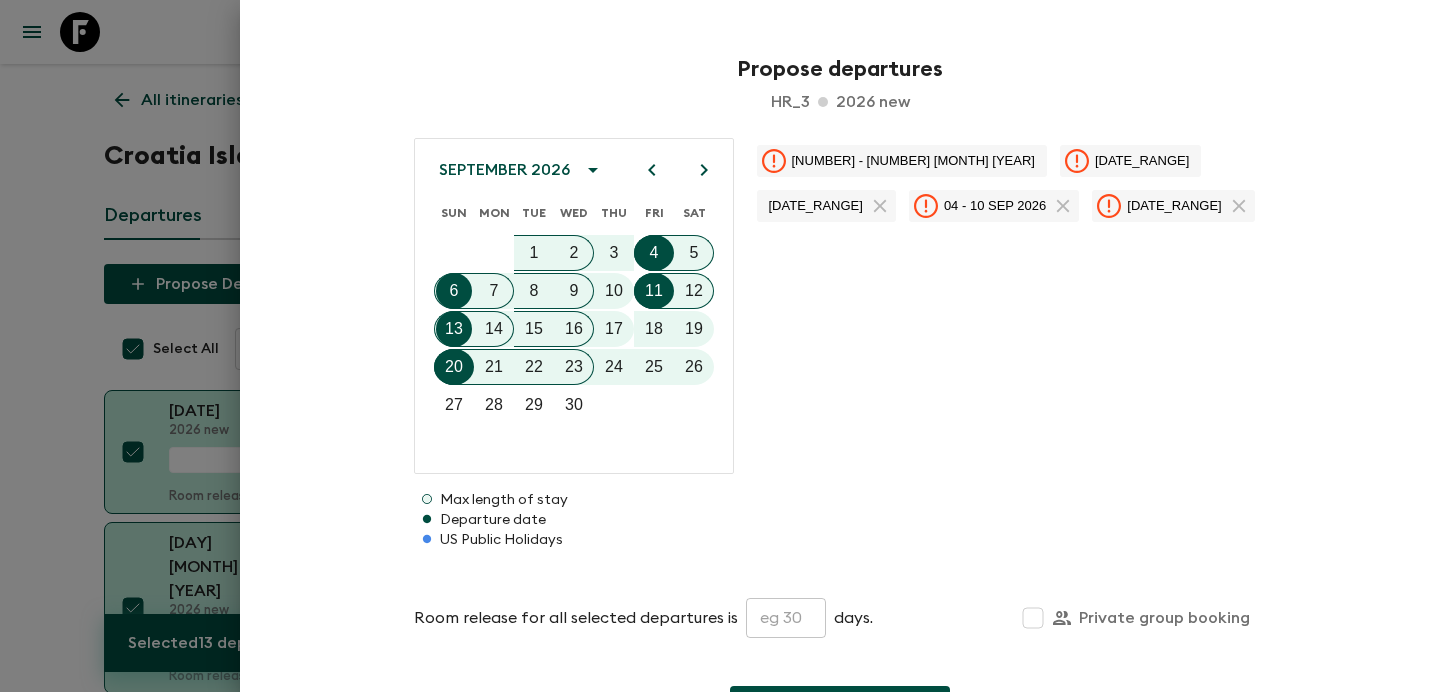 click at bounding box center [786, 618] 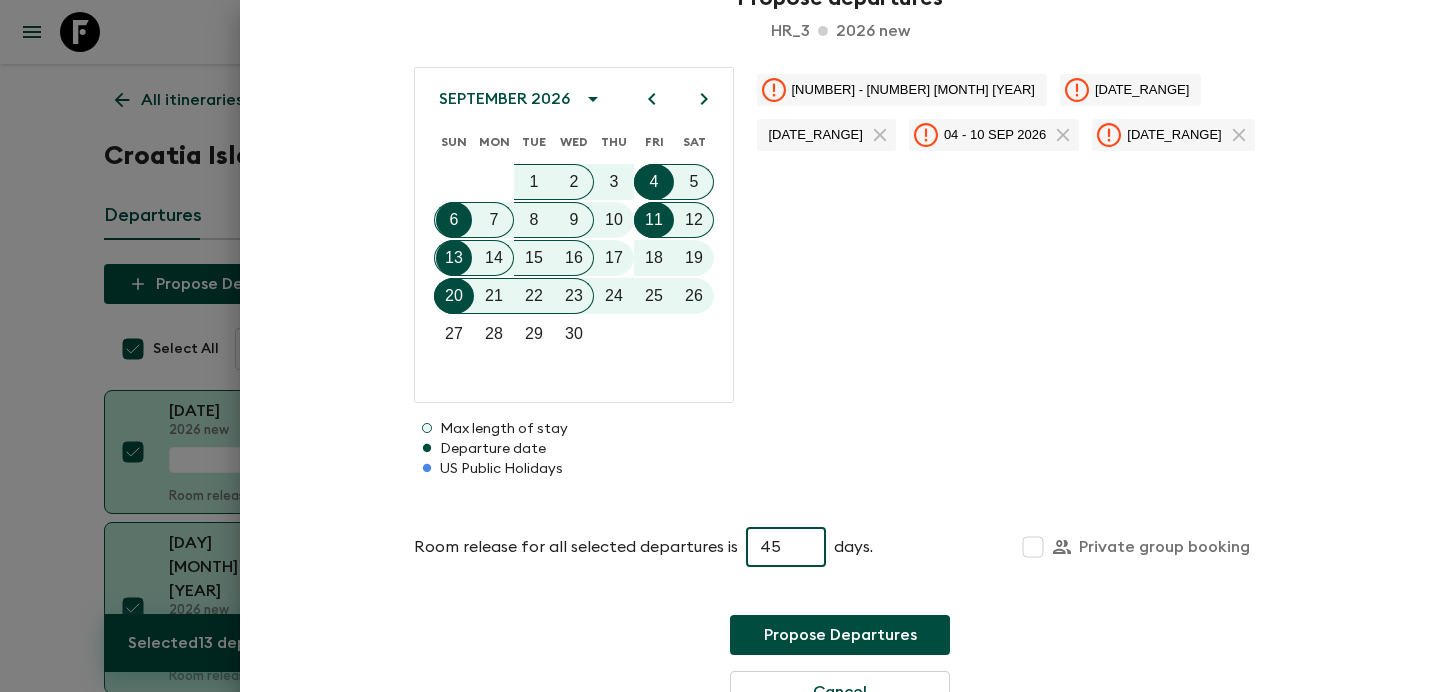 scroll, scrollTop: 95, scrollLeft: 0, axis: vertical 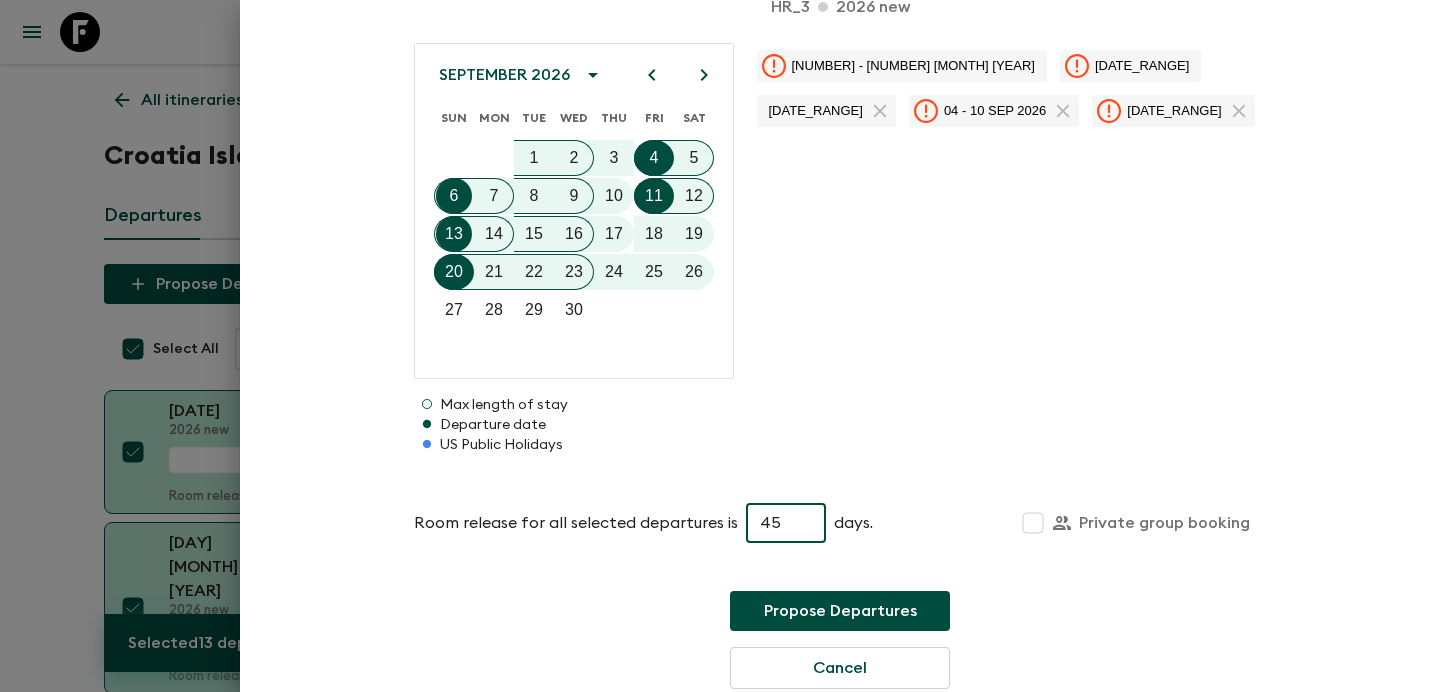 type on "45" 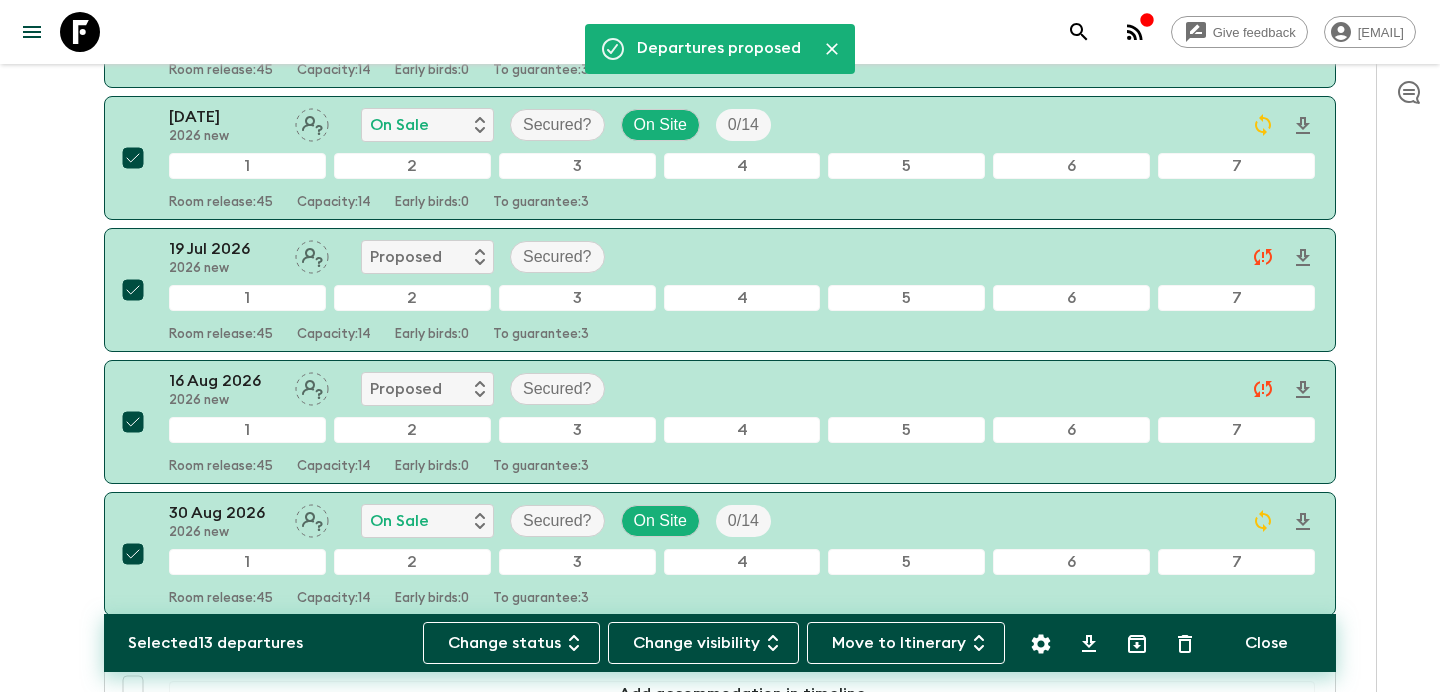 checkbox on "false" 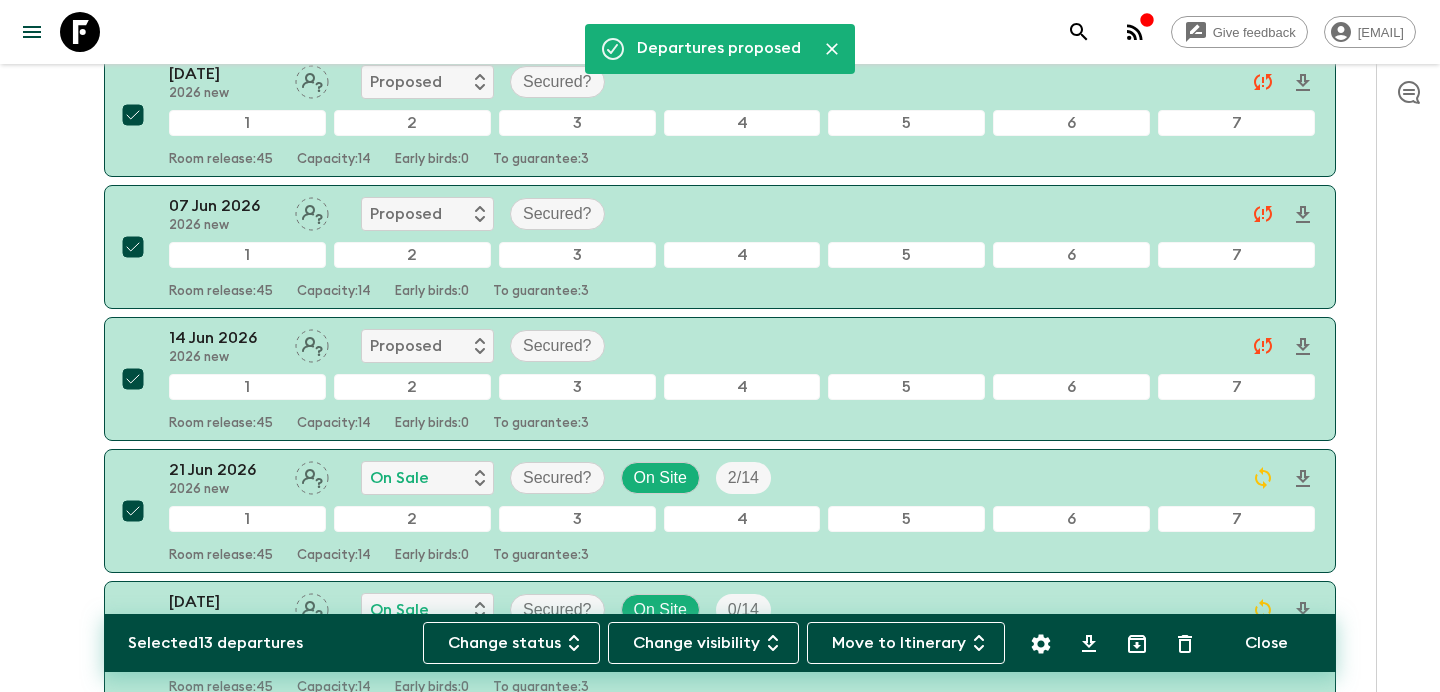 scroll, scrollTop: 0, scrollLeft: 0, axis: both 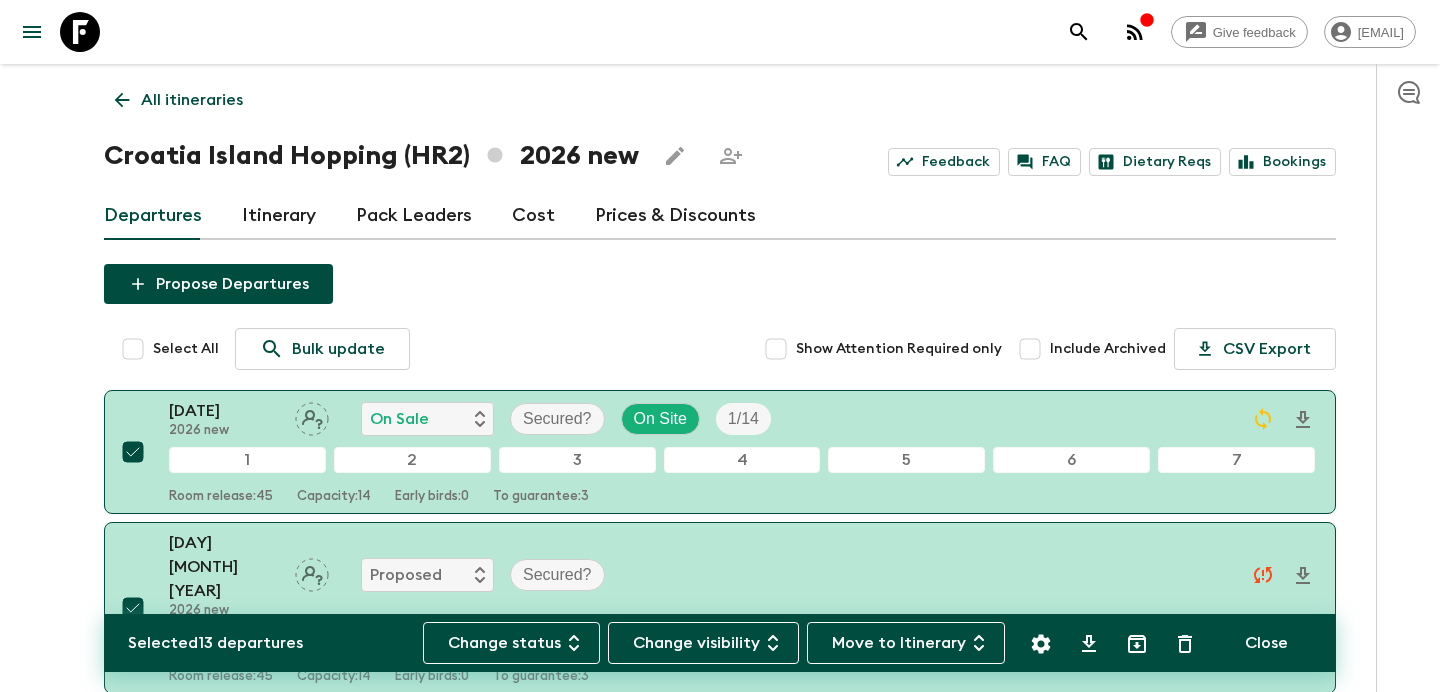 click on "All itineraries" at bounding box center (192, 100) 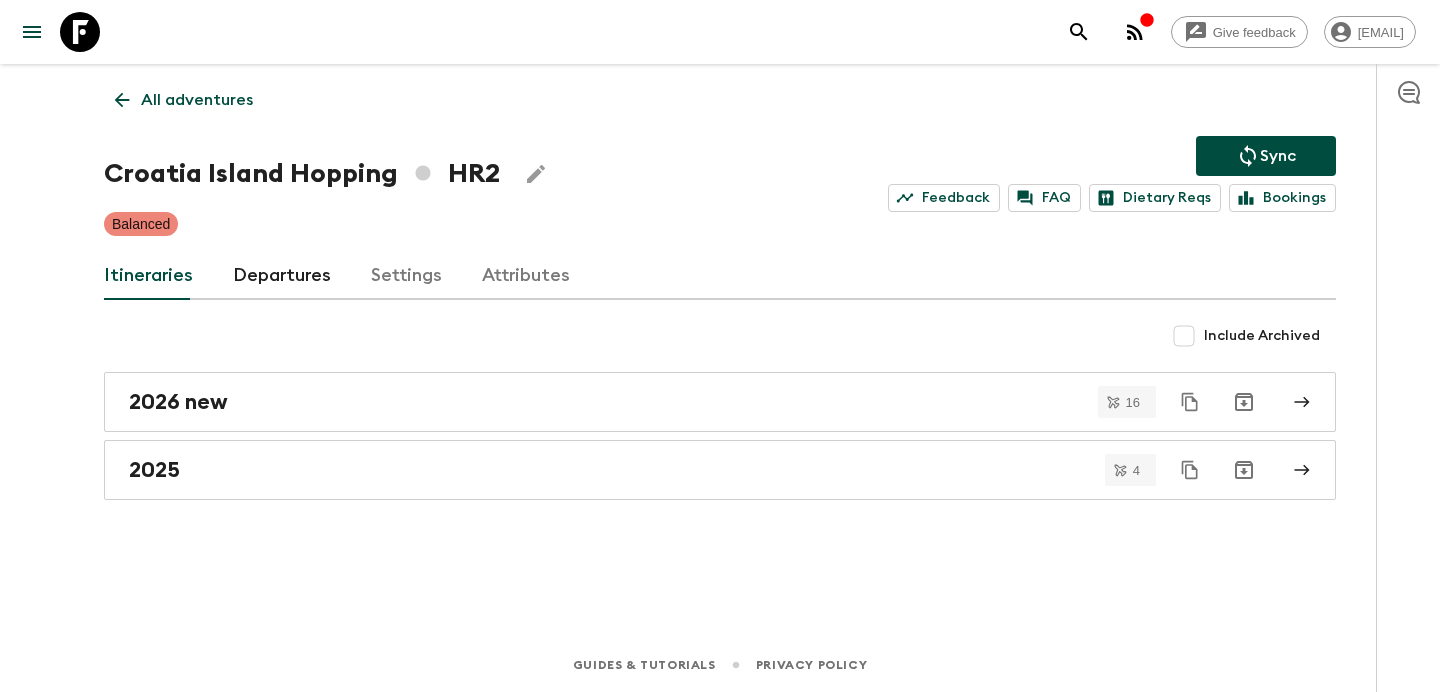 click on "All adventures" at bounding box center (197, 100) 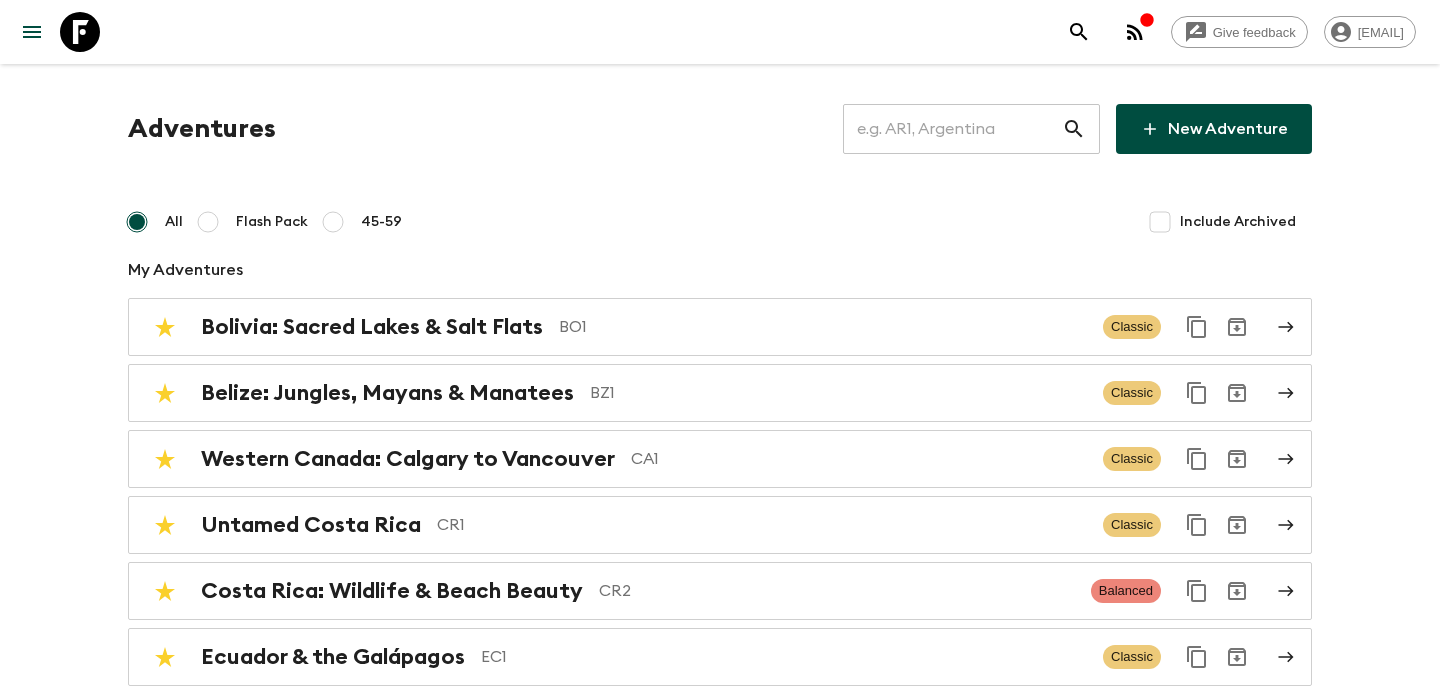 click at bounding box center [952, 129] 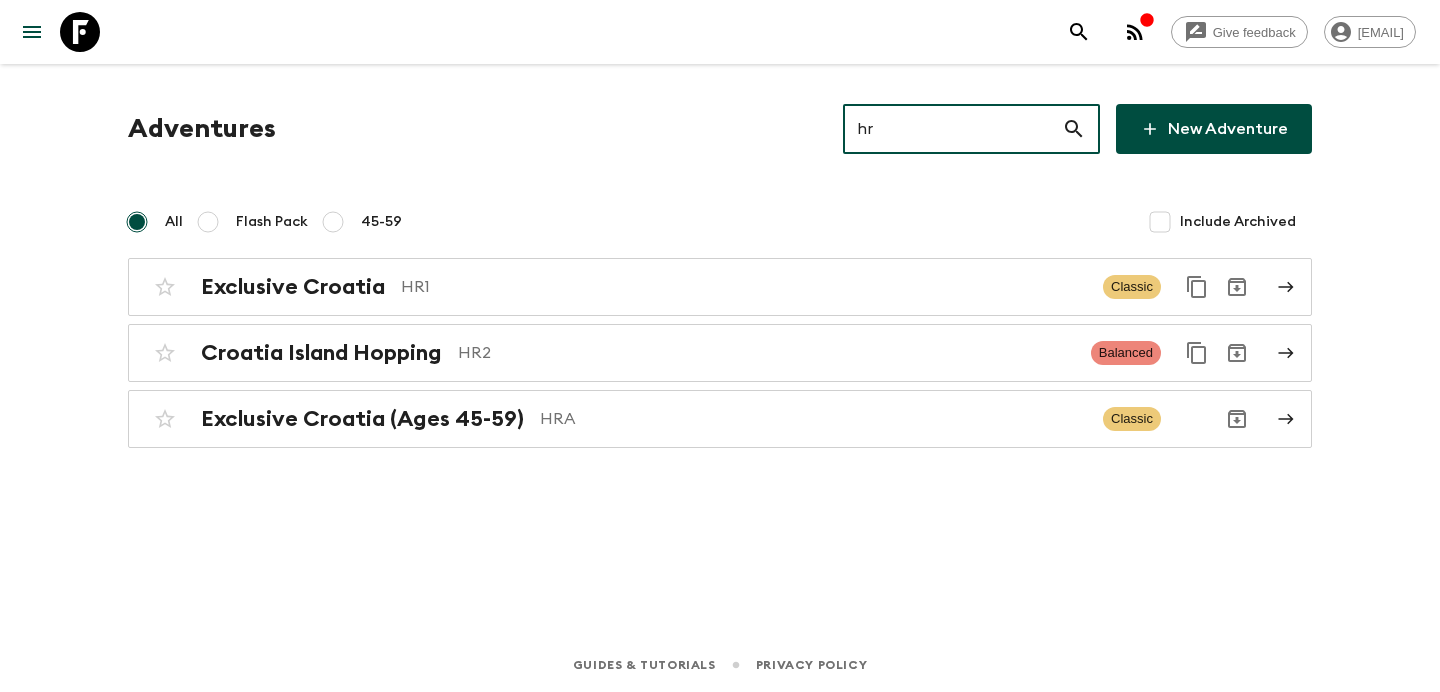 type on "hr1" 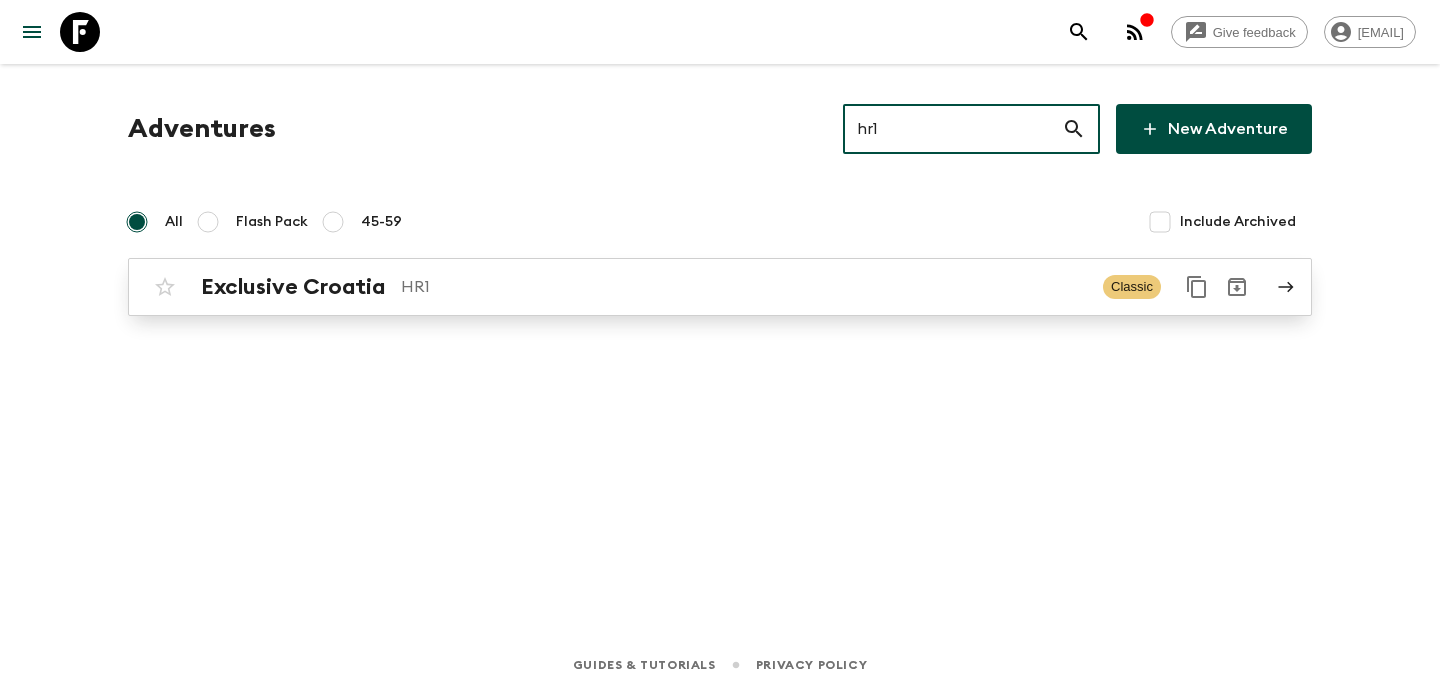 click on "HR1" at bounding box center (744, 287) 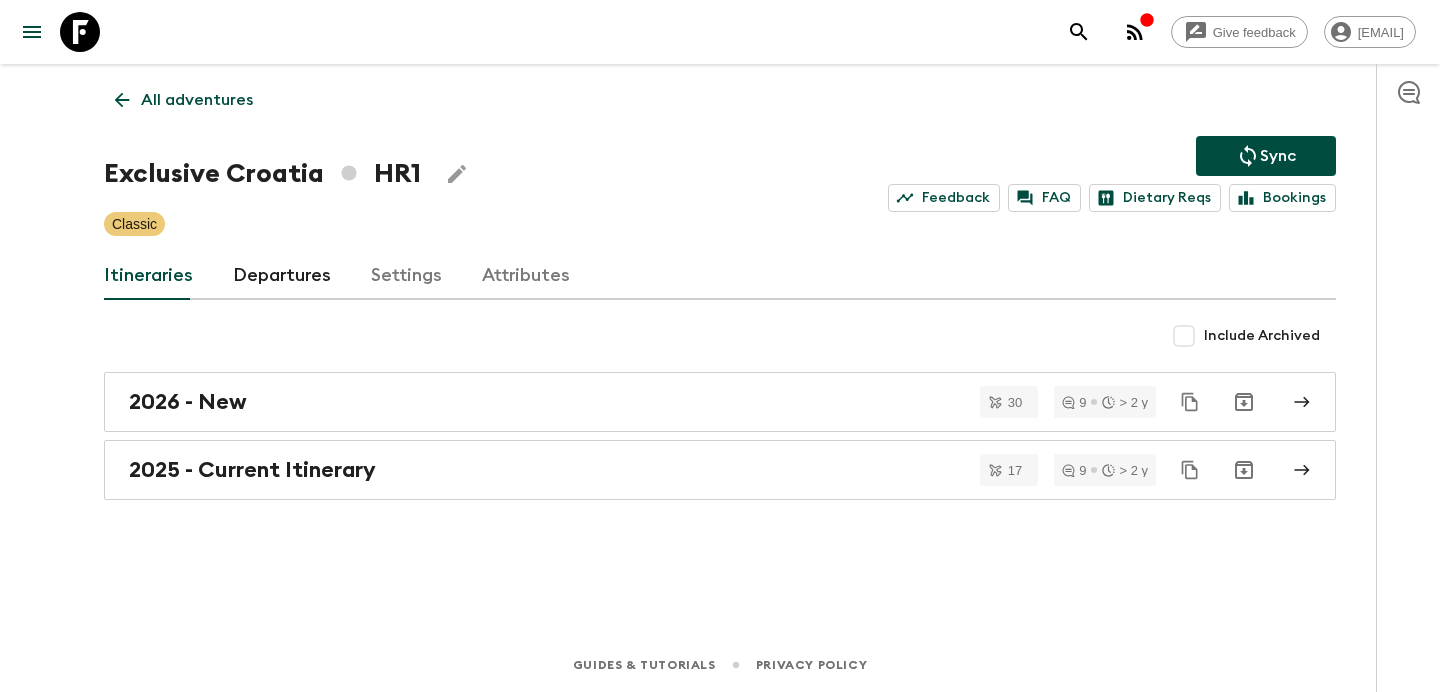 click on "Include Archived" at bounding box center (1184, 336) 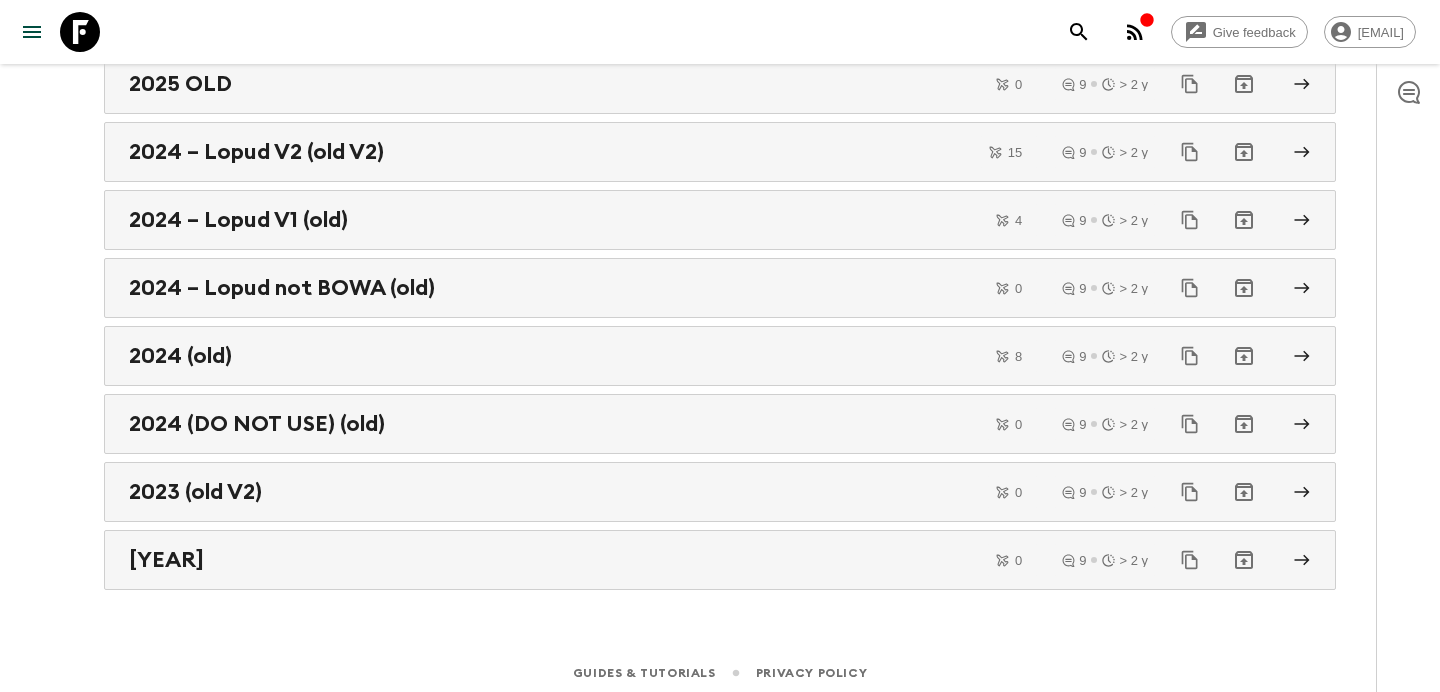 scroll, scrollTop: 734, scrollLeft: 0, axis: vertical 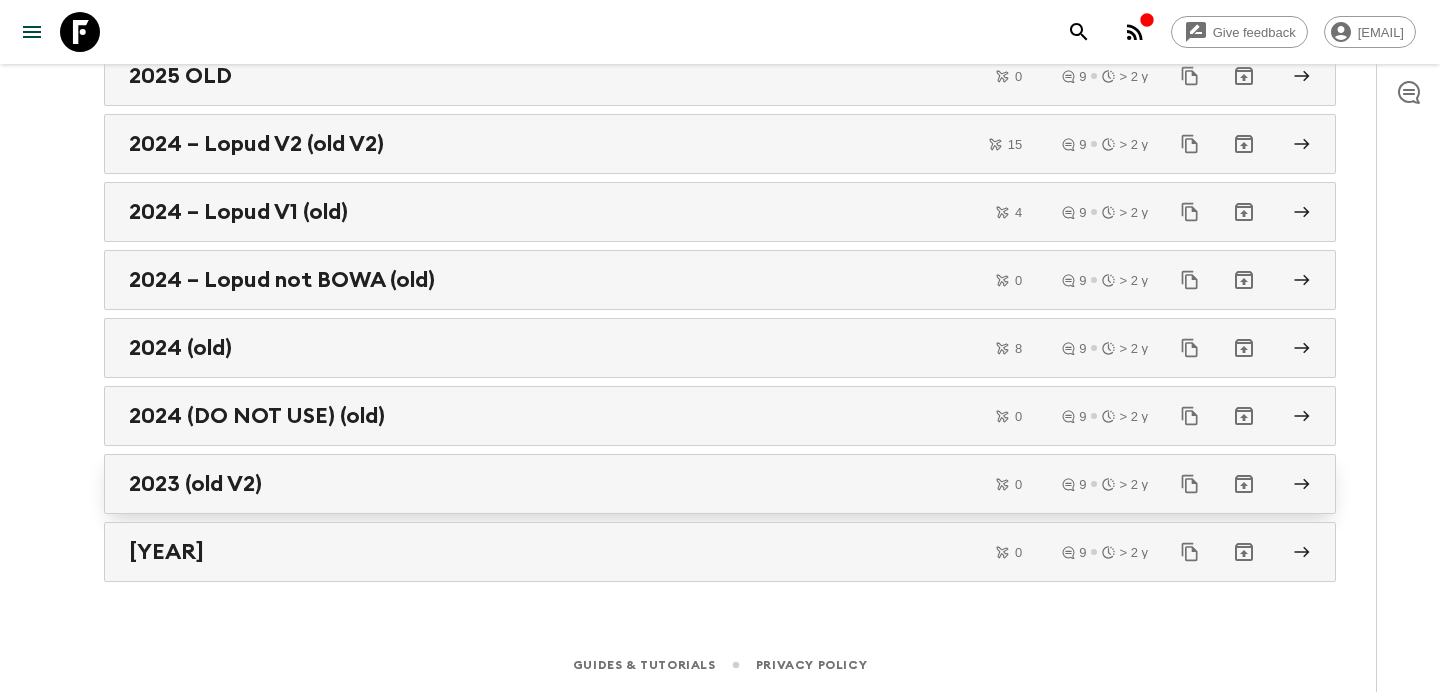 click on "2023 (old V2)" at bounding box center [701, 484] 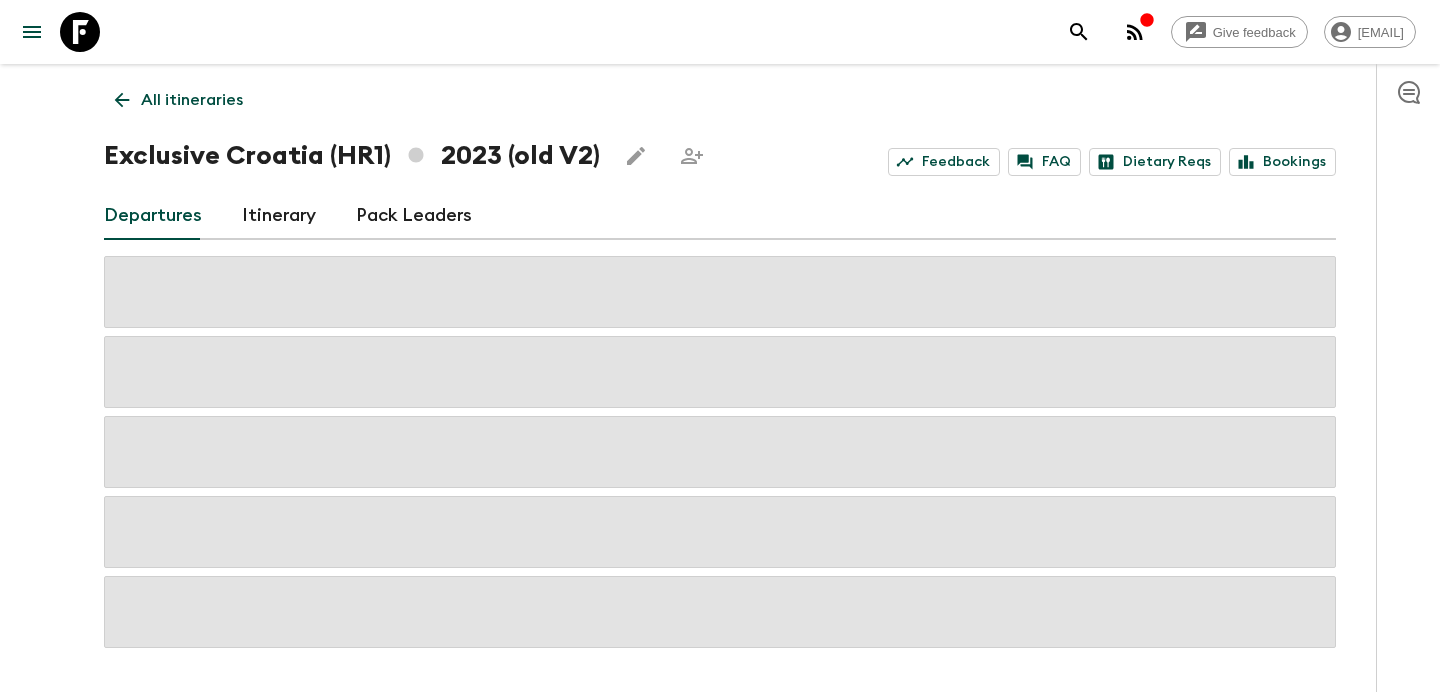 click on "Itinerary" at bounding box center [279, 216] 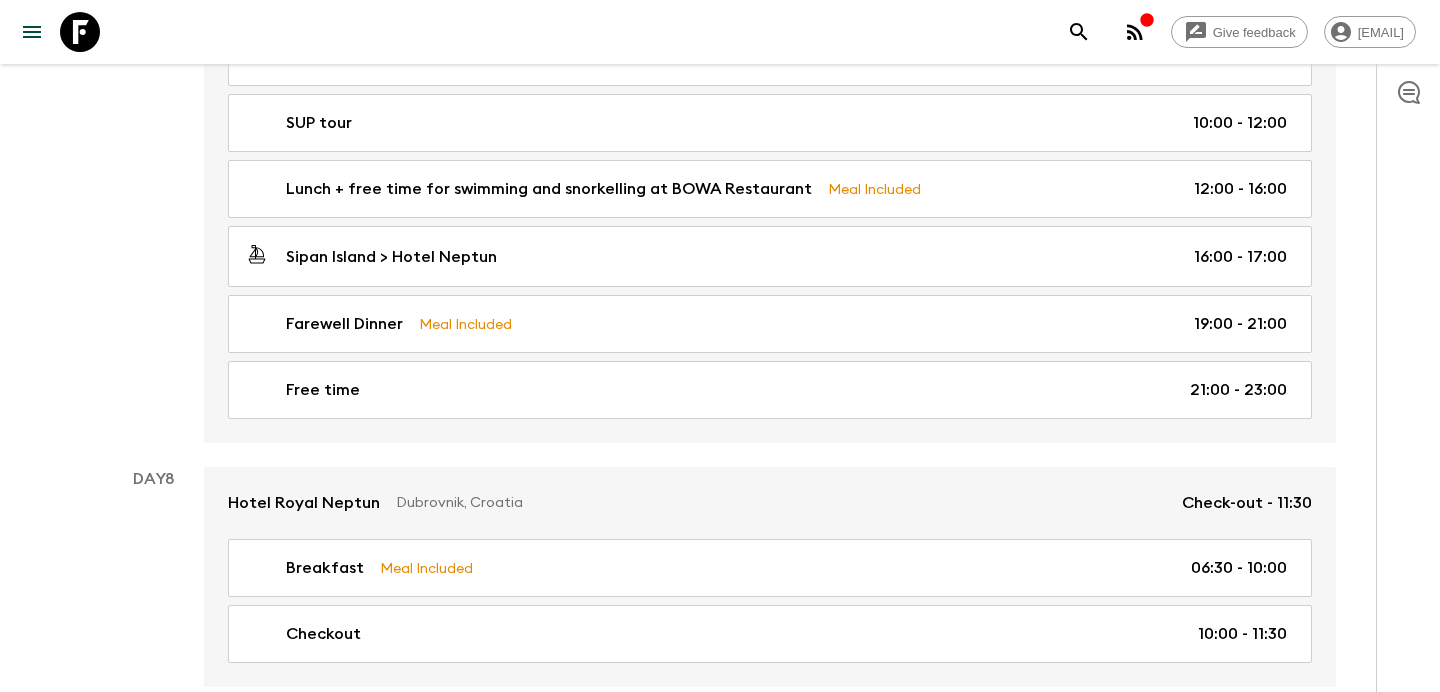 scroll, scrollTop: 4393, scrollLeft: 0, axis: vertical 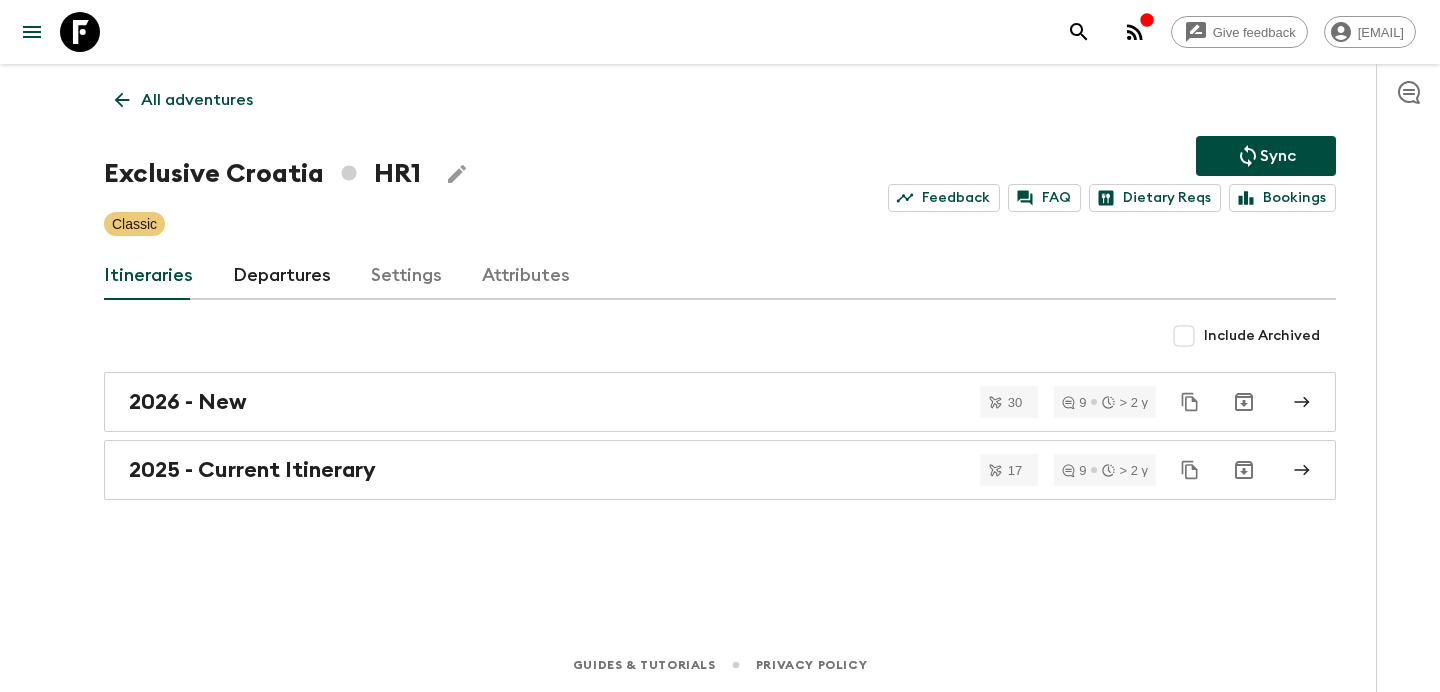 click on "Include Archived" at bounding box center [1184, 336] 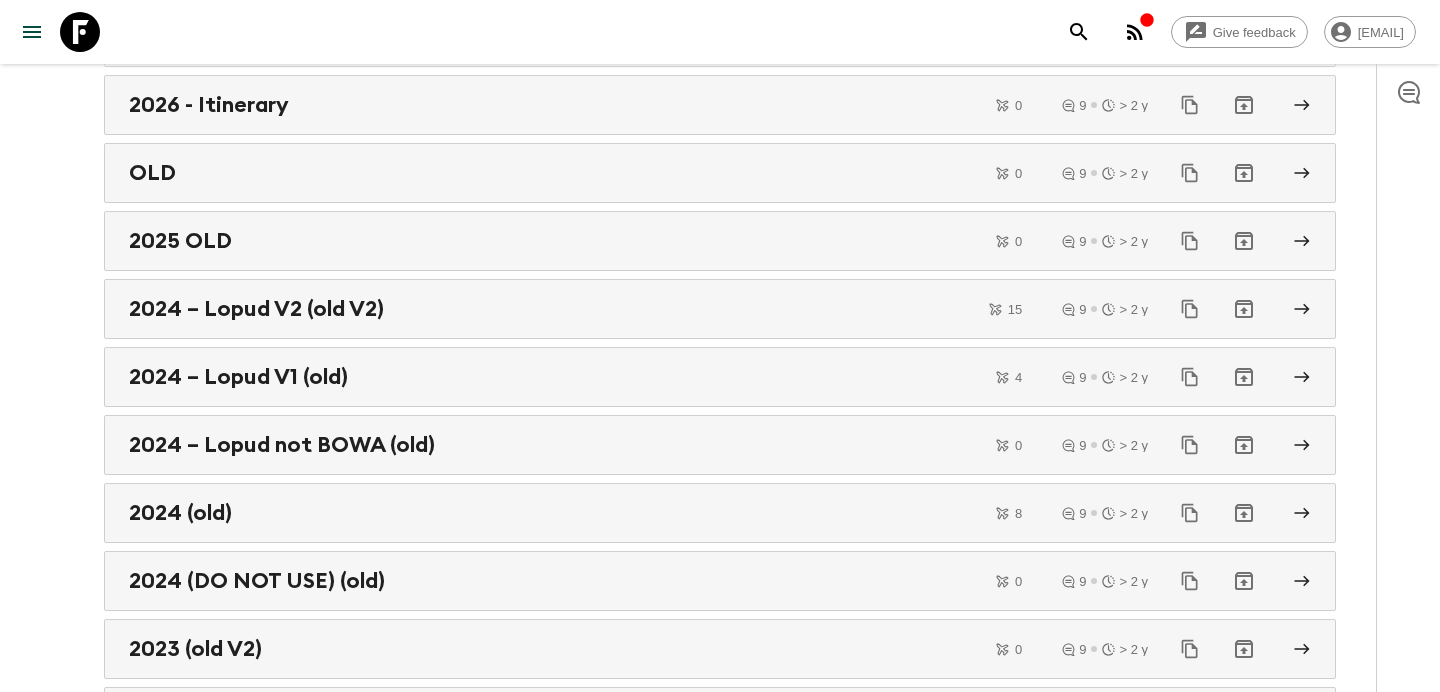 scroll, scrollTop: 574, scrollLeft: 0, axis: vertical 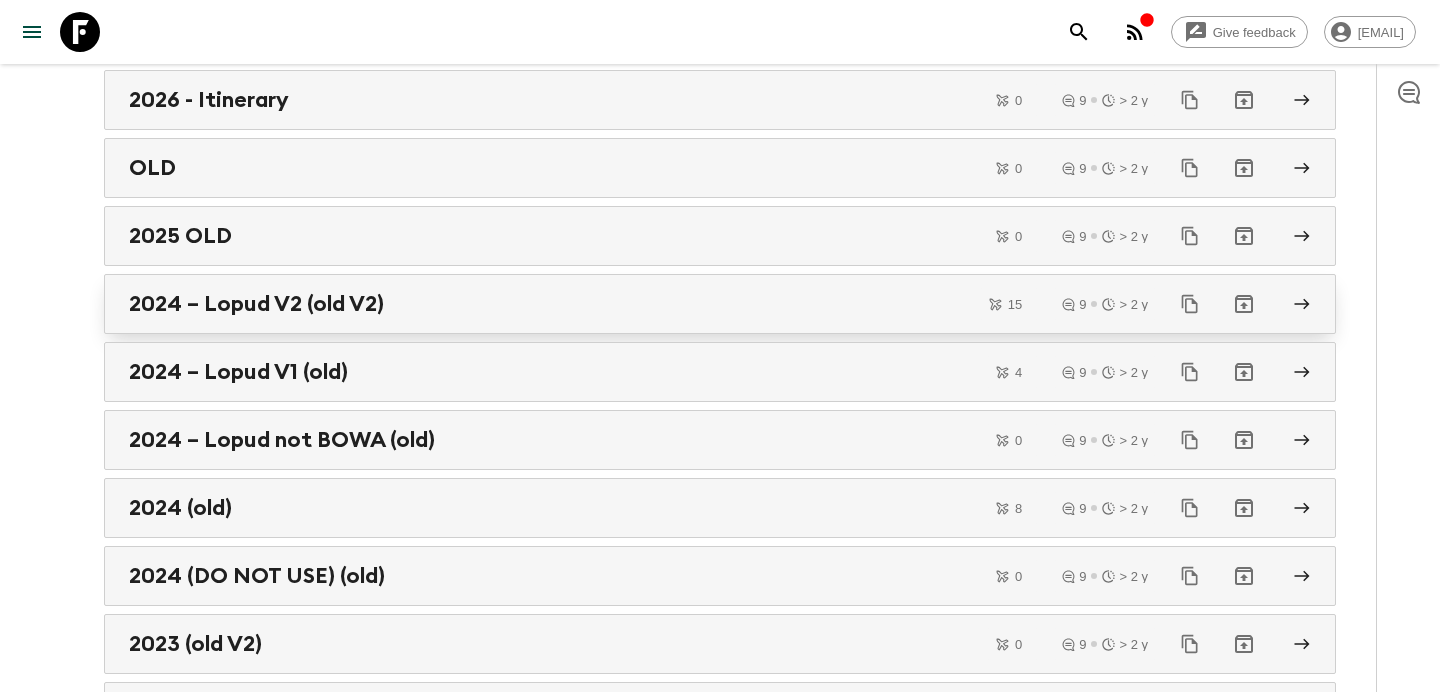 click on "2024 – Lopud V2 (old V2)" at bounding box center (701, 304) 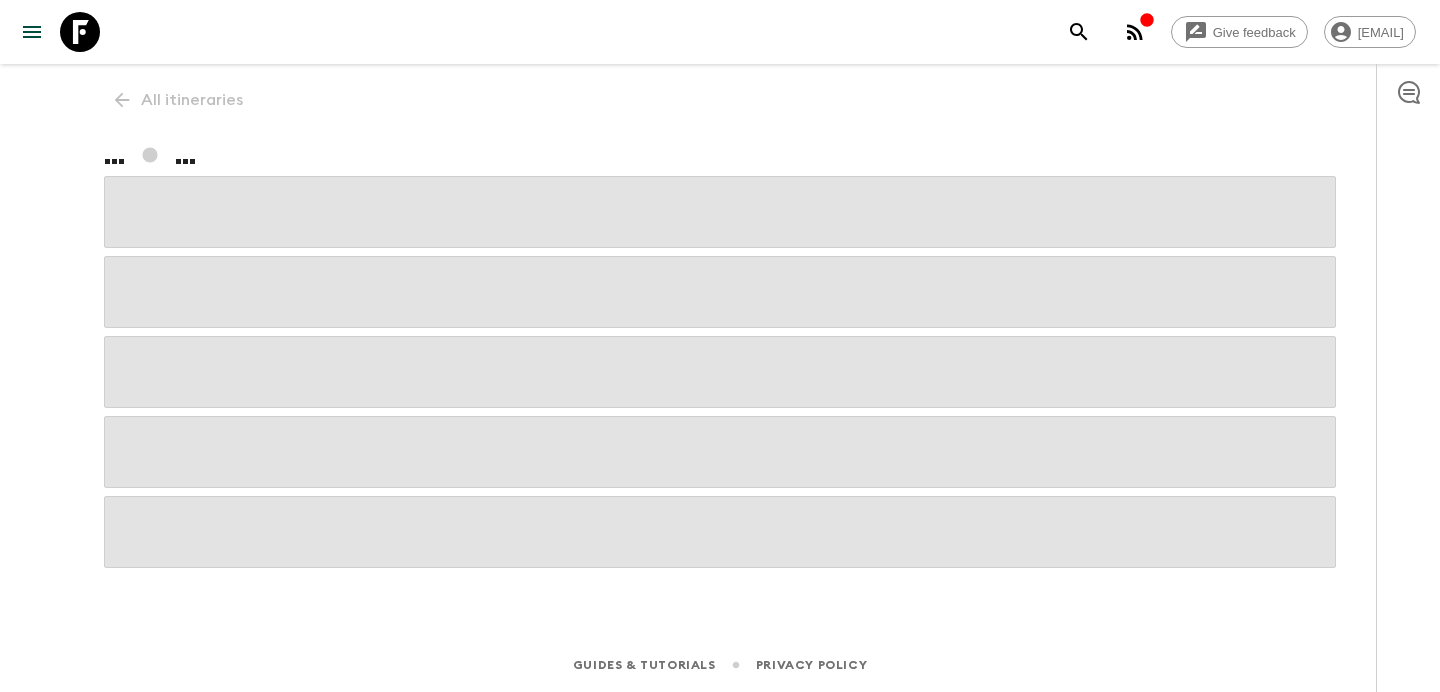 scroll, scrollTop: 0, scrollLeft: 0, axis: both 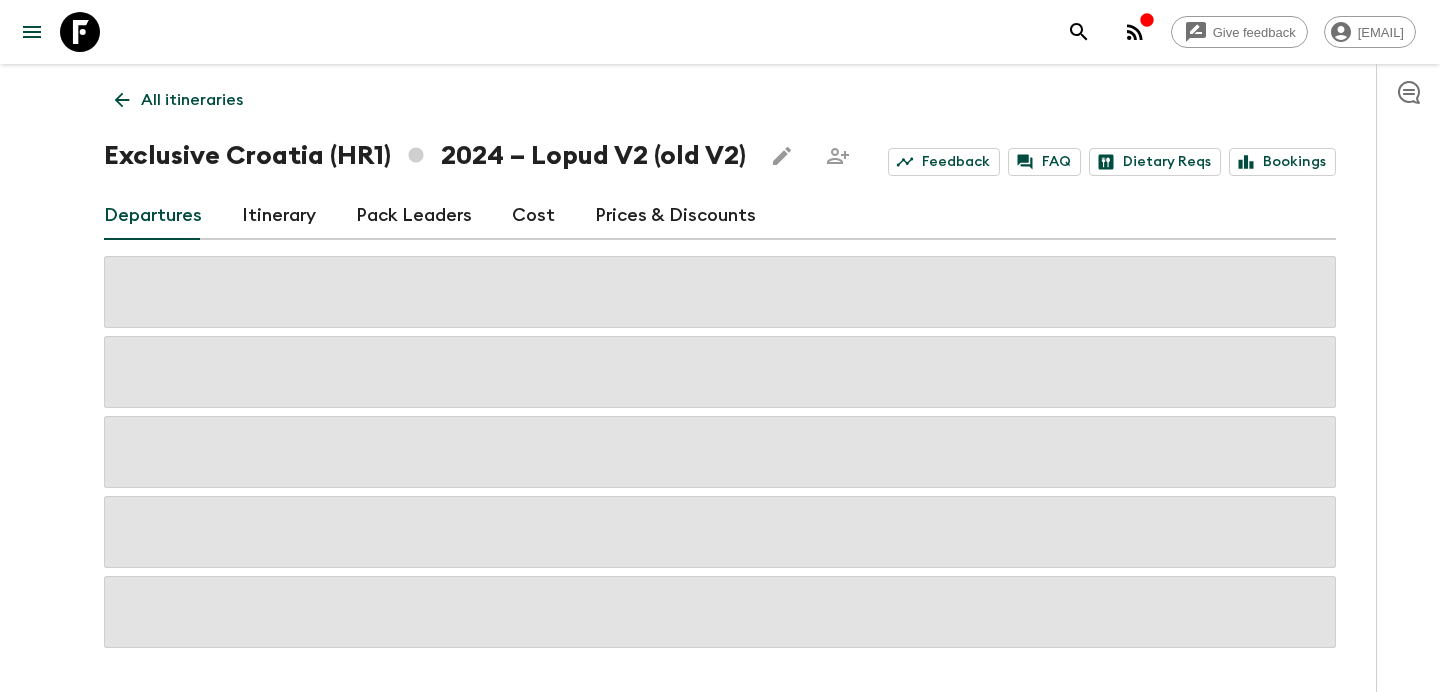 click on "Itinerary" at bounding box center [279, 216] 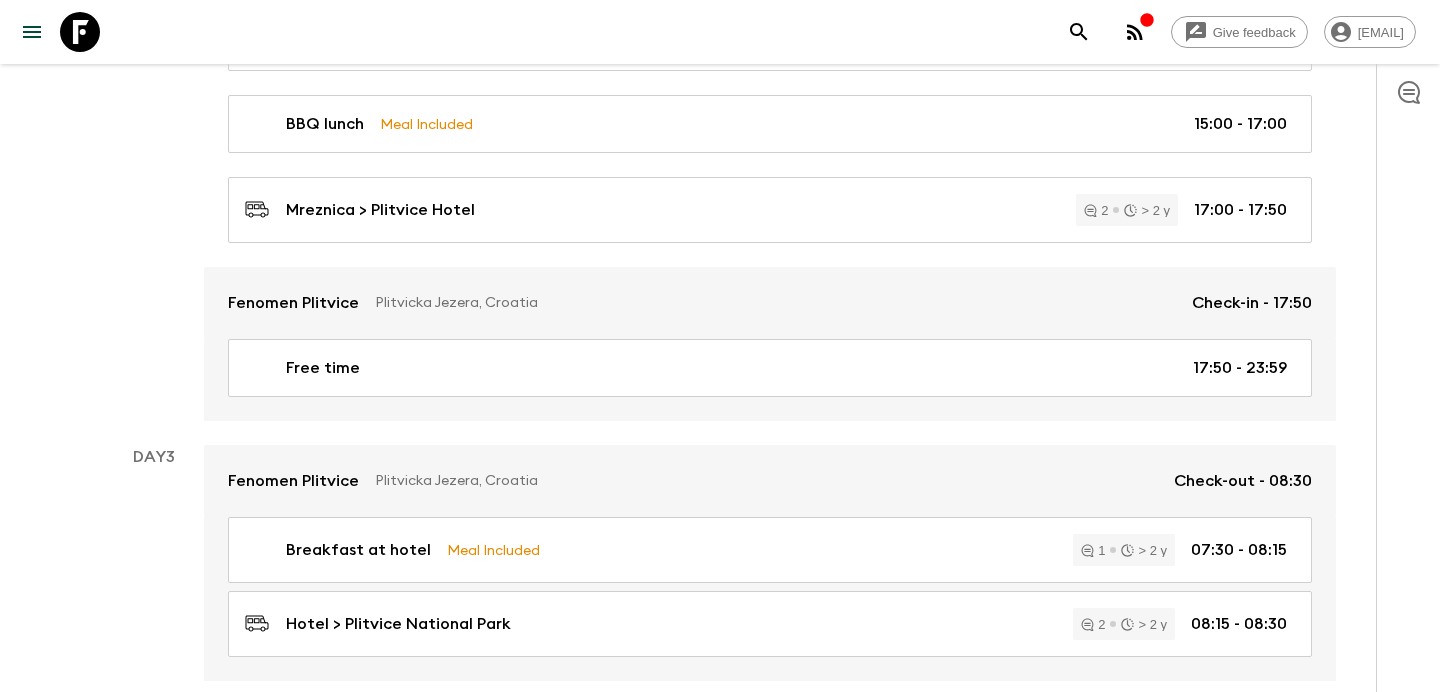 scroll, scrollTop: 1039, scrollLeft: 0, axis: vertical 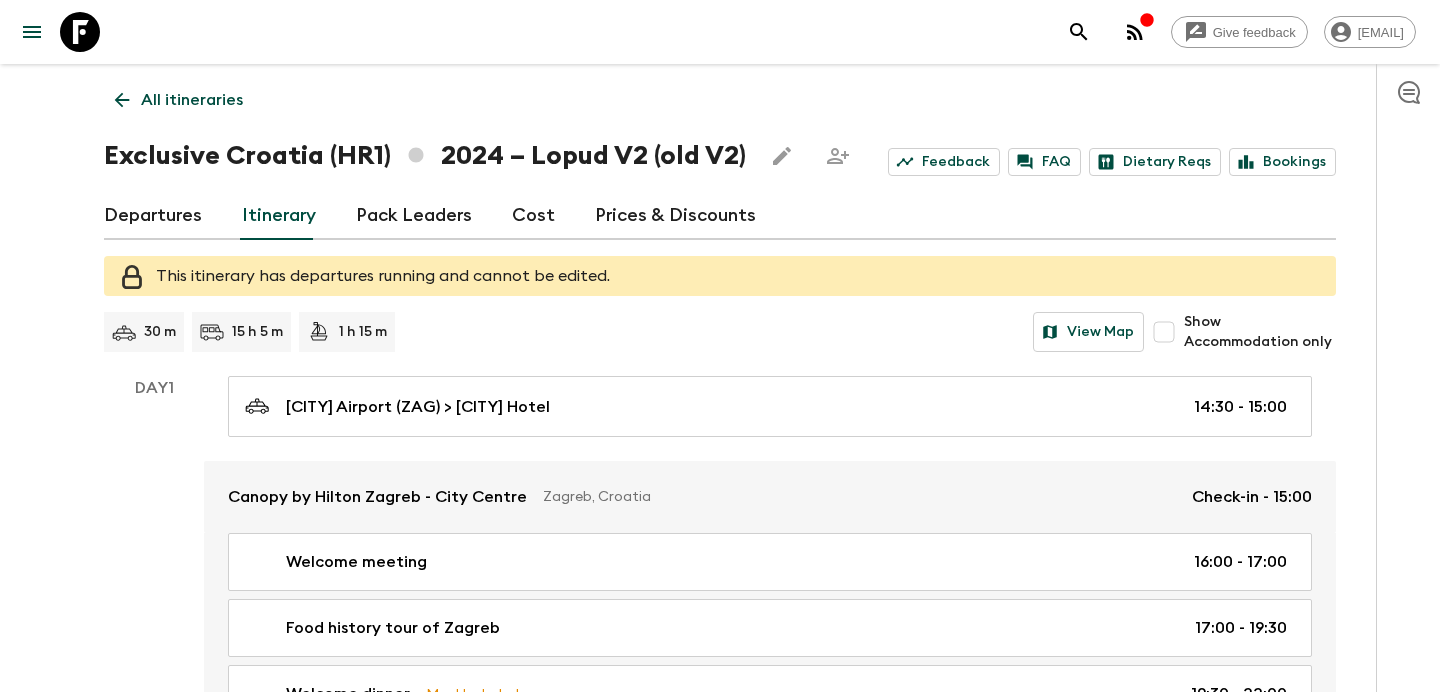 click on "All itineraries" at bounding box center (192, 100) 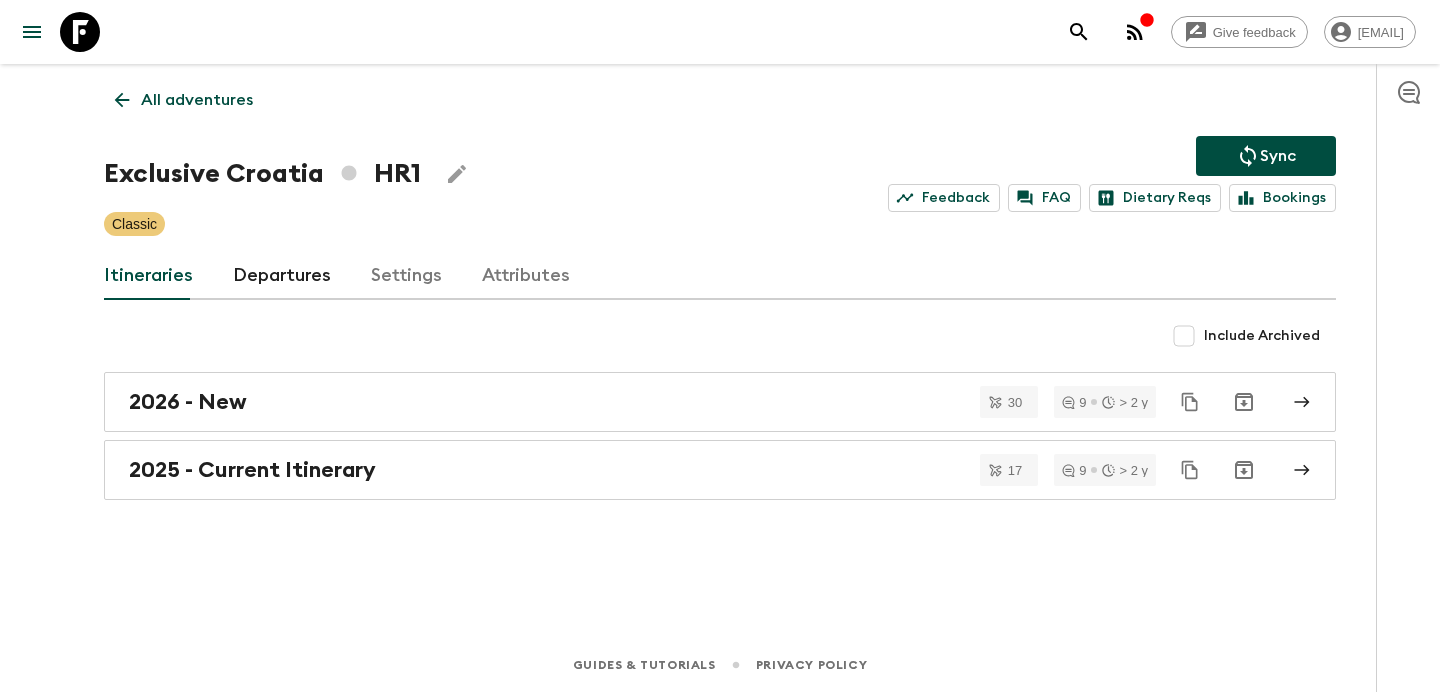 click on "All adventures" at bounding box center [197, 100] 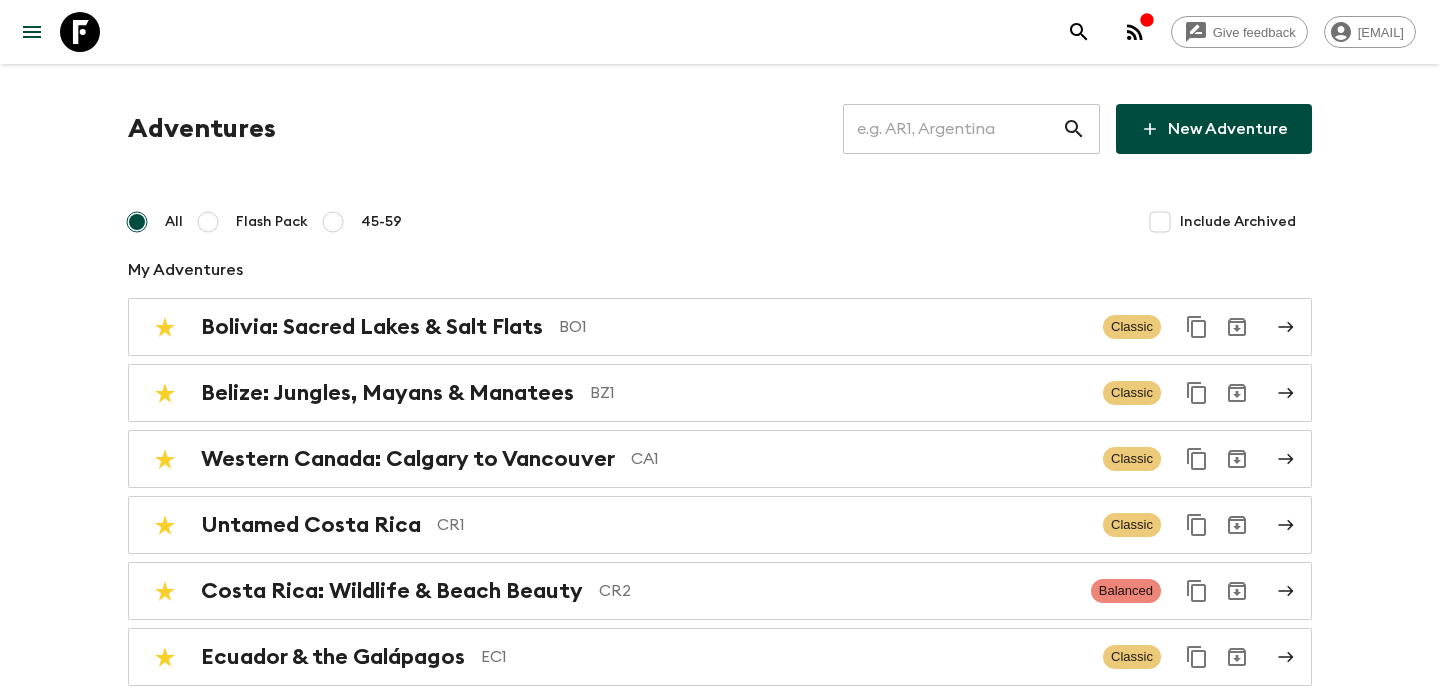 click at bounding box center (952, 129) 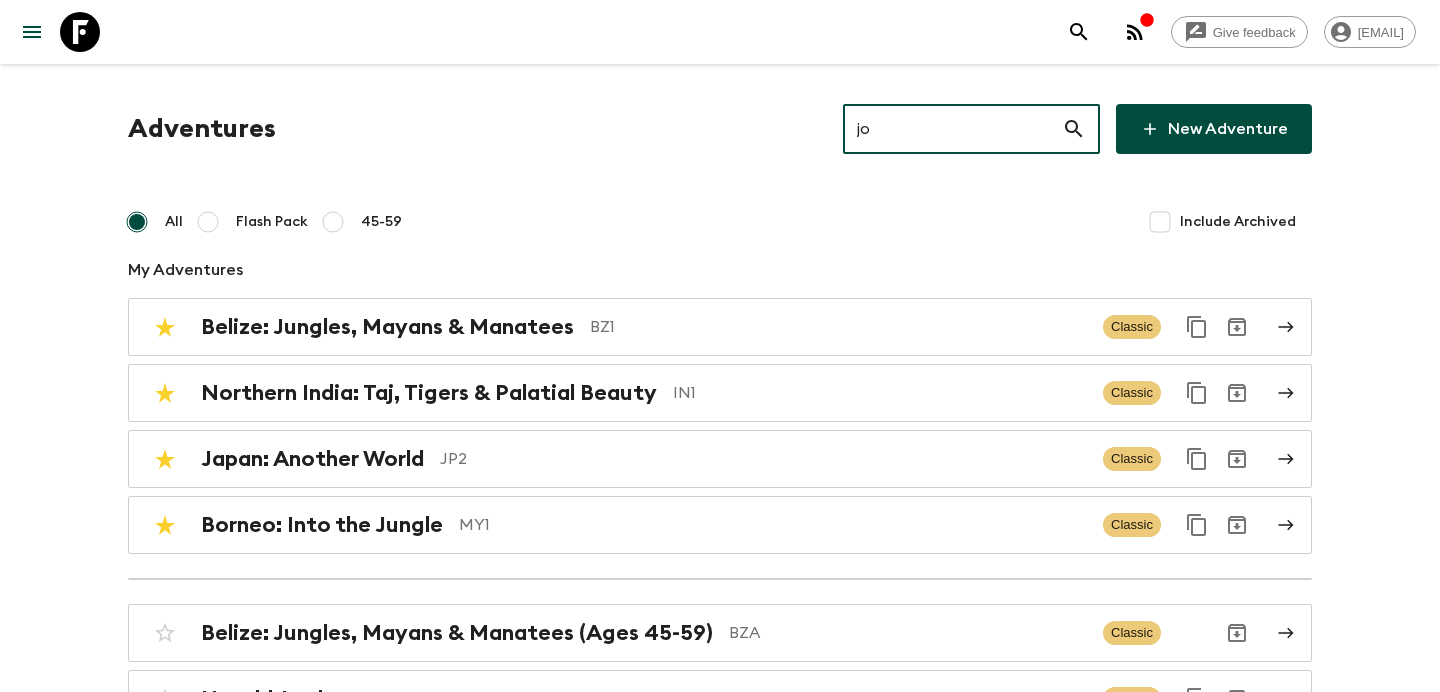 type on "jo1" 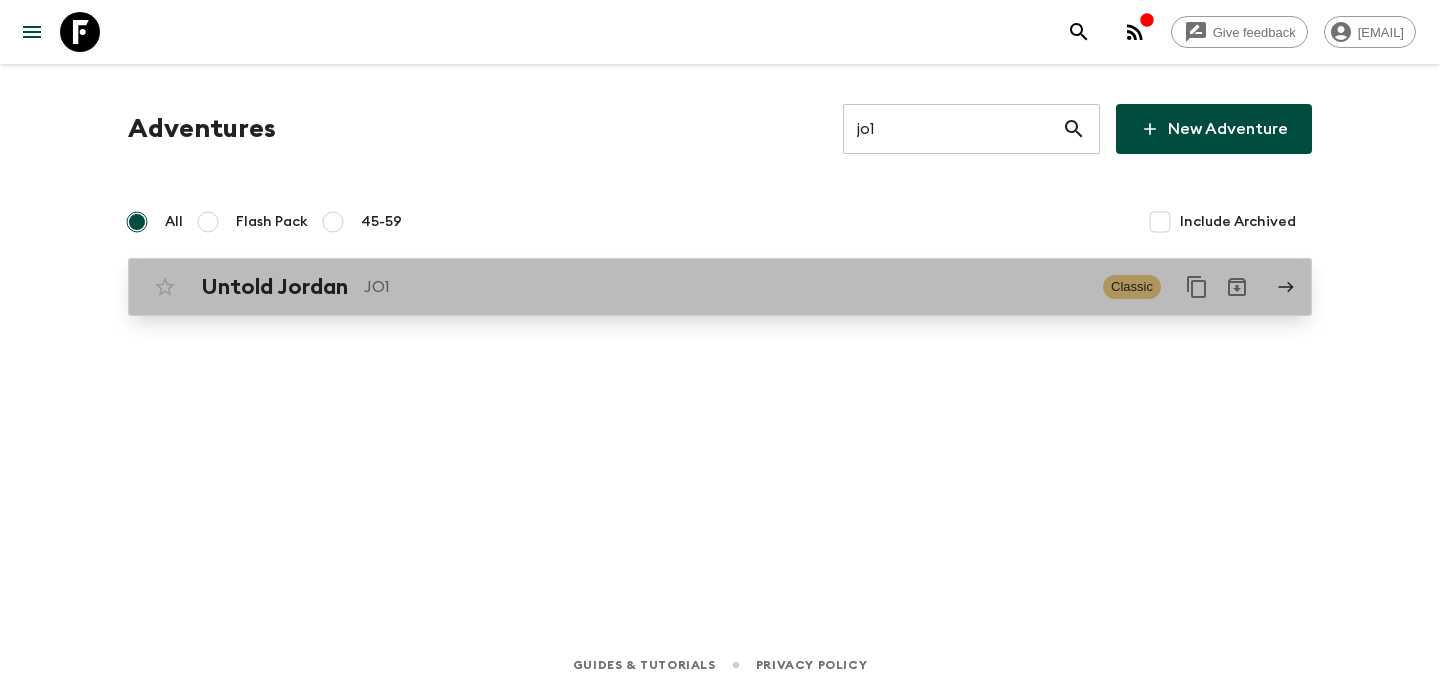 click on "Untold Jordan JO1 Classic" at bounding box center (681, 287) 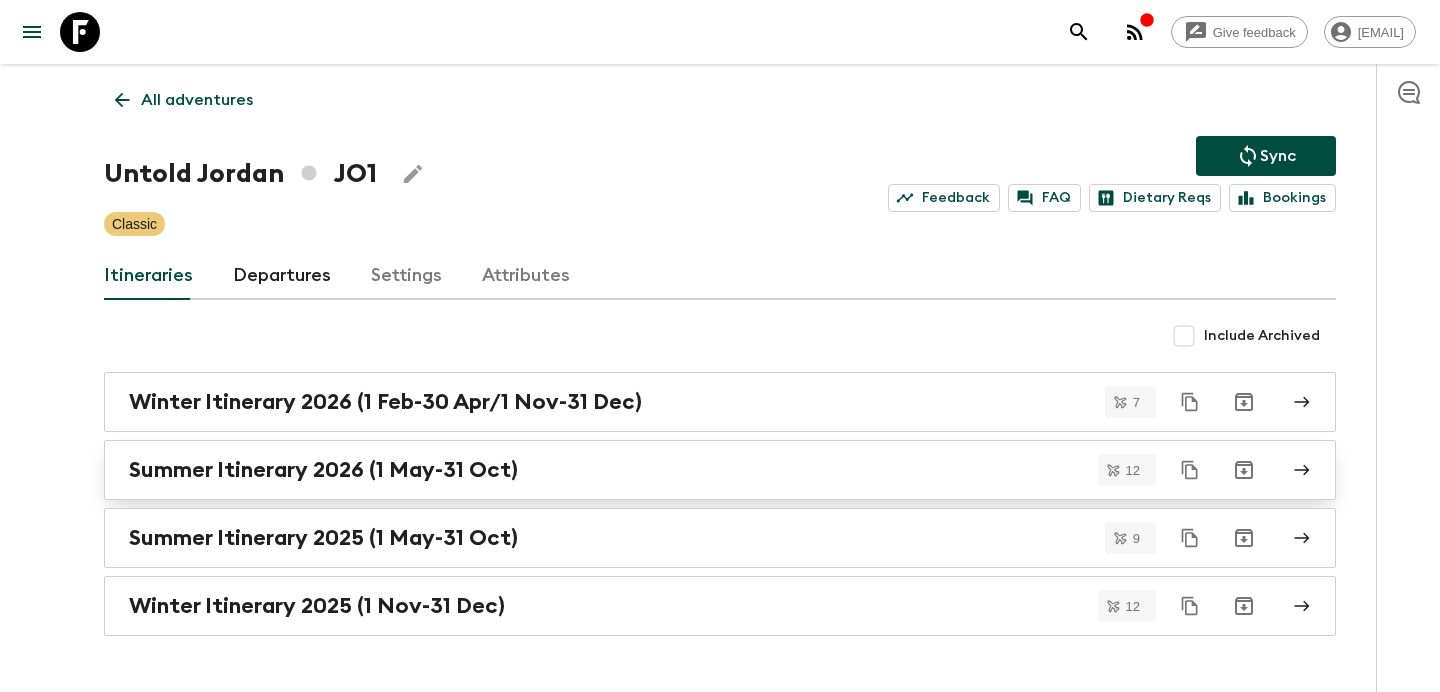 click on "Summer Itinerary 2026 (1 May-31 Oct)" at bounding box center (323, 470) 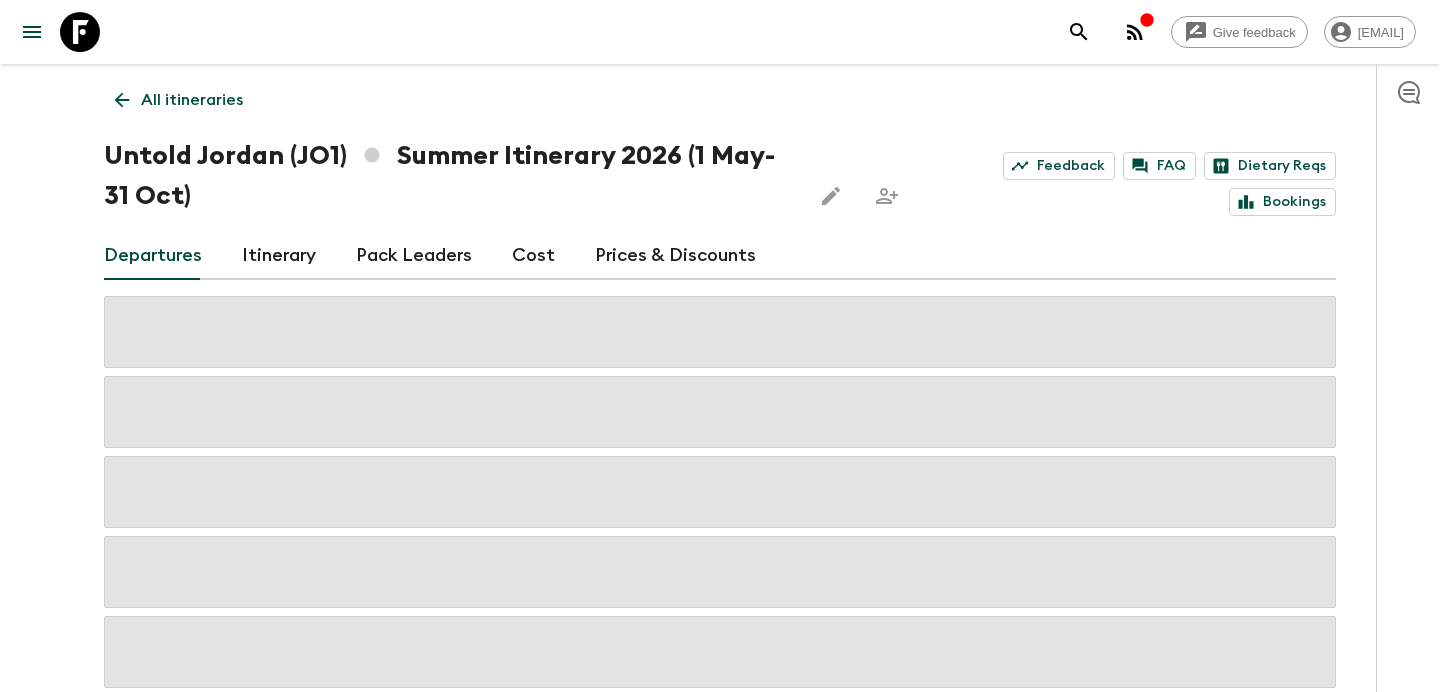 click on "Cost" at bounding box center [533, 256] 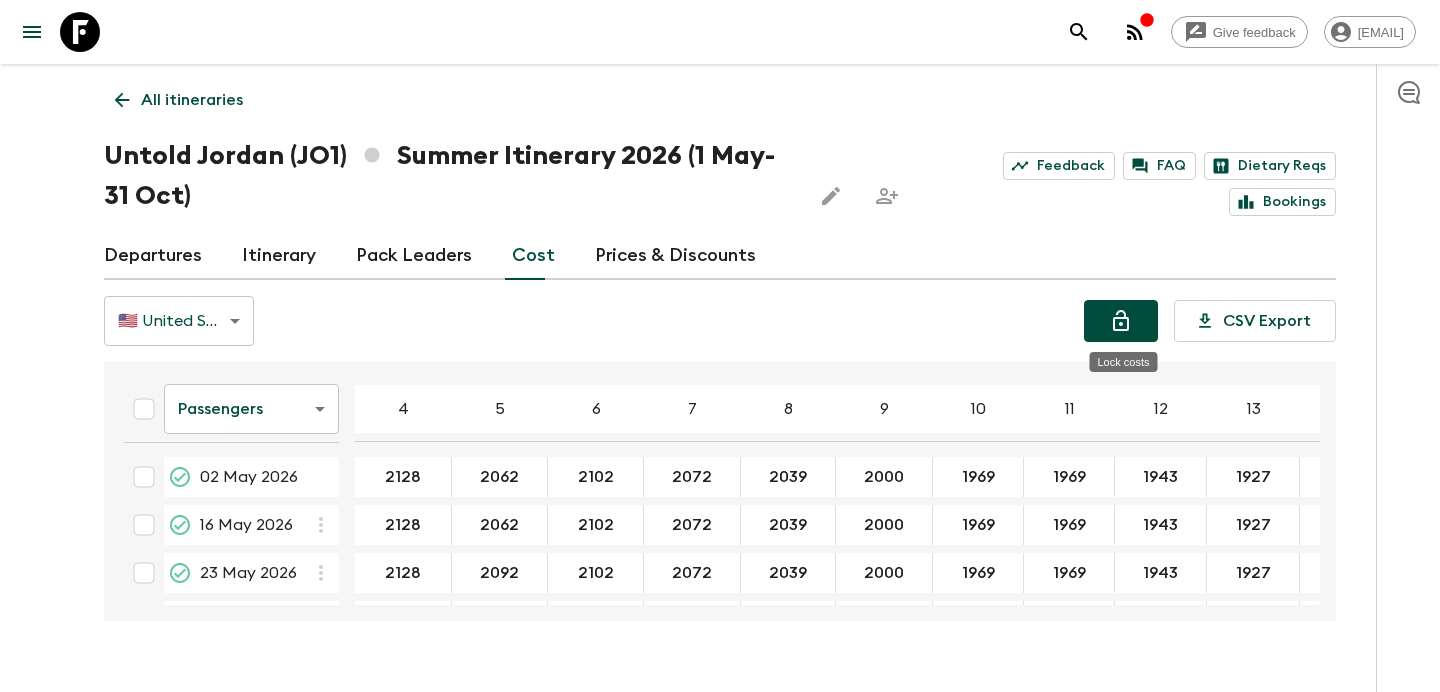 click 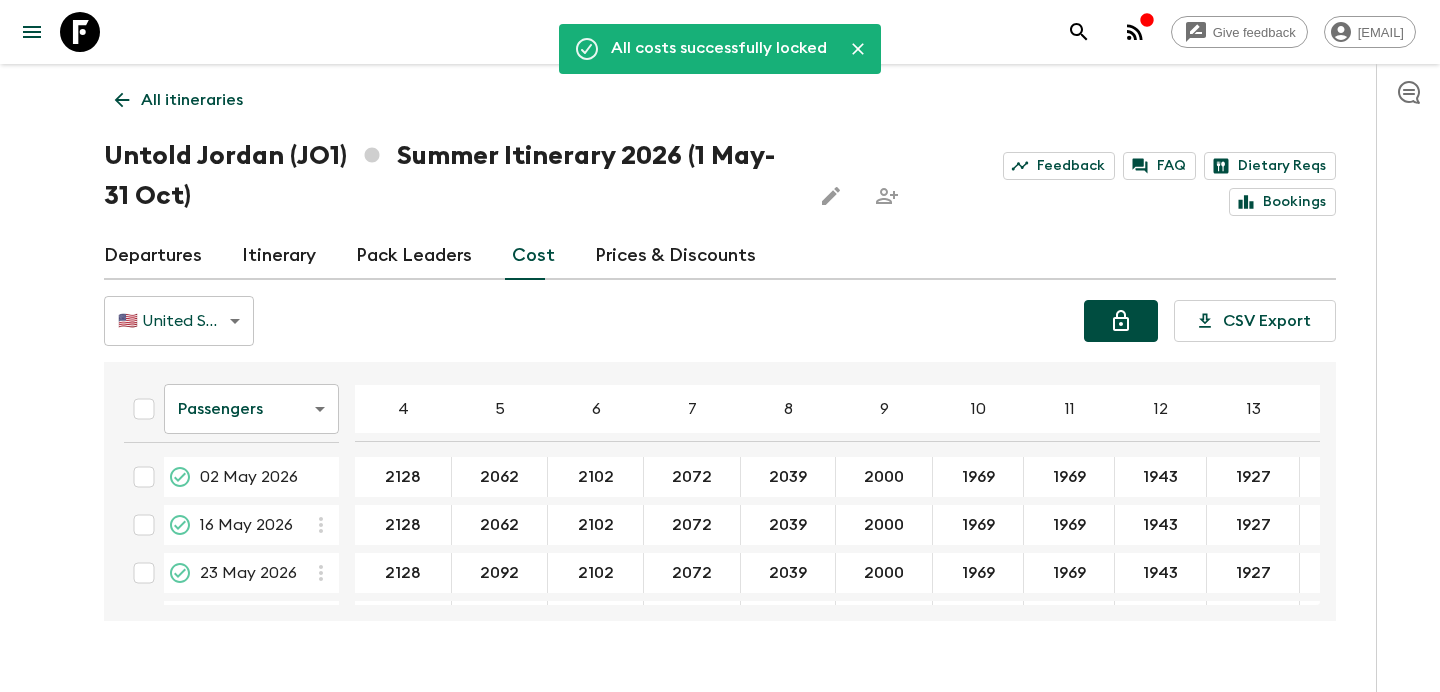click on "All itineraries" at bounding box center [192, 100] 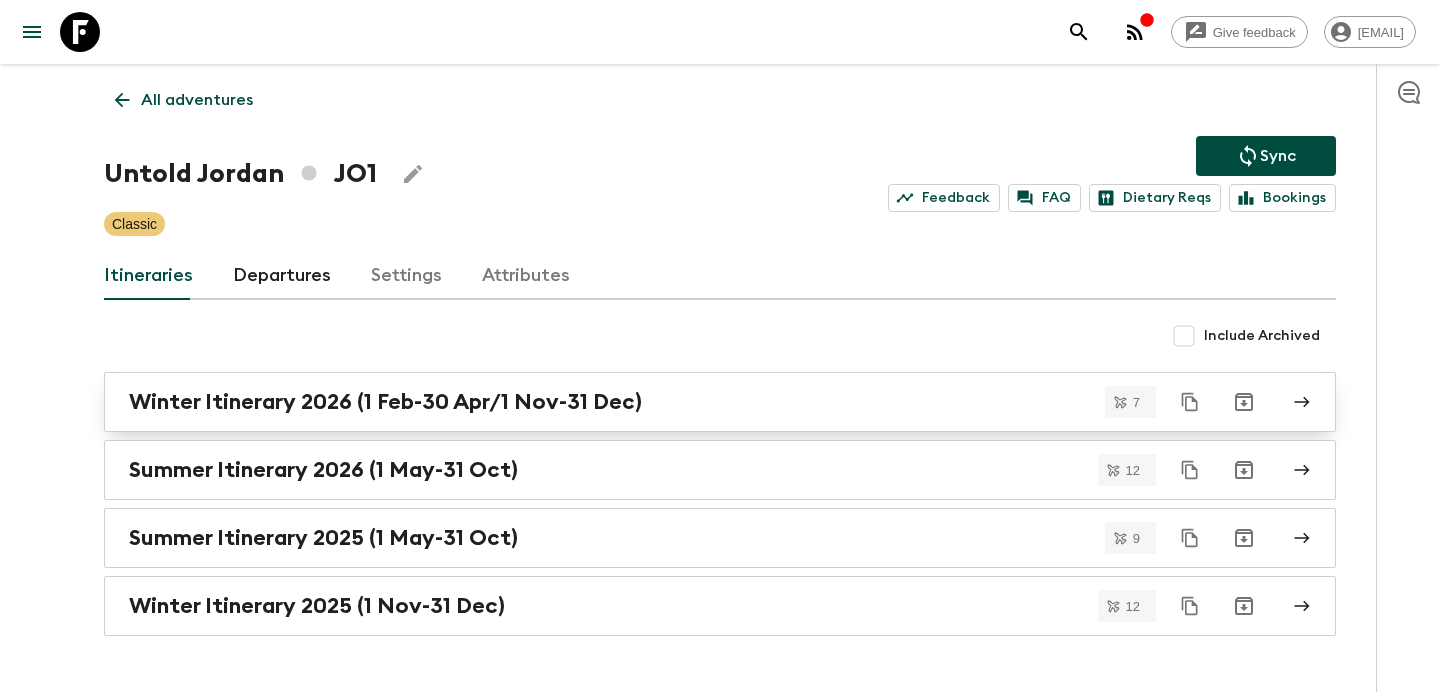 click on "Winter Itinerary 2026 (1 Feb-30 Apr/1 Nov-31 Dec)" at bounding box center (385, 402) 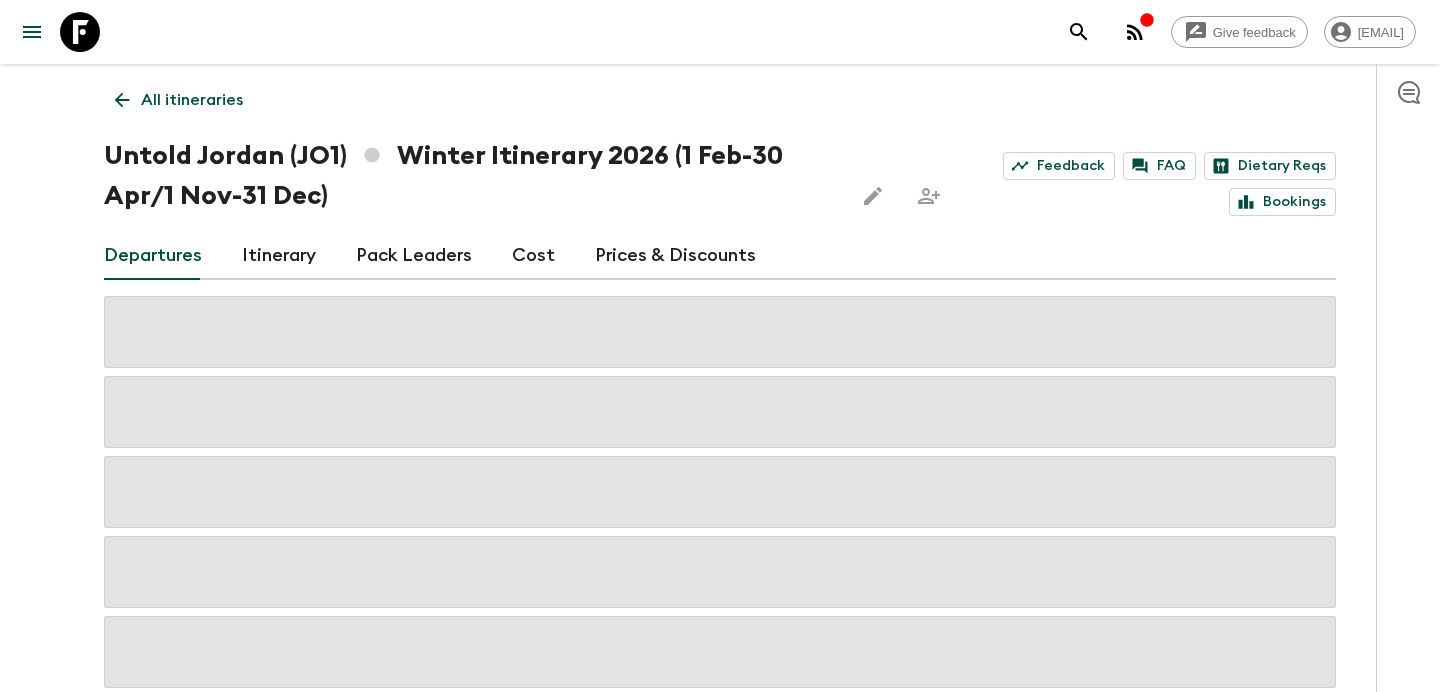 click on "Cost" at bounding box center [533, 256] 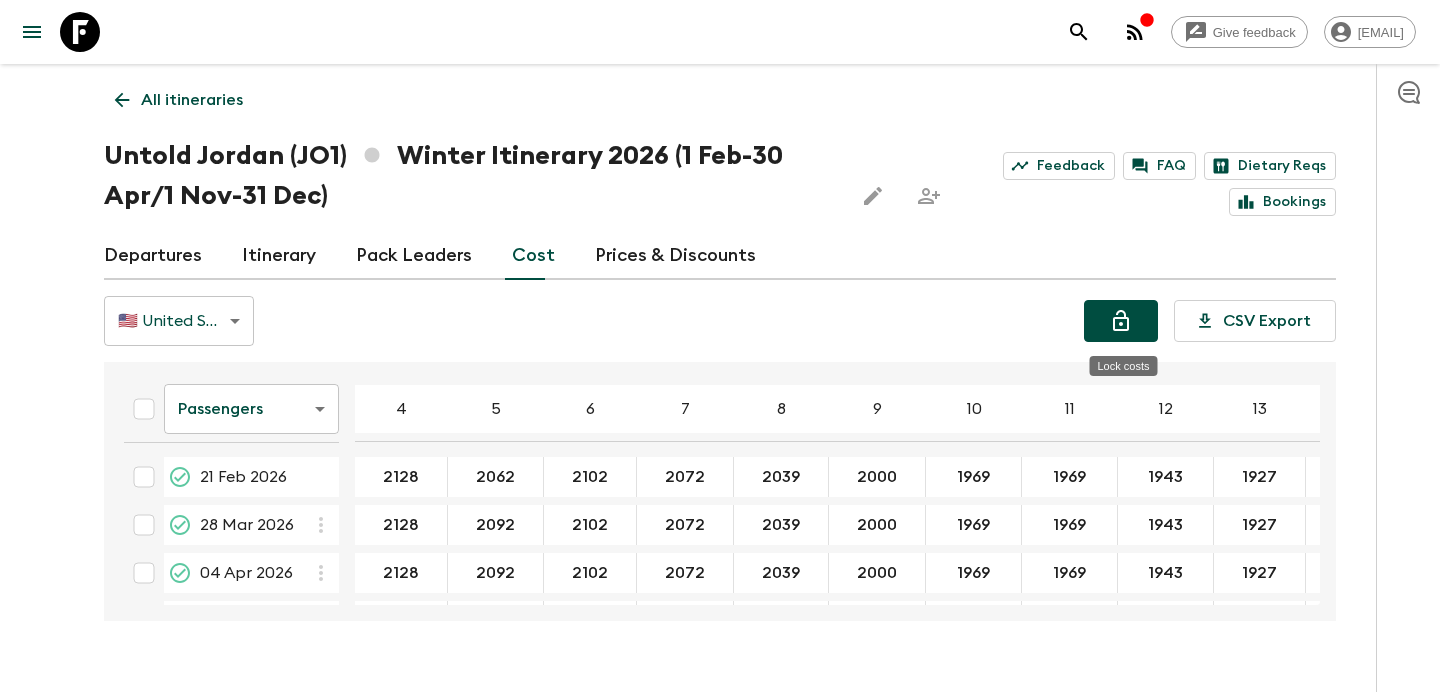 click 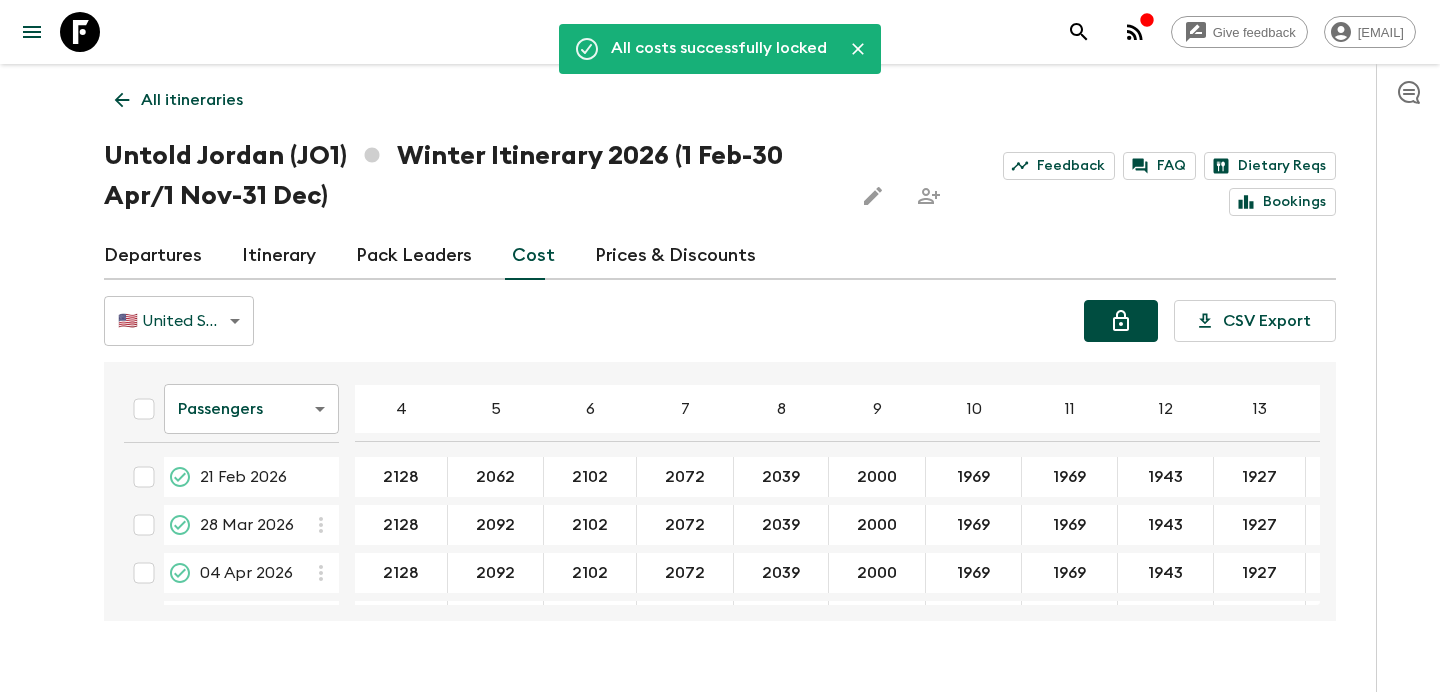 click on "All itineraries" at bounding box center [192, 100] 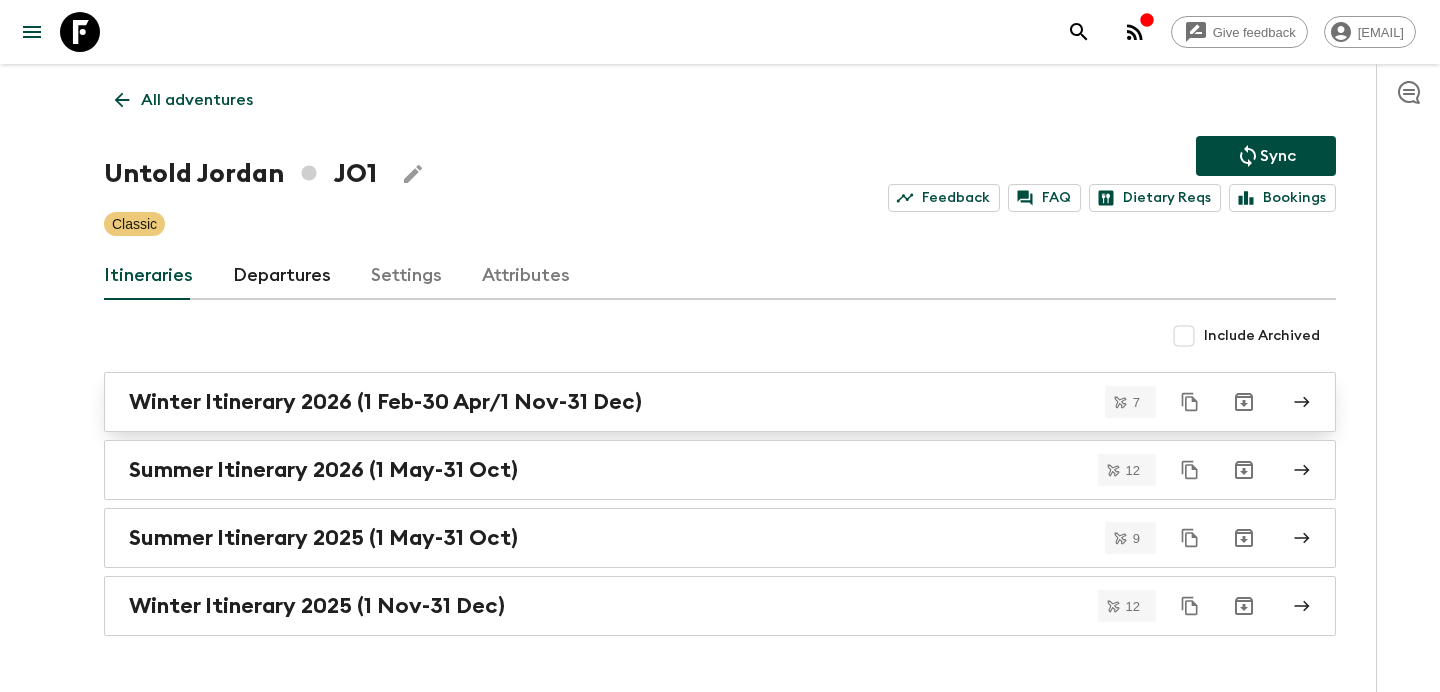 click on "Winter Itinerary 2026 (1 Feb-30 Apr/1 Nov-31 Dec)" at bounding box center (385, 402) 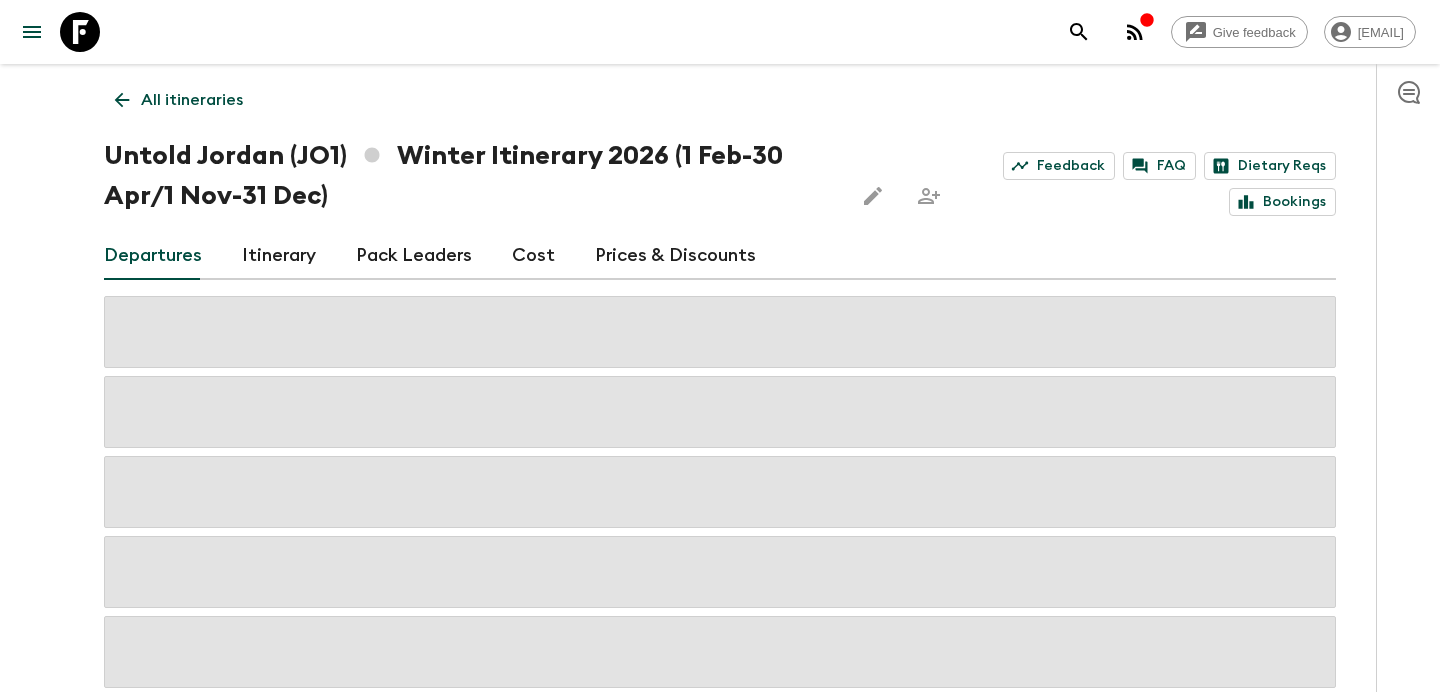 click on "Cost" at bounding box center (533, 256) 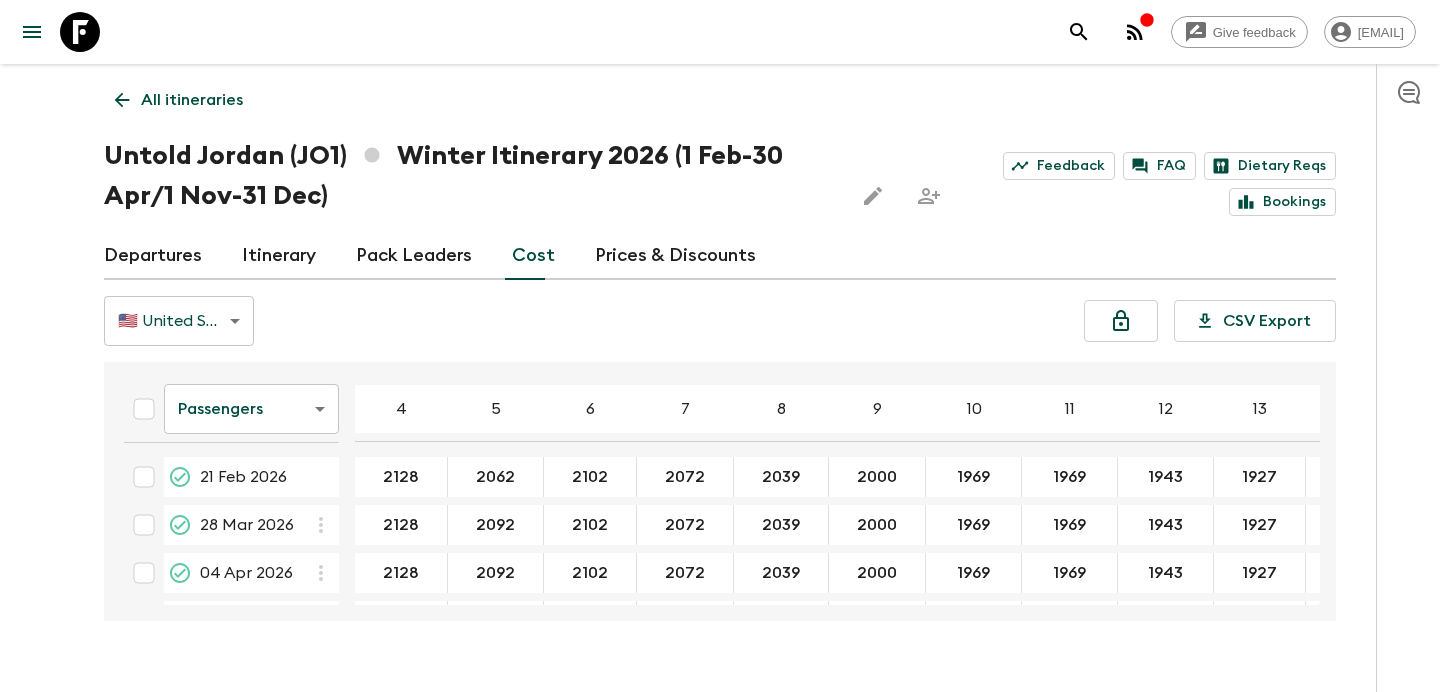 click on "All itineraries" at bounding box center (192, 100) 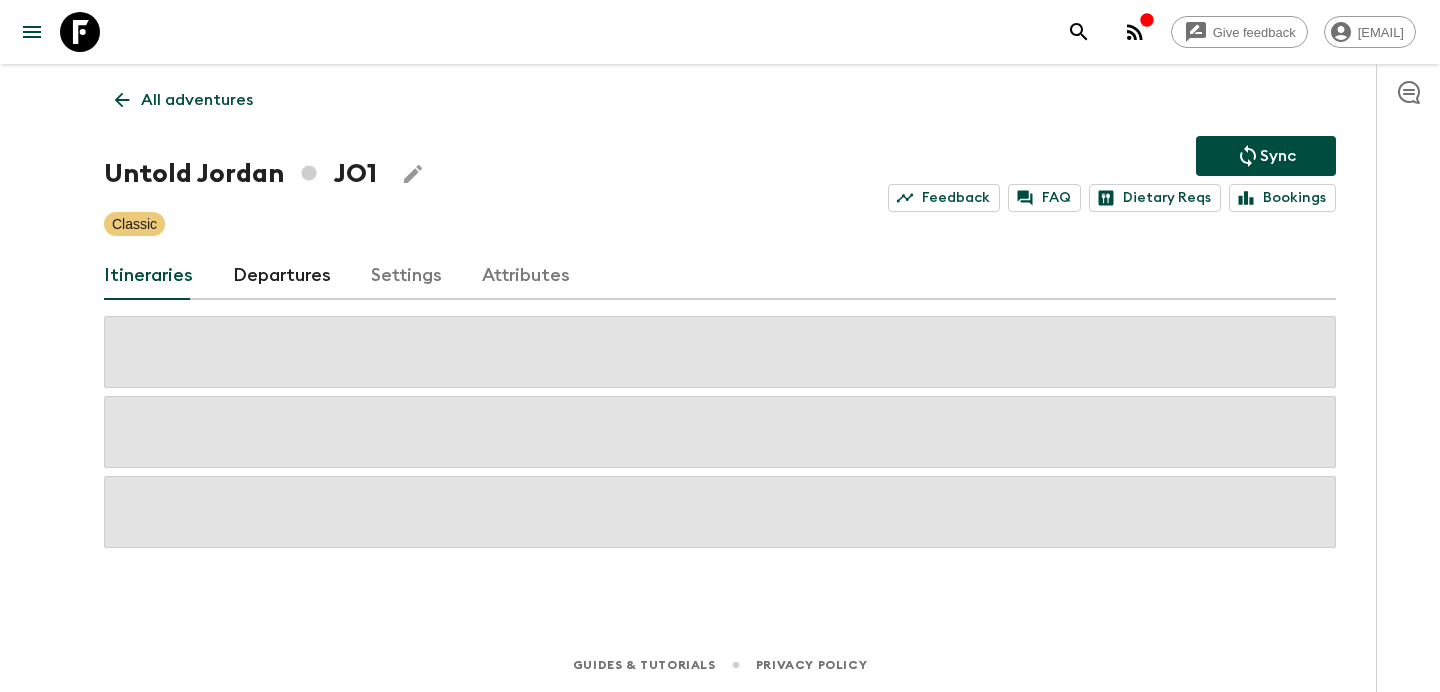 click on "All adventures" at bounding box center (197, 100) 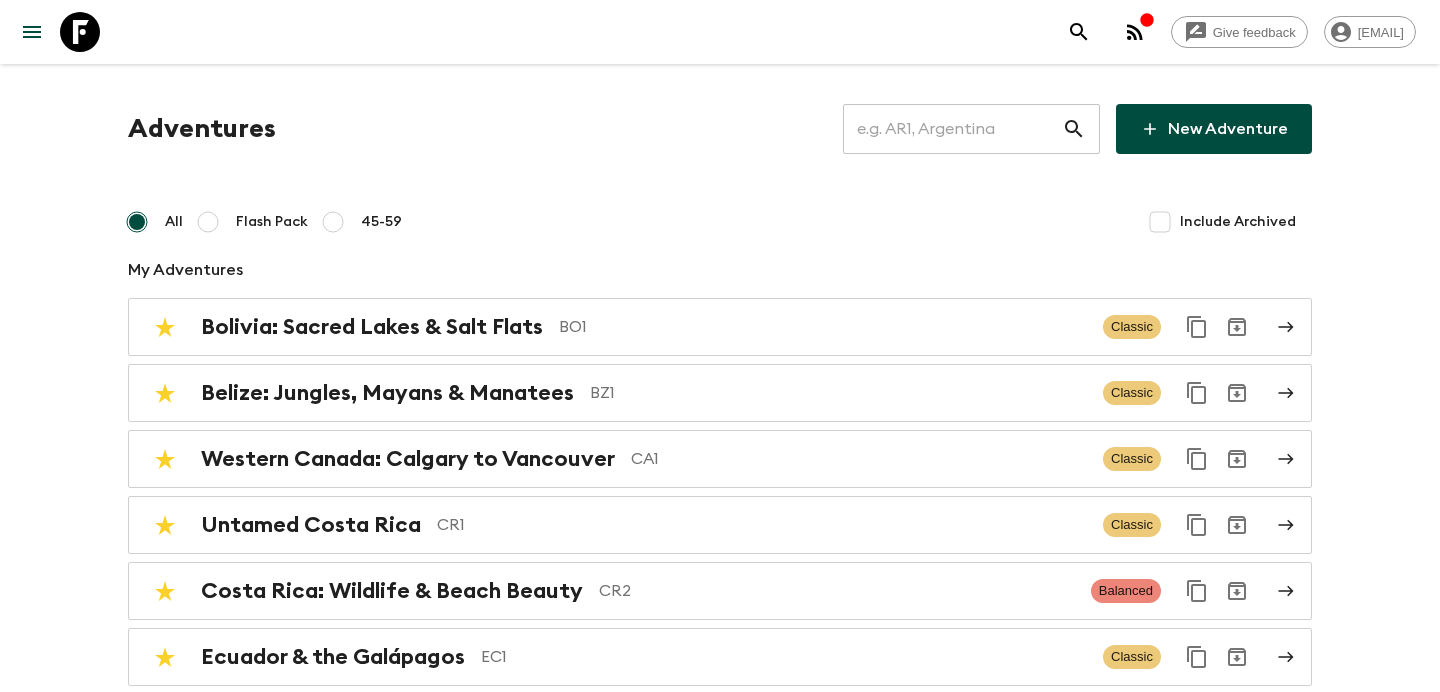 click at bounding box center [952, 129] 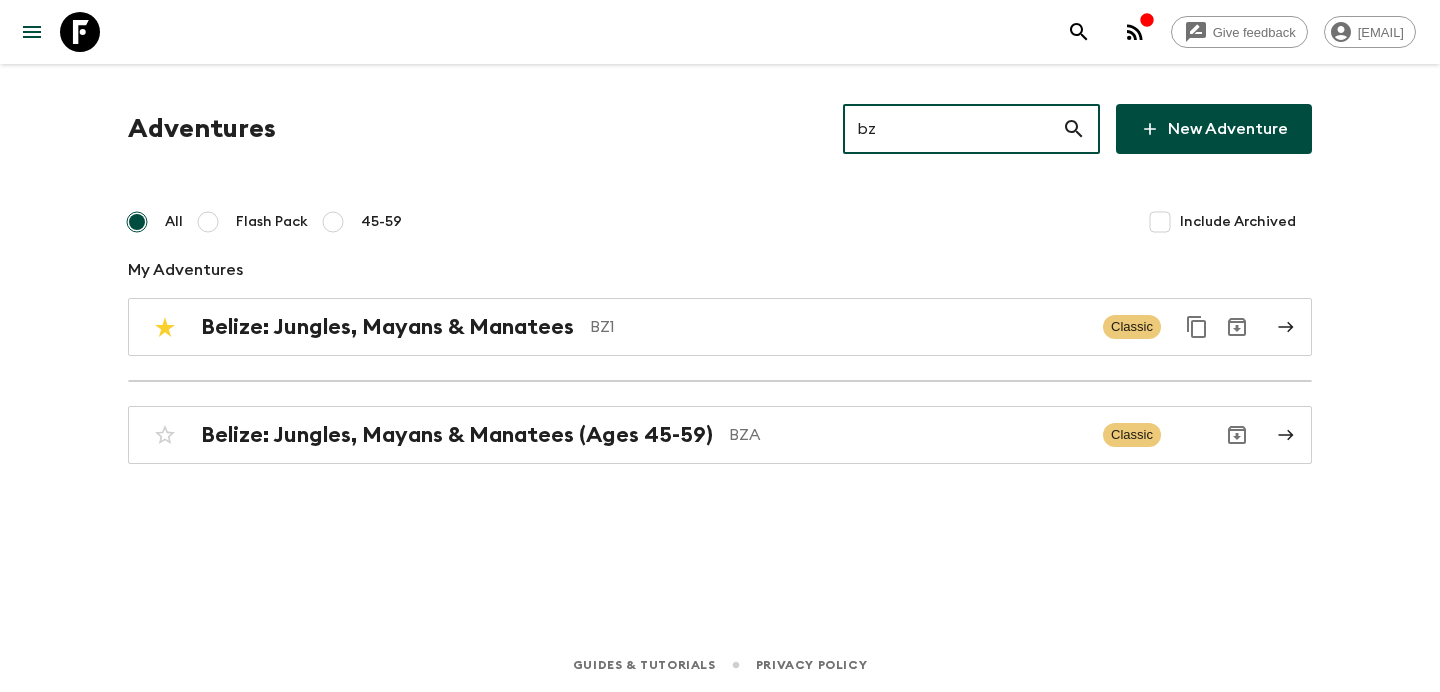 type on "bz1" 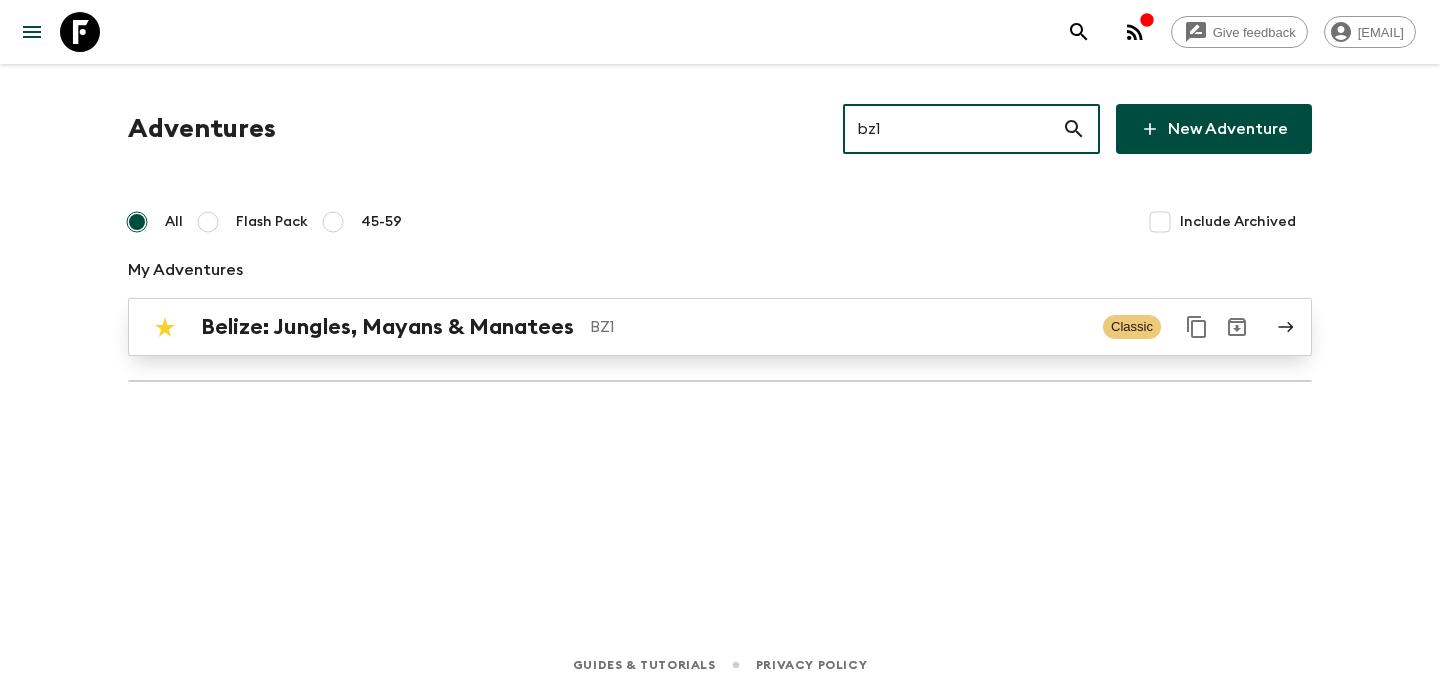 click on "Belize: Jungles, Mayans & Manatees BZ1 Classic" at bounding box center (681, 327) 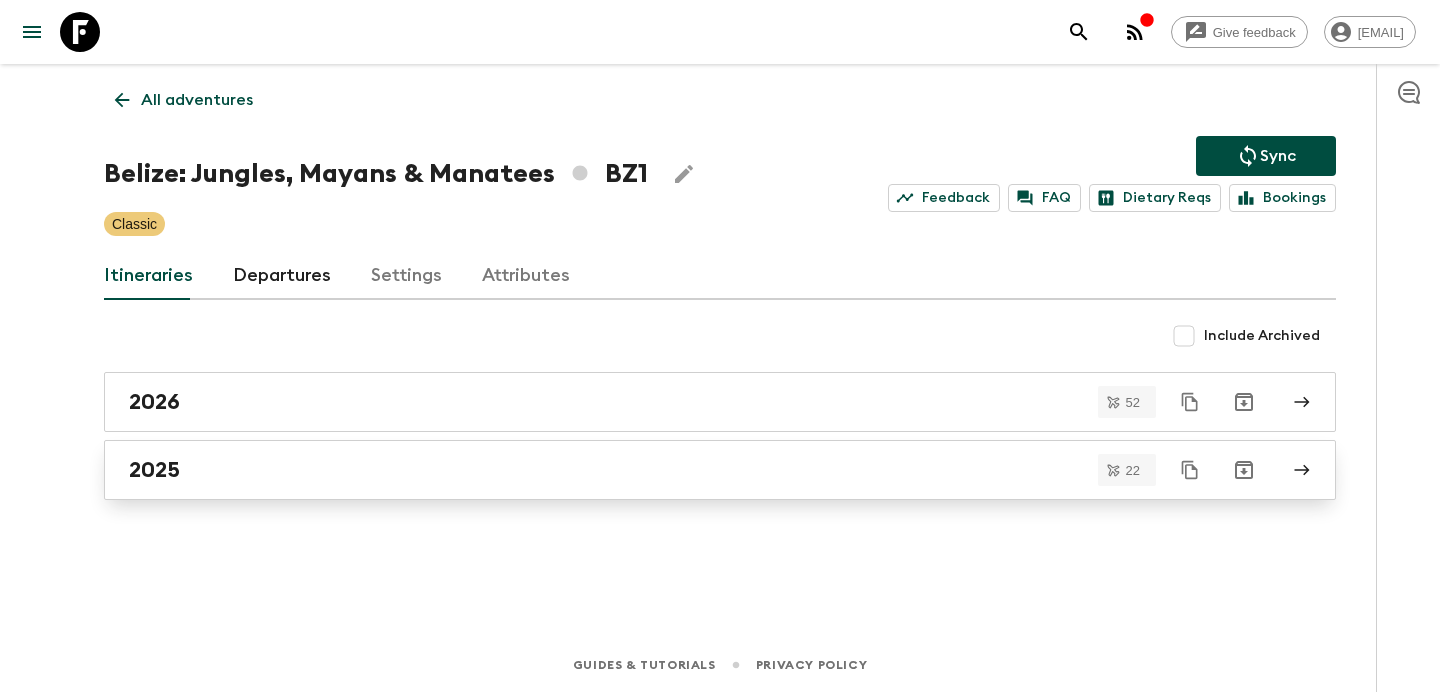 click on "2025" at bounding box center [701, 470] 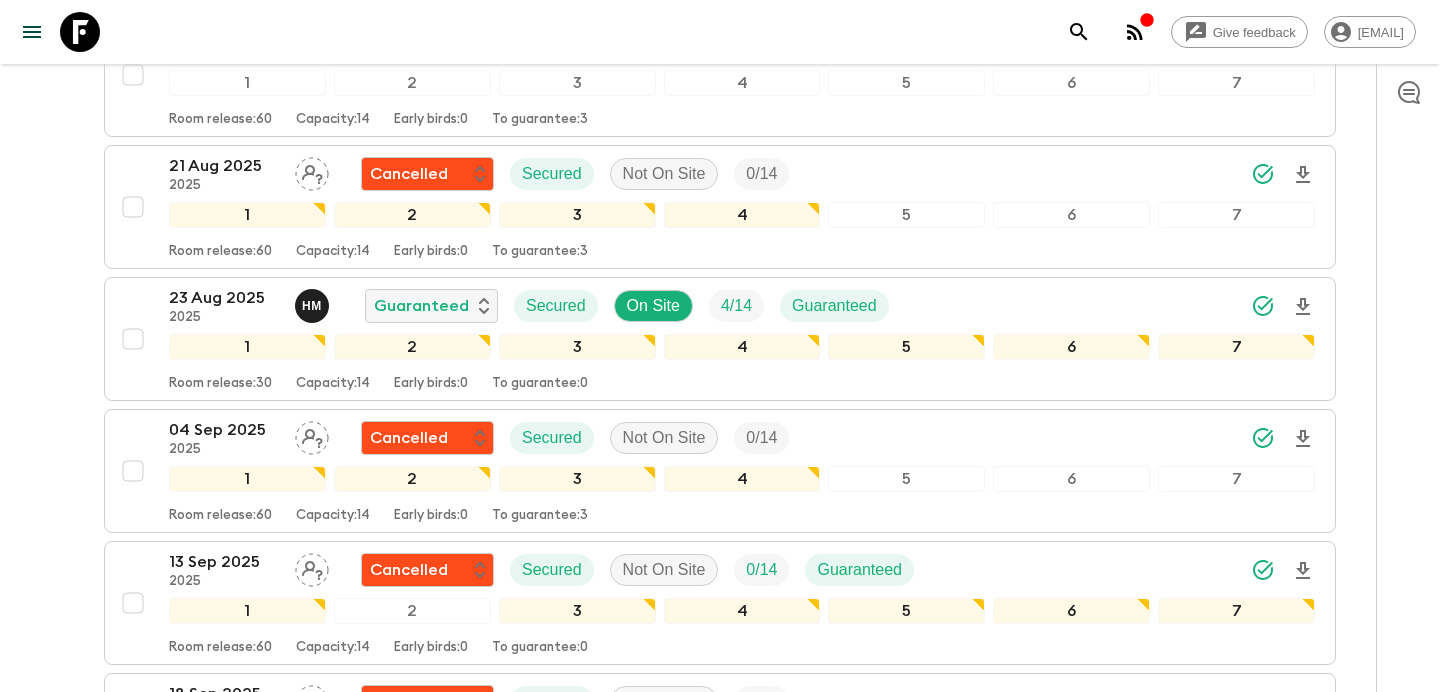 scroll, scrollTop: 0, scrollLeft: 0, axis: both 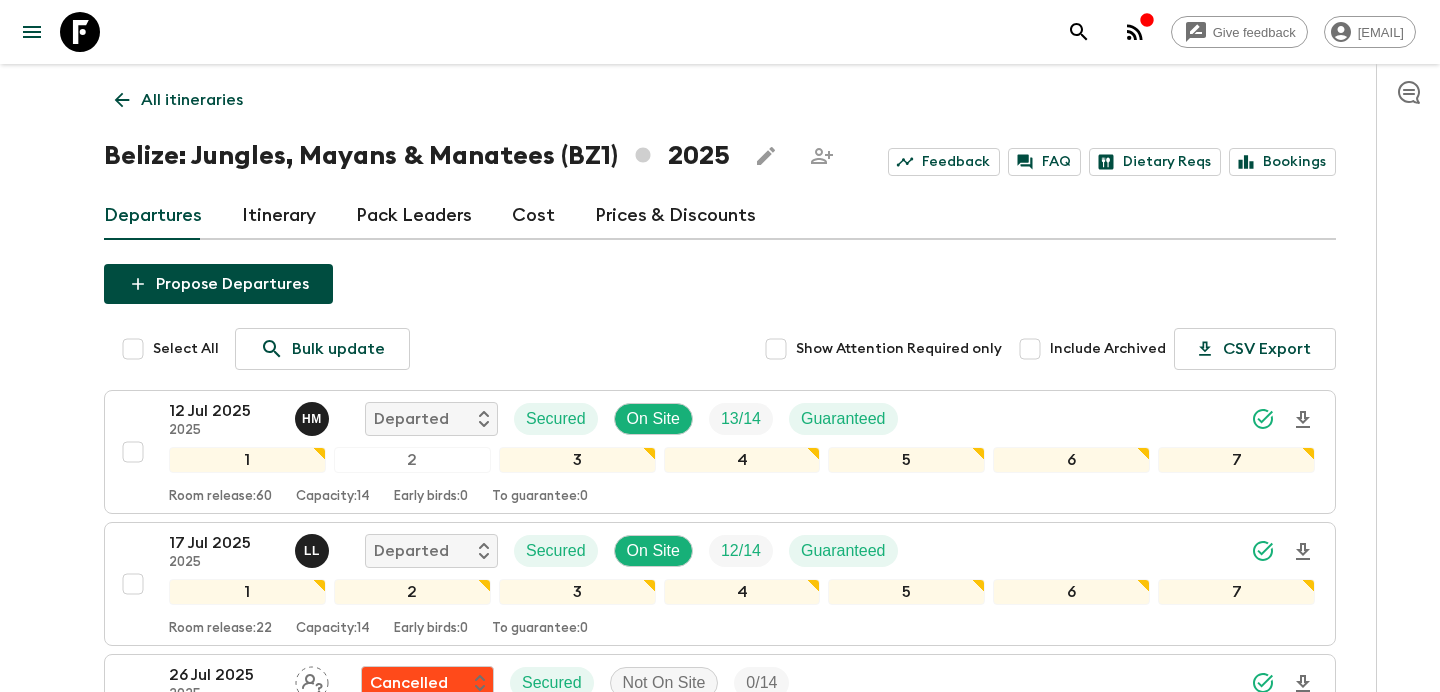 click on "All itineraries" at bounding box center (192, 100) 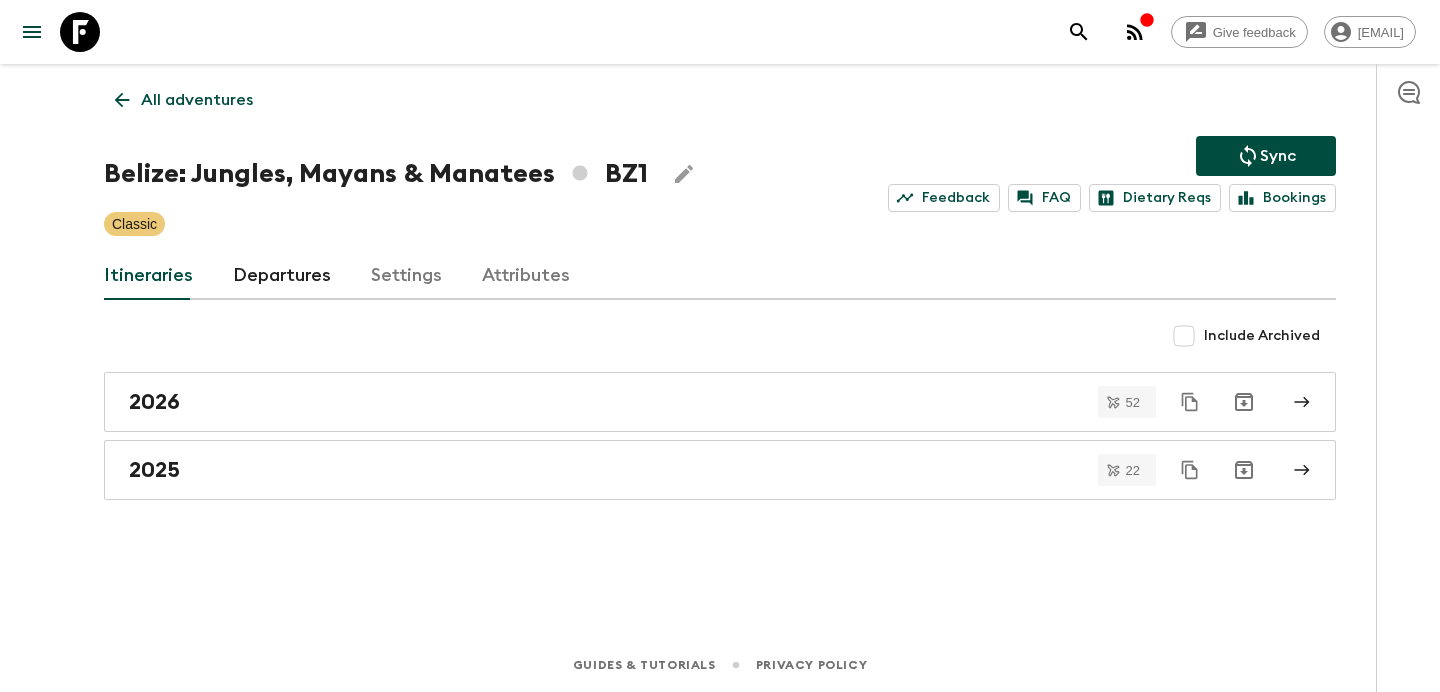 click on "All adventures" at bounding box center (197, 100) 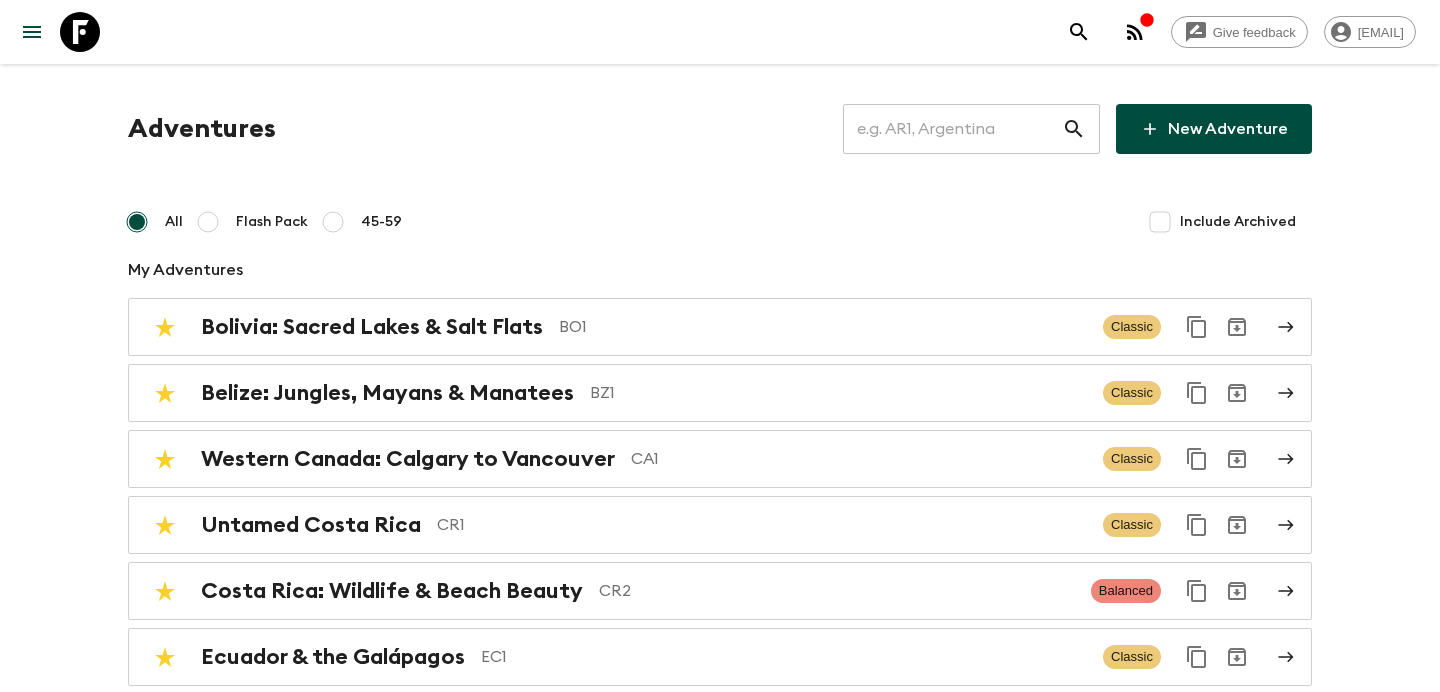 click at bounding box center [952, 129] 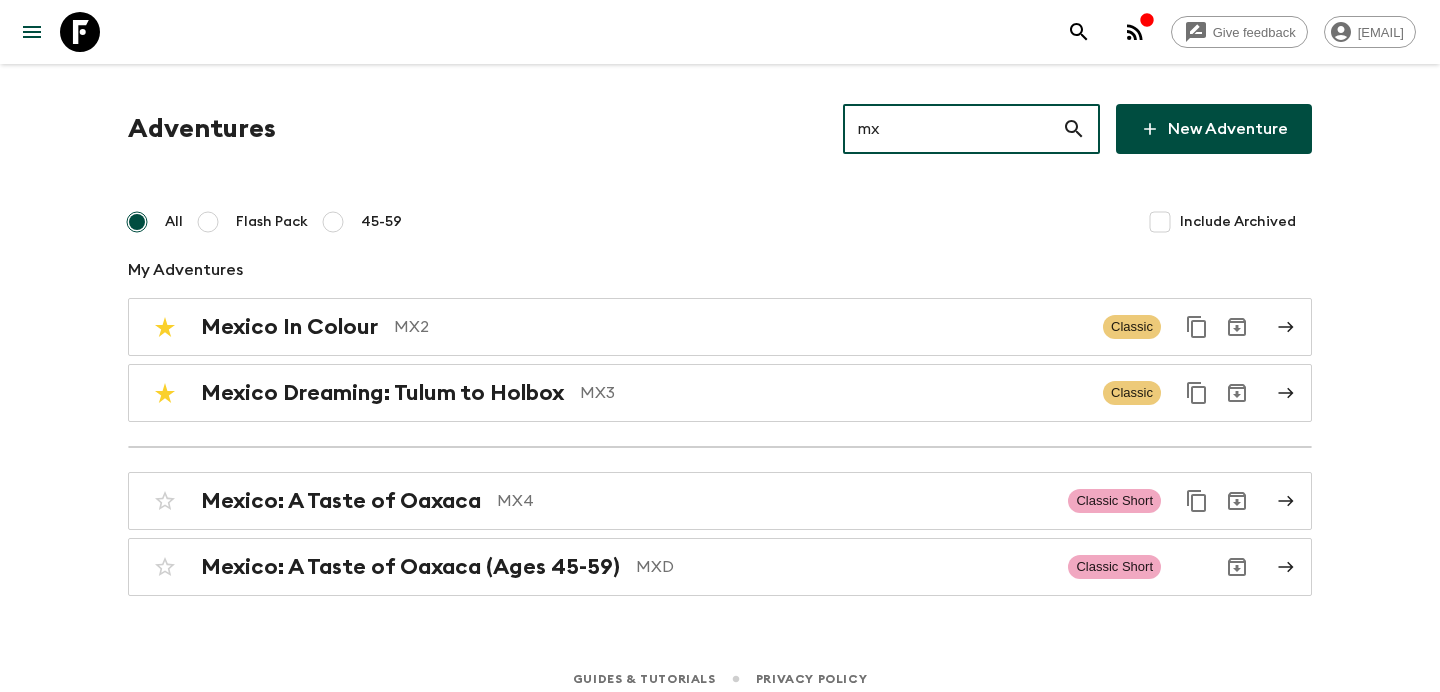 type on "mx2" 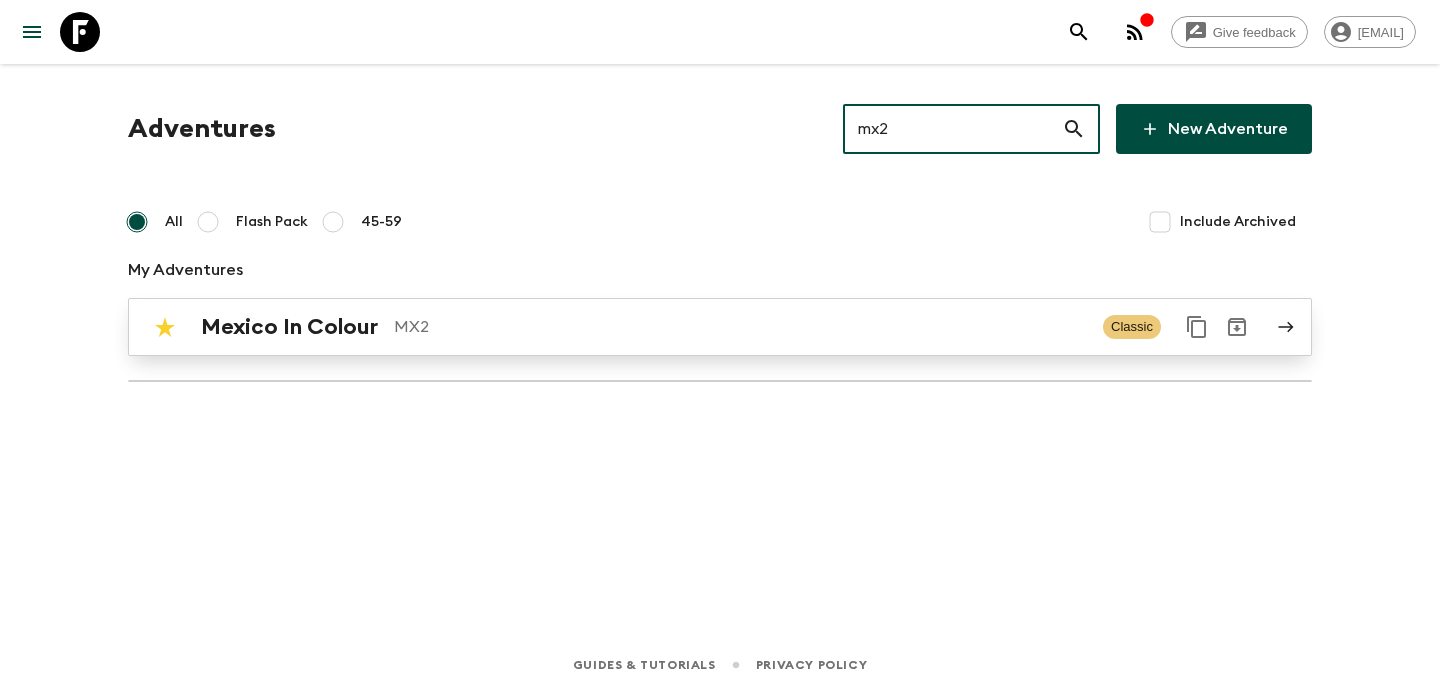 click on "MX2" at bounding box center (740, 327) 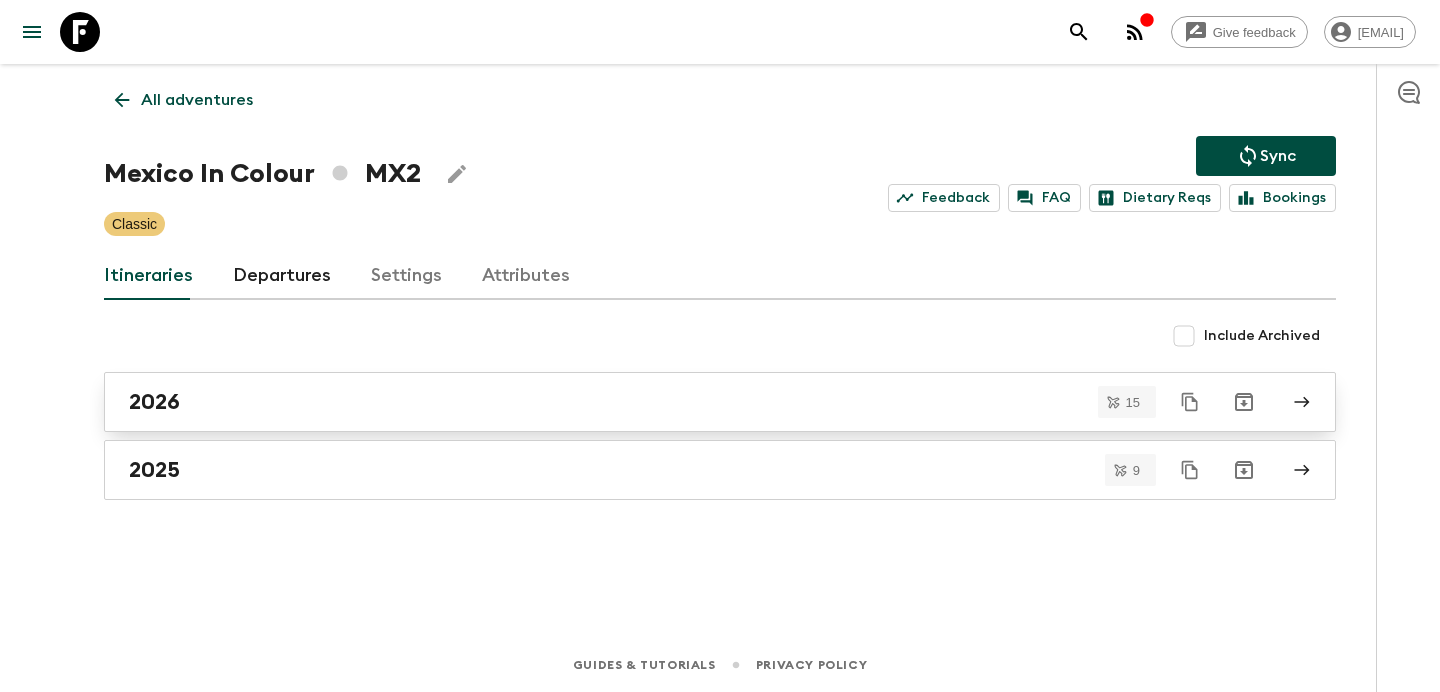 click on "2026" at bounding box center (701, 402) 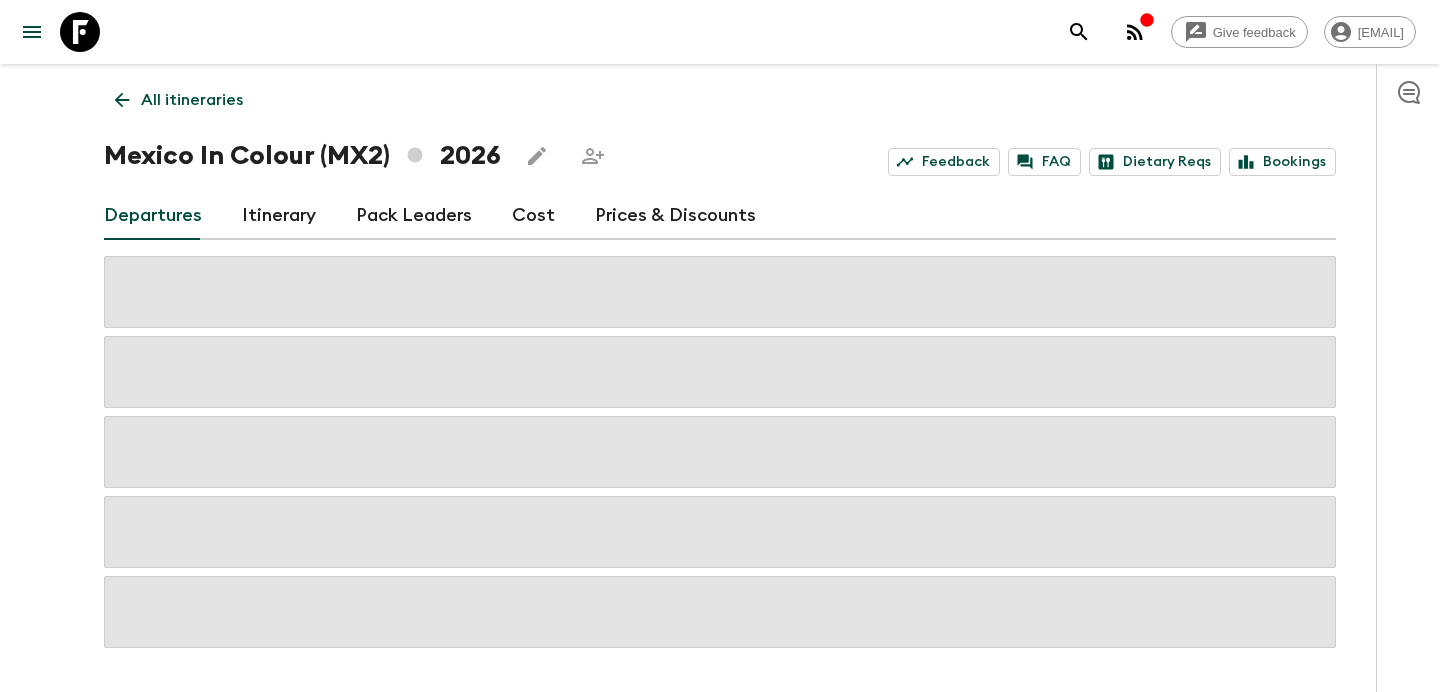 click on "All itineraries" at bounding box center (192, 100) 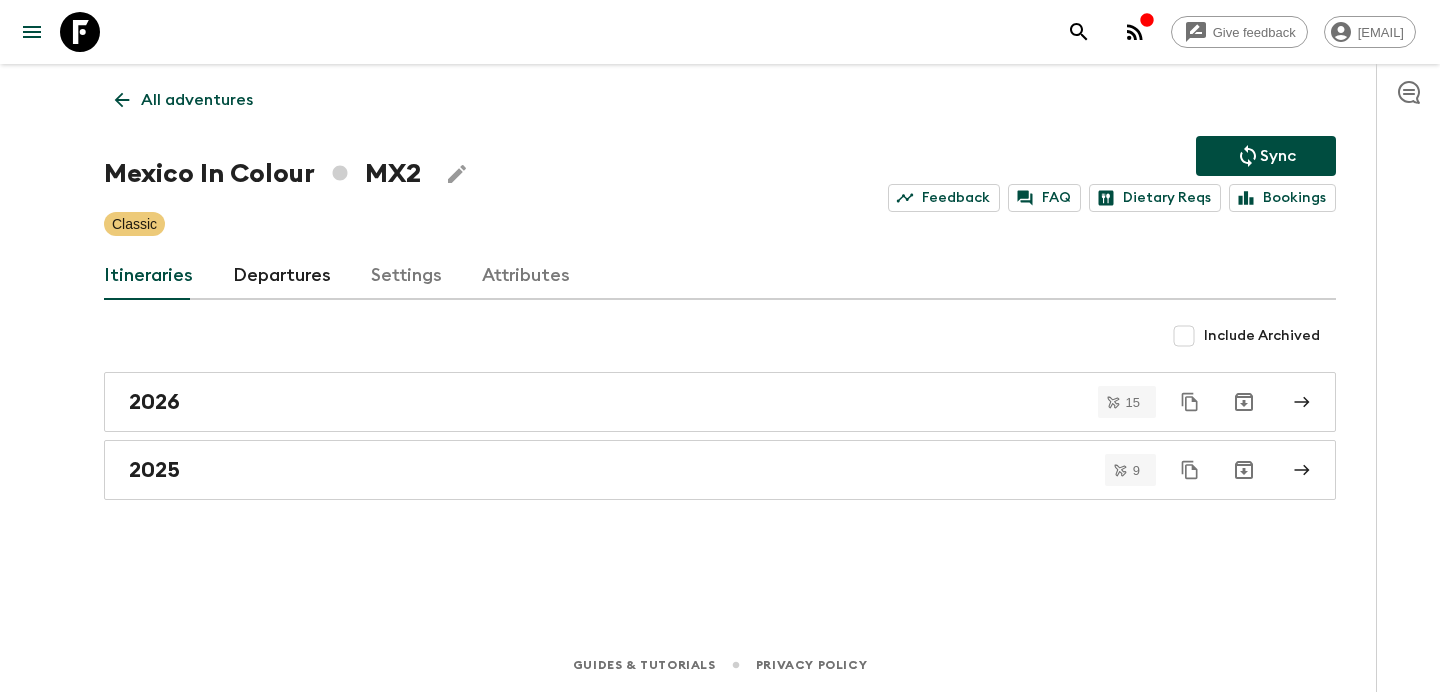 click on "2025" at bounding box center [701, 470] 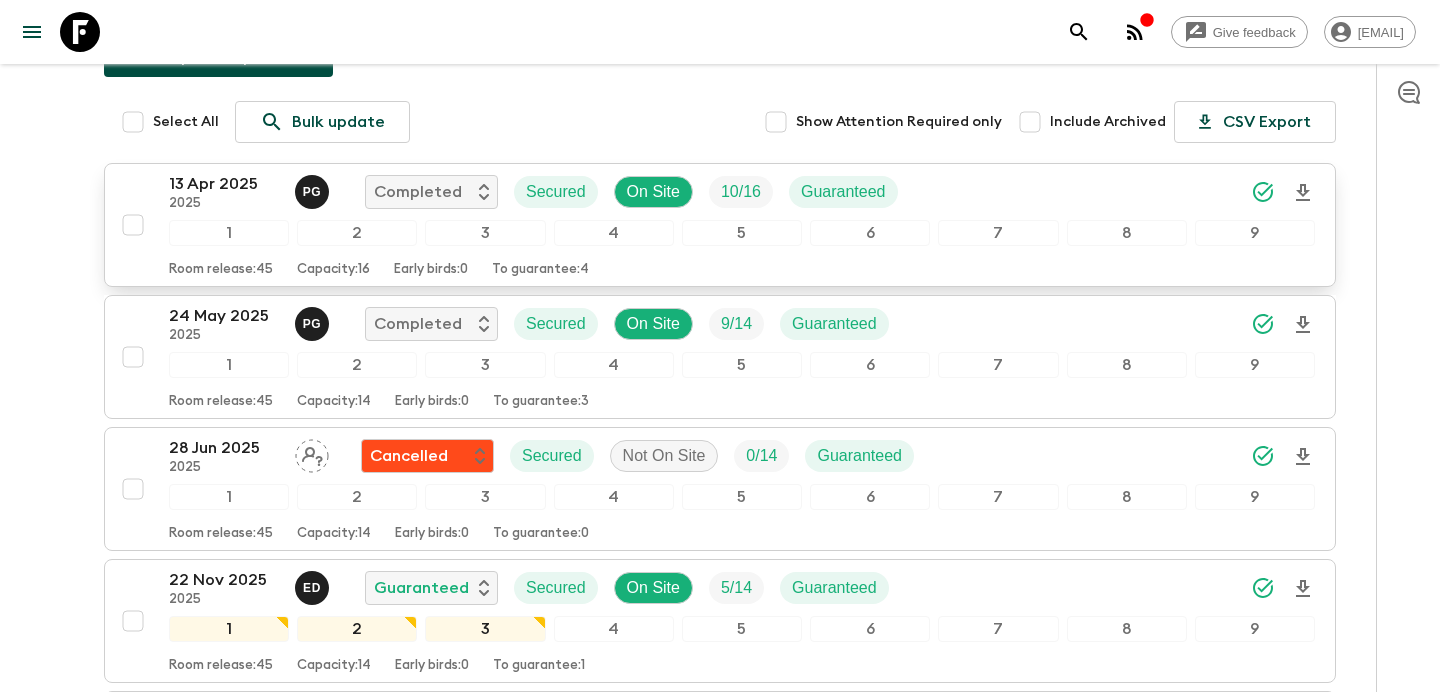 scroll, scrollTop: 203, scrollLeft: 0, axis: vertical 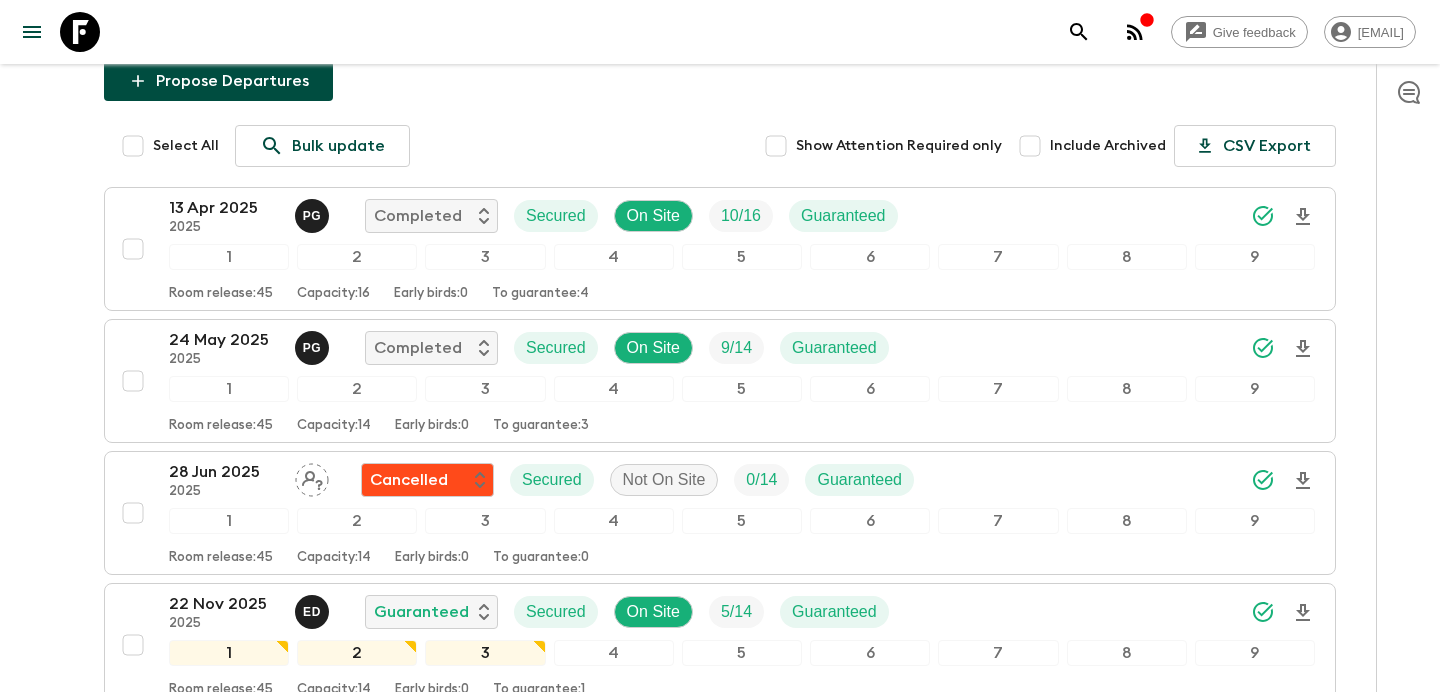 click on "Select All" at bounding box center [133, 146] 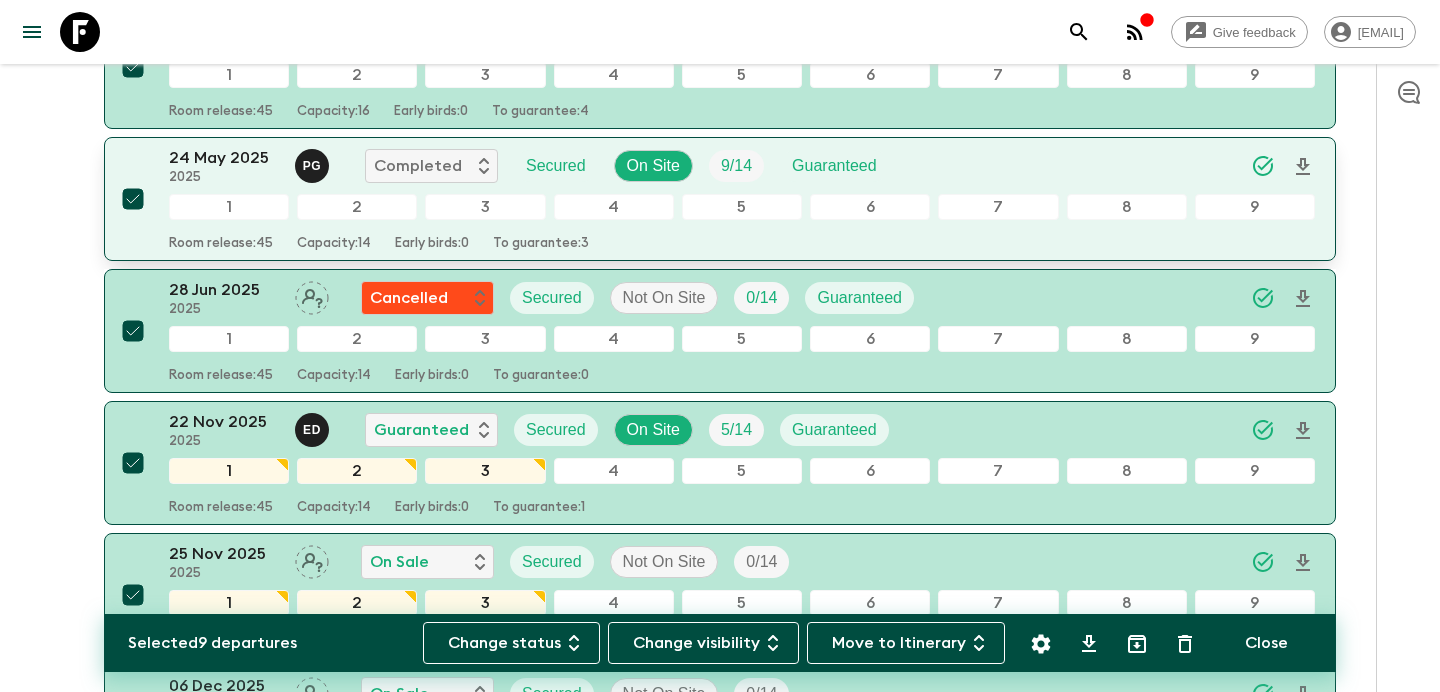 scroll, scrollTop: 401, scrollLeft: 0, axis: vertical 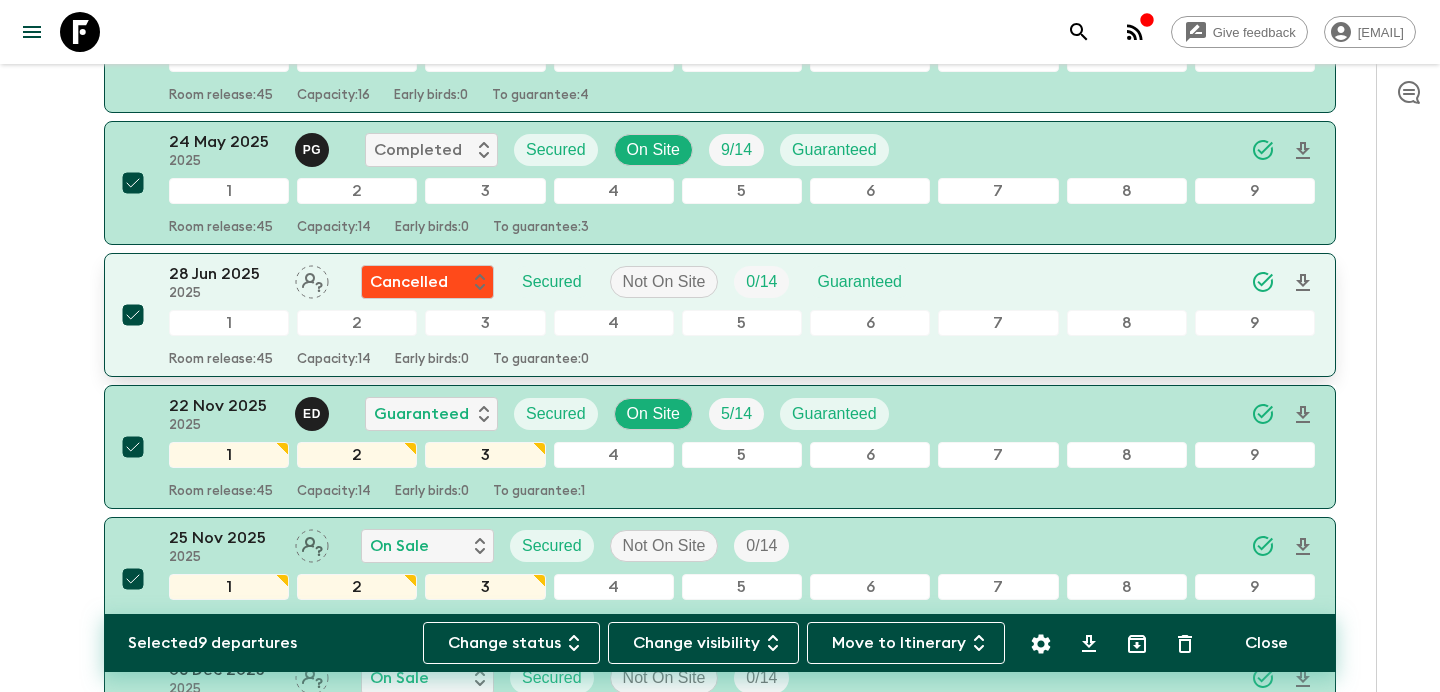 click at bounding box center [133, 315] 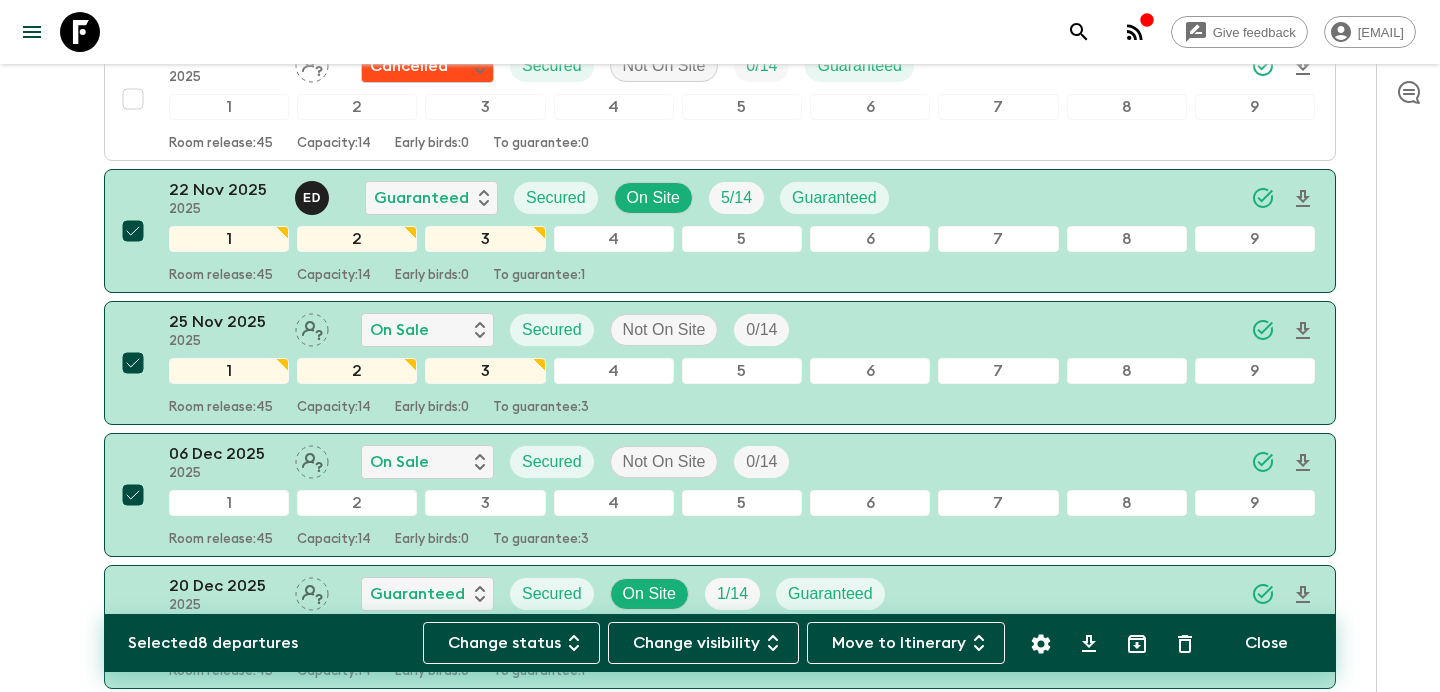 scroll, scrollTop: 676, scrollLeft: 0, axis: vertical 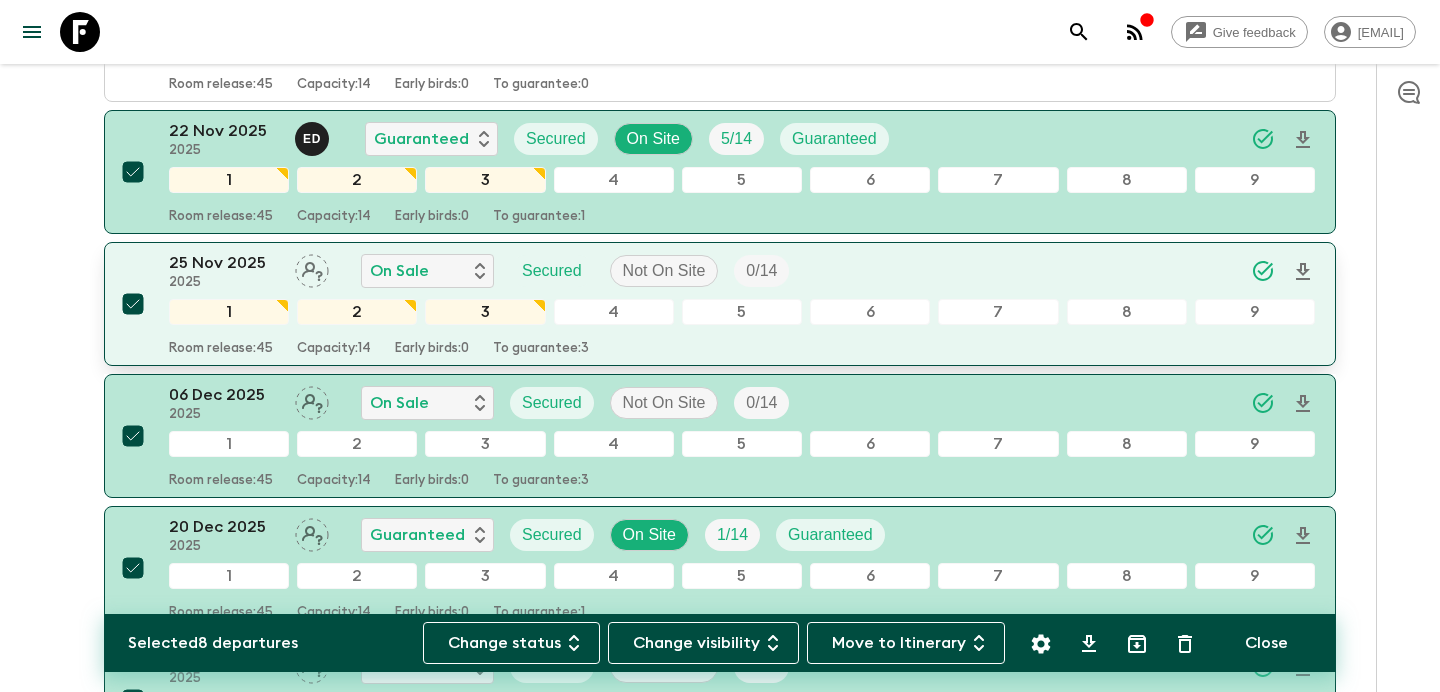 click at bounding box center (133, 304) 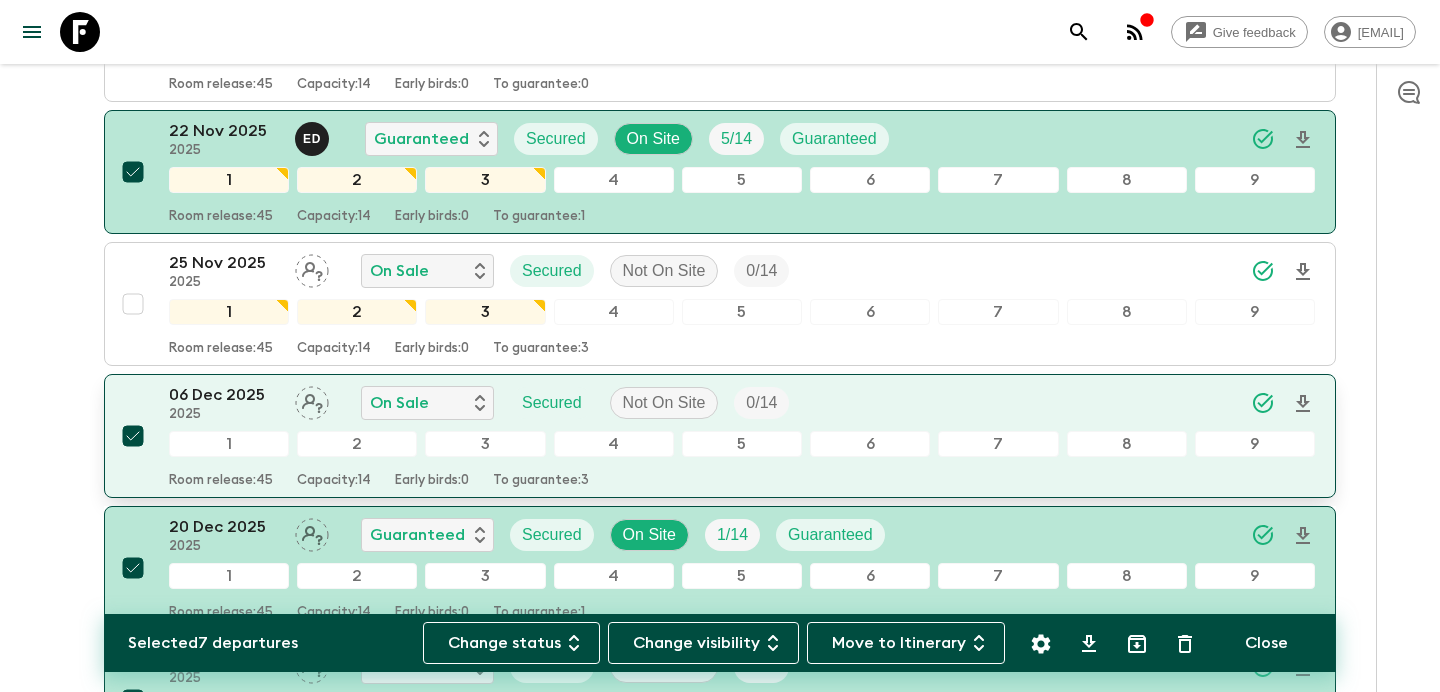 click at bounding box center [133, 436] 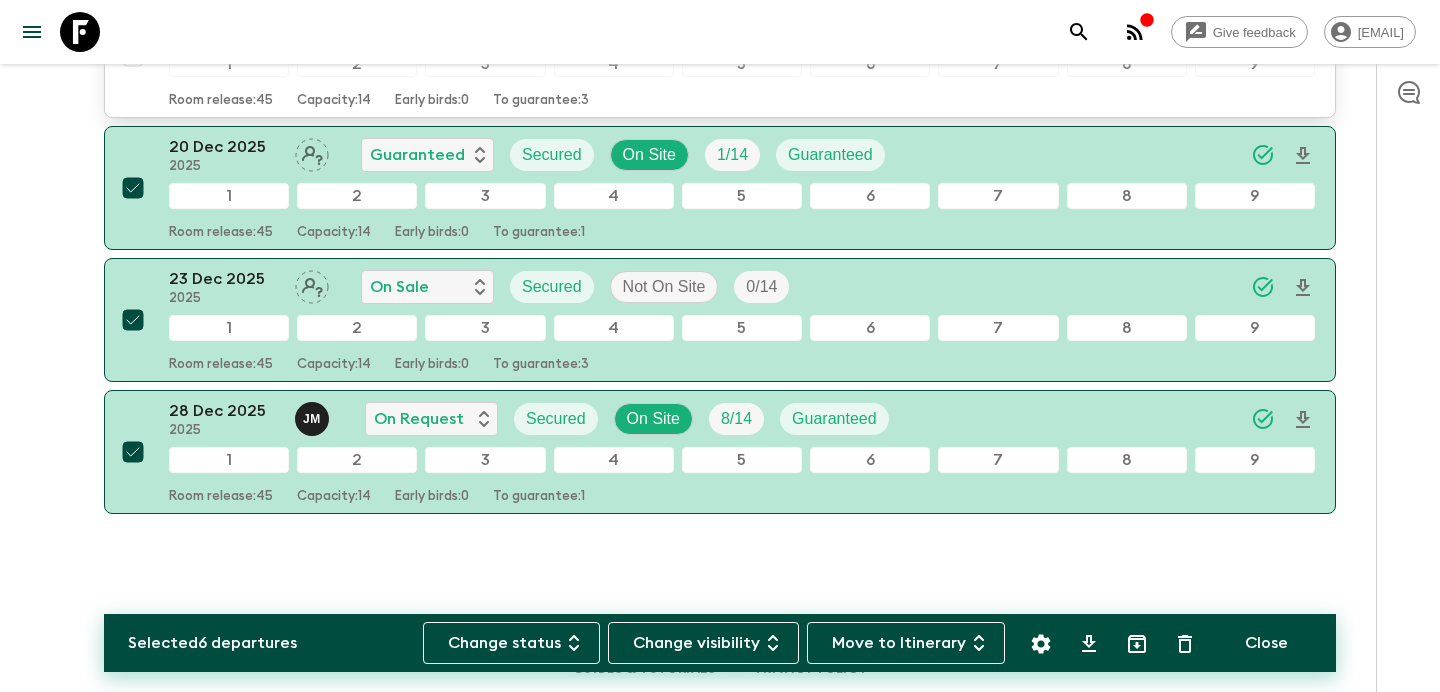scroll, scrollTop: 1060, scrollLeft: 0, axis: vertical 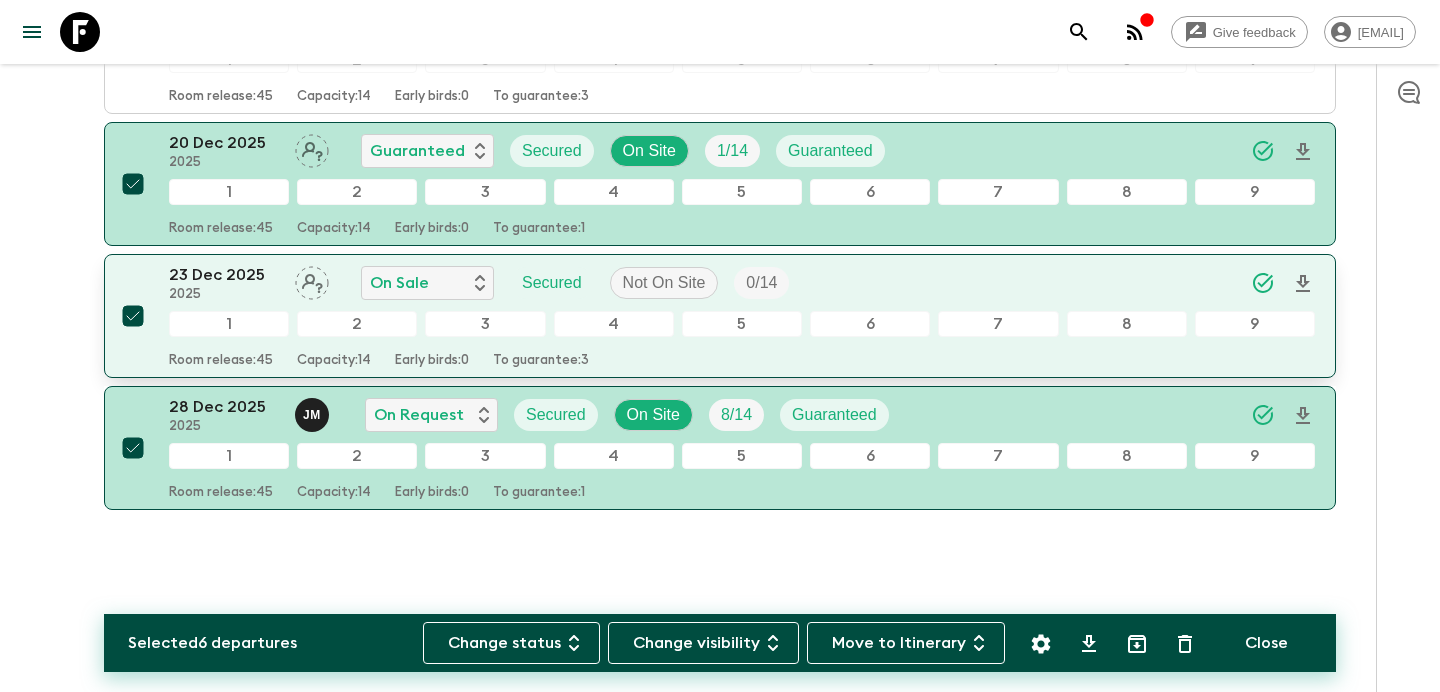 click at bounding box center [133, 316] 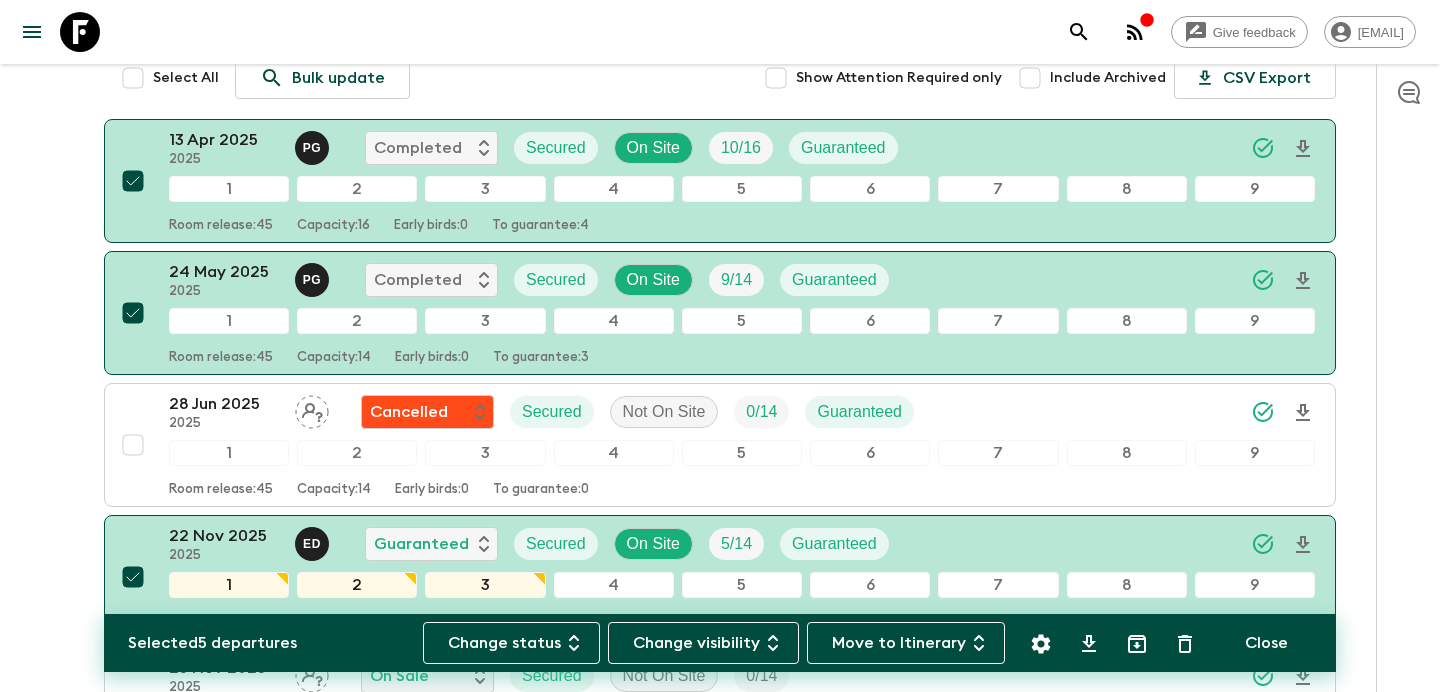 scroll, scrollTop: 0, scrollLeft: 0, axis: both 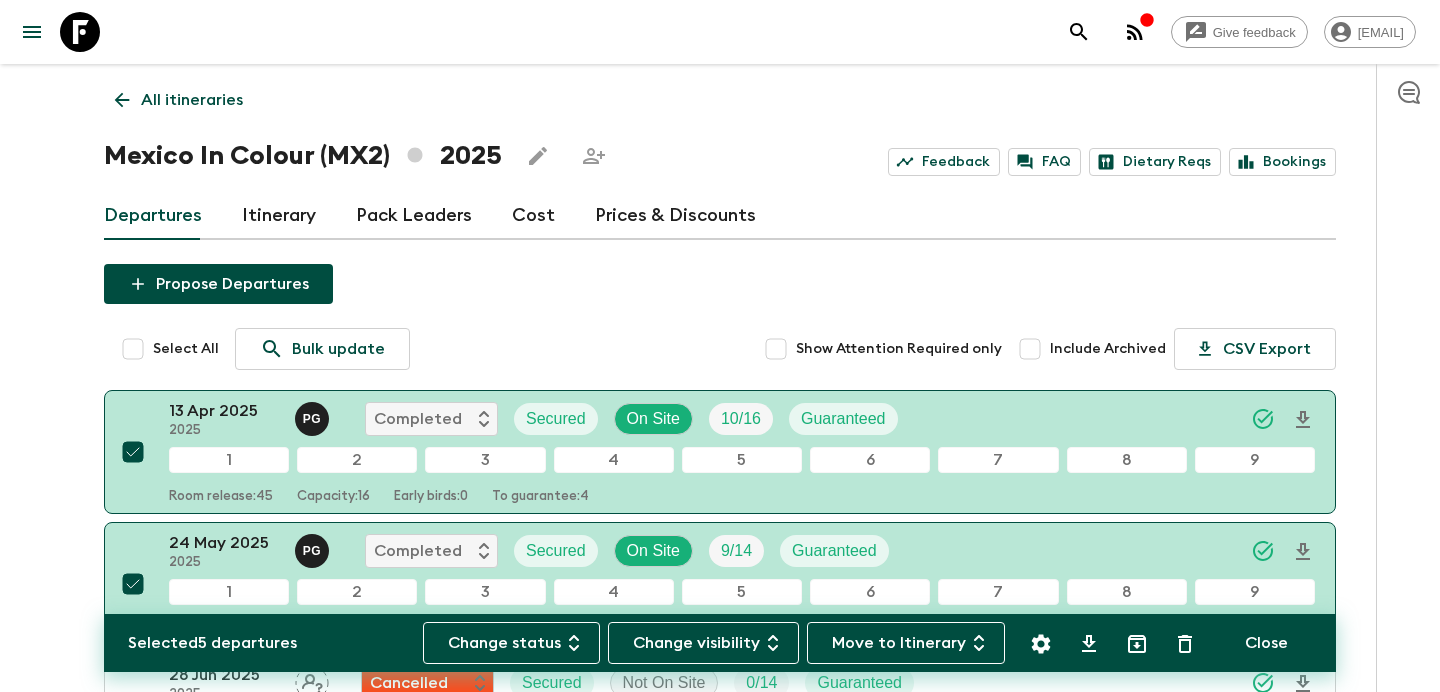 click on "All itineraries" at bounding box center (192, 100) 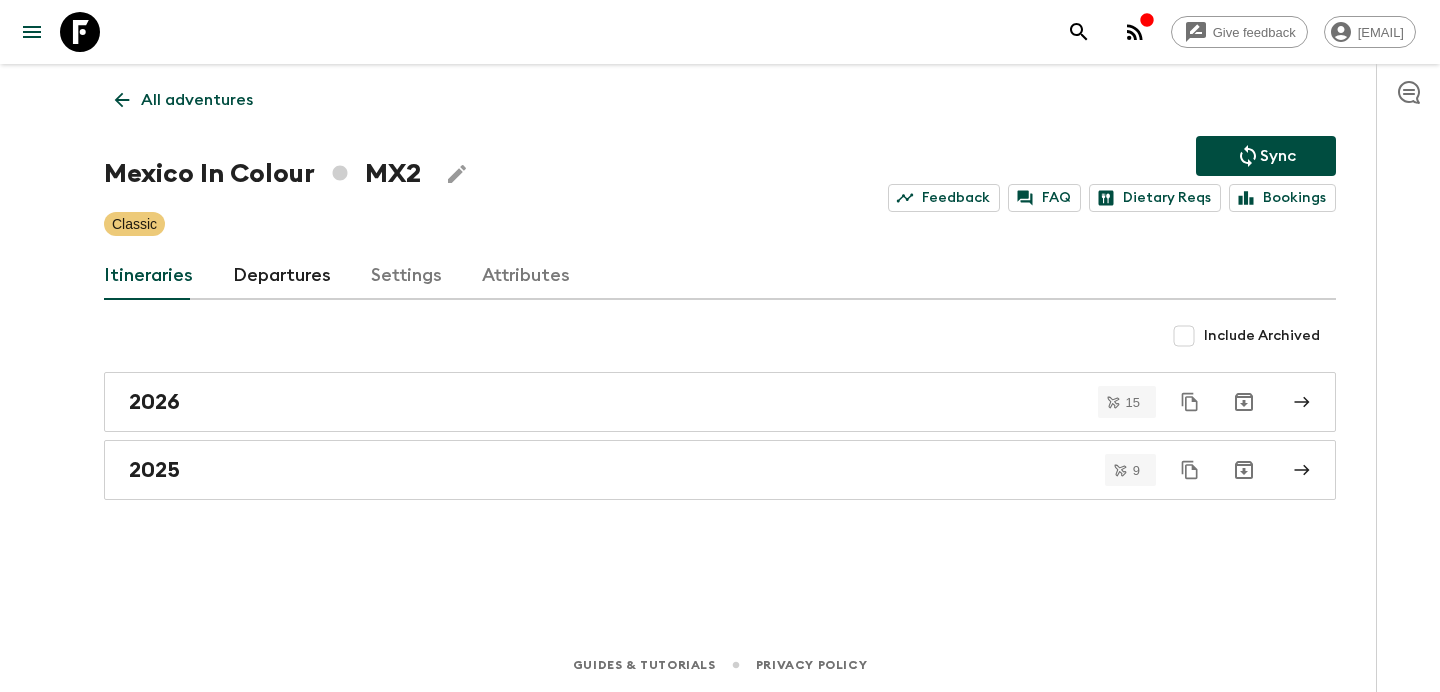 click on "All adventures" at bounding box center [197, 100] 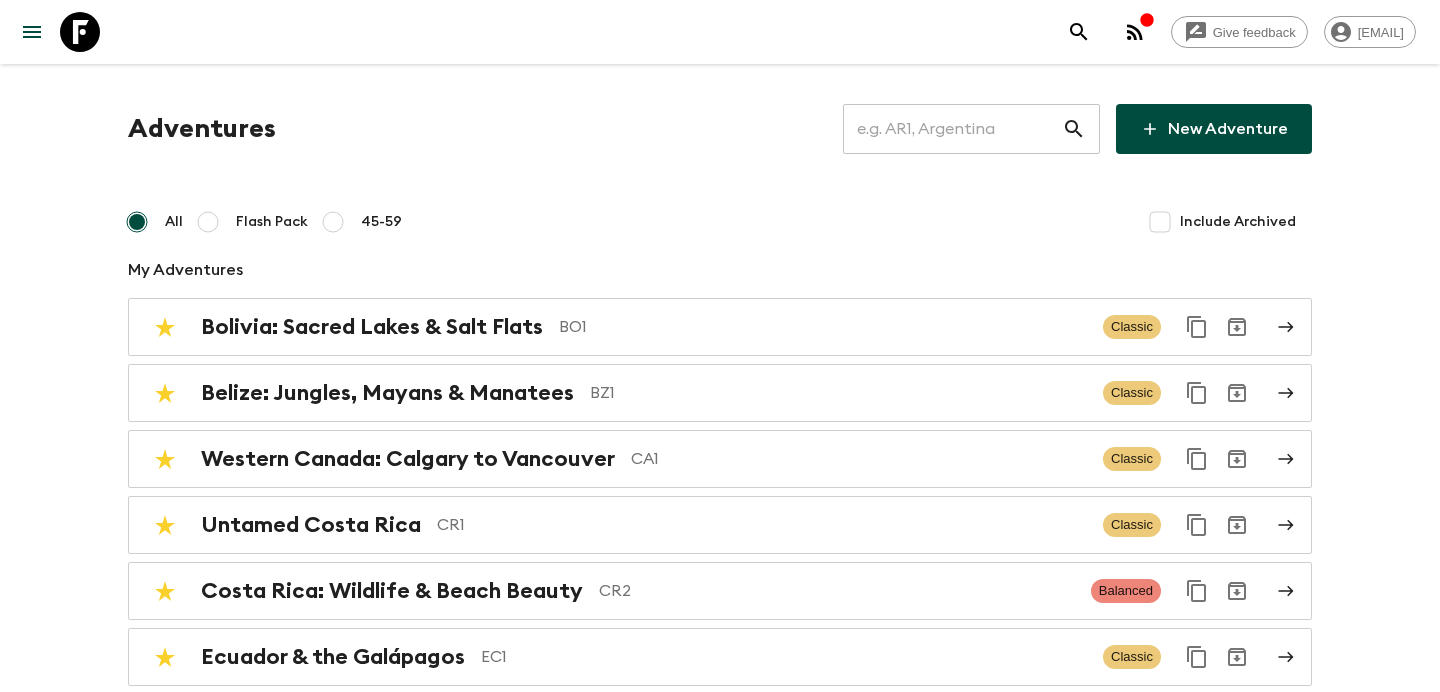 click at bounding box center [952, 129] 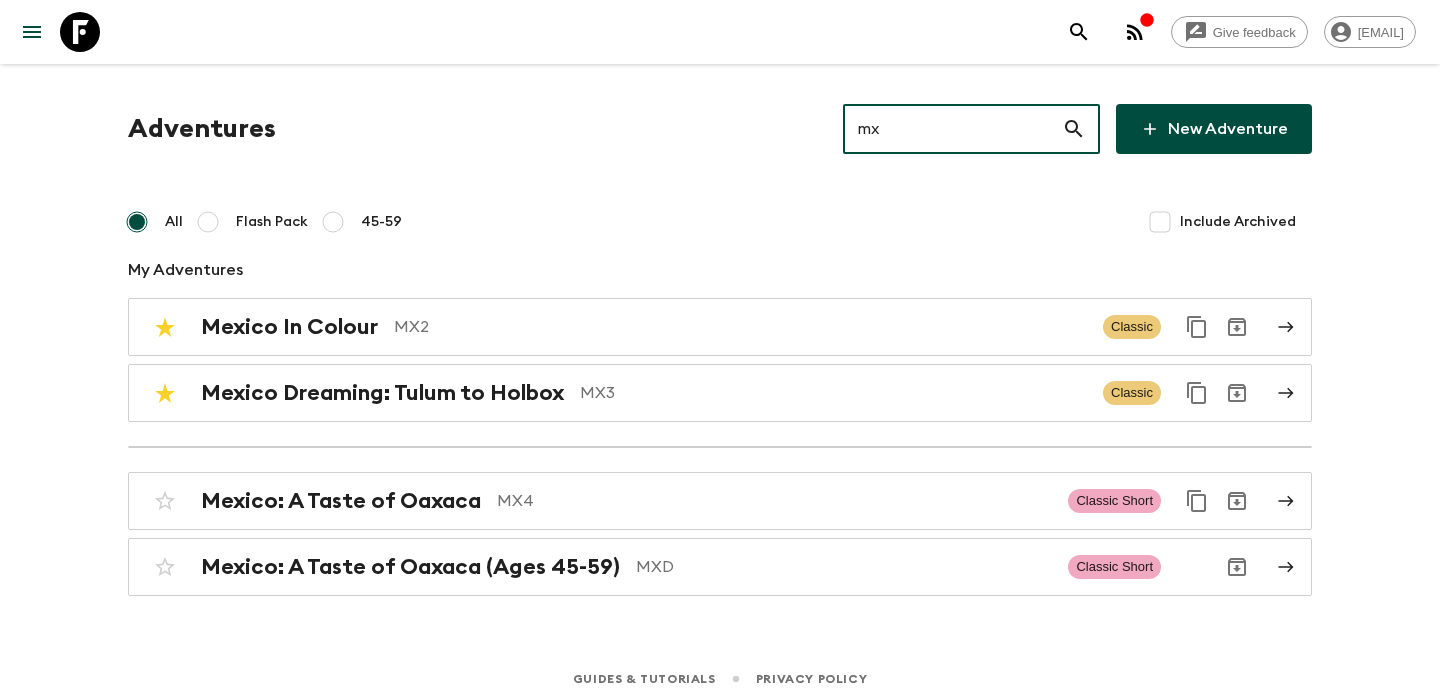 type on "mx3" 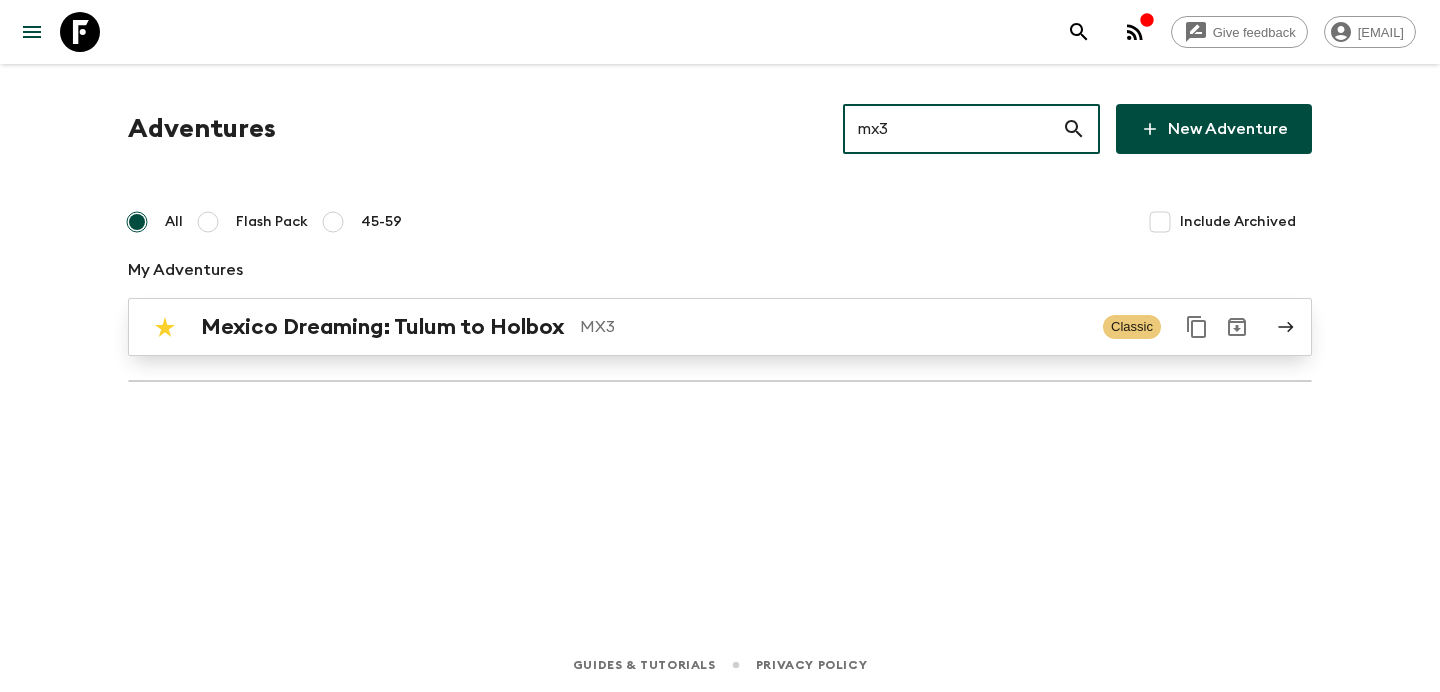 click on "MX3" at bounding box center (833, 327) 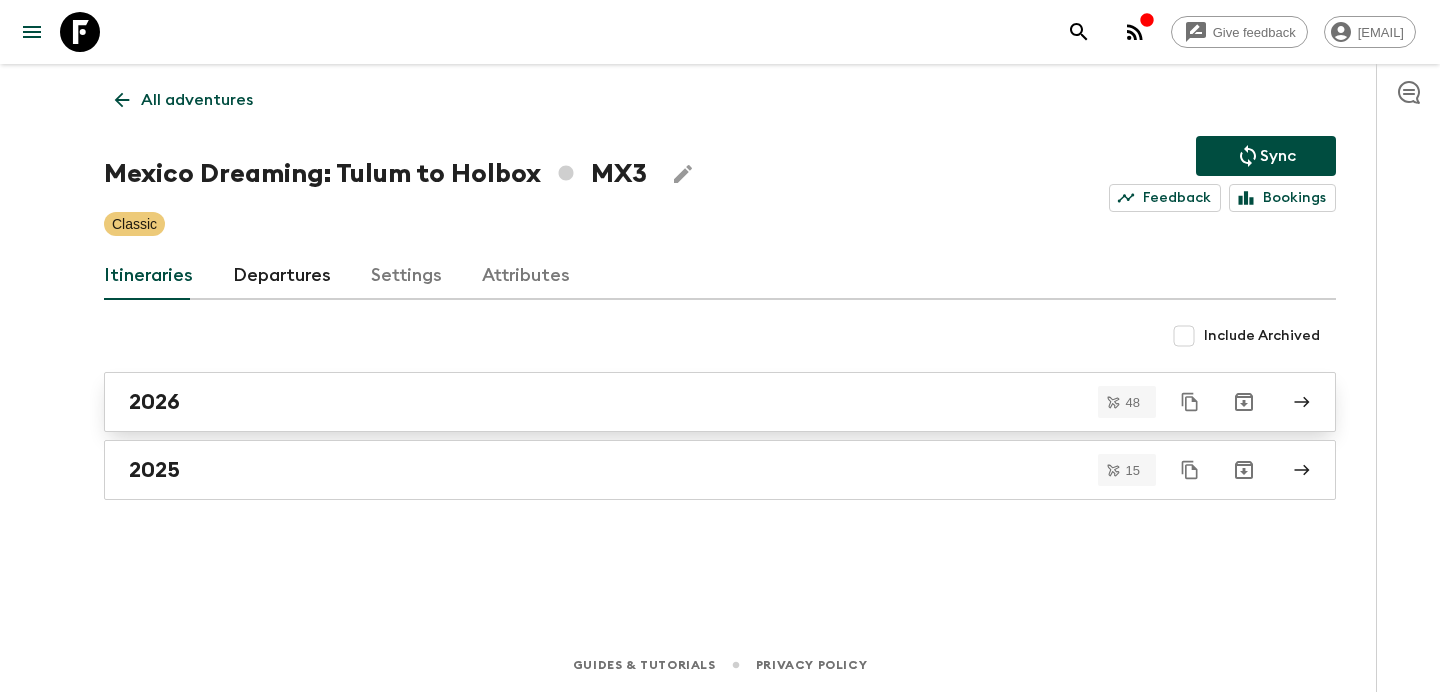 click on "2026" at bounding box center [701, 402] 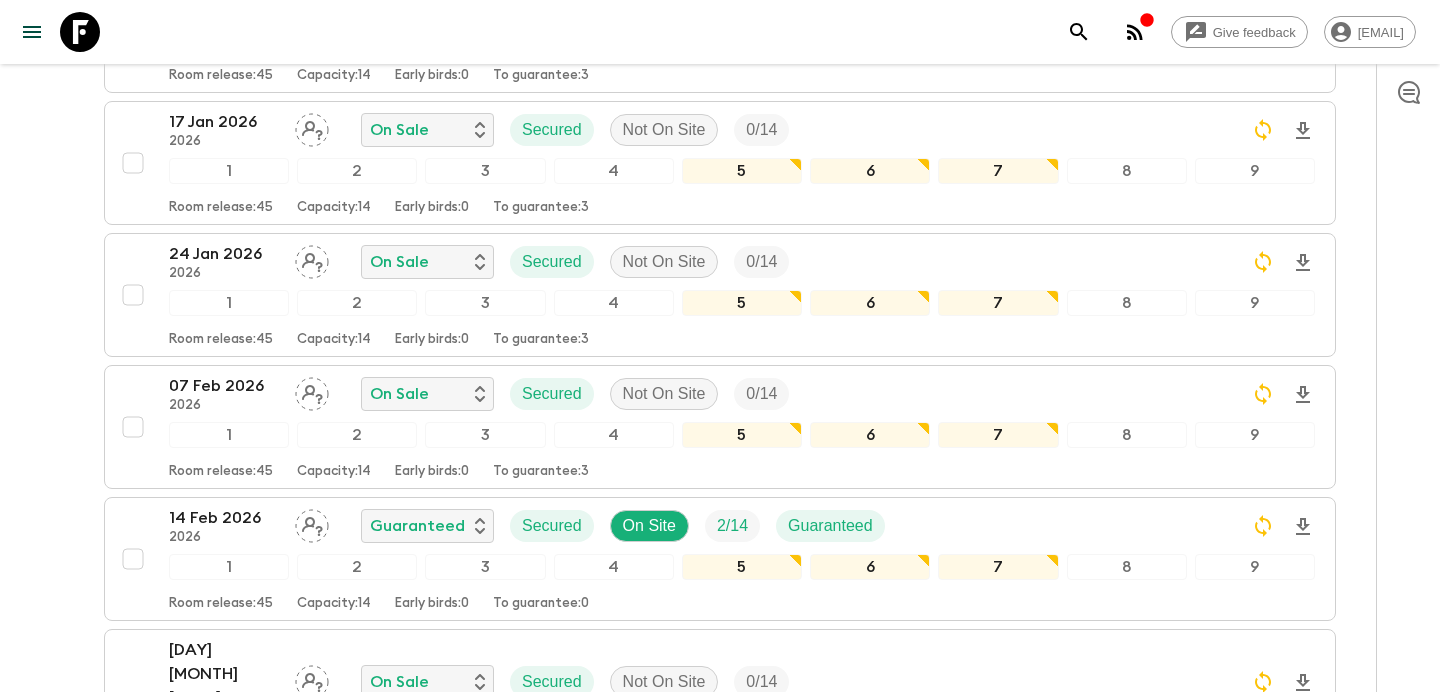 scroll, scrollTop: 0, scrollLeft: 0, axis: both 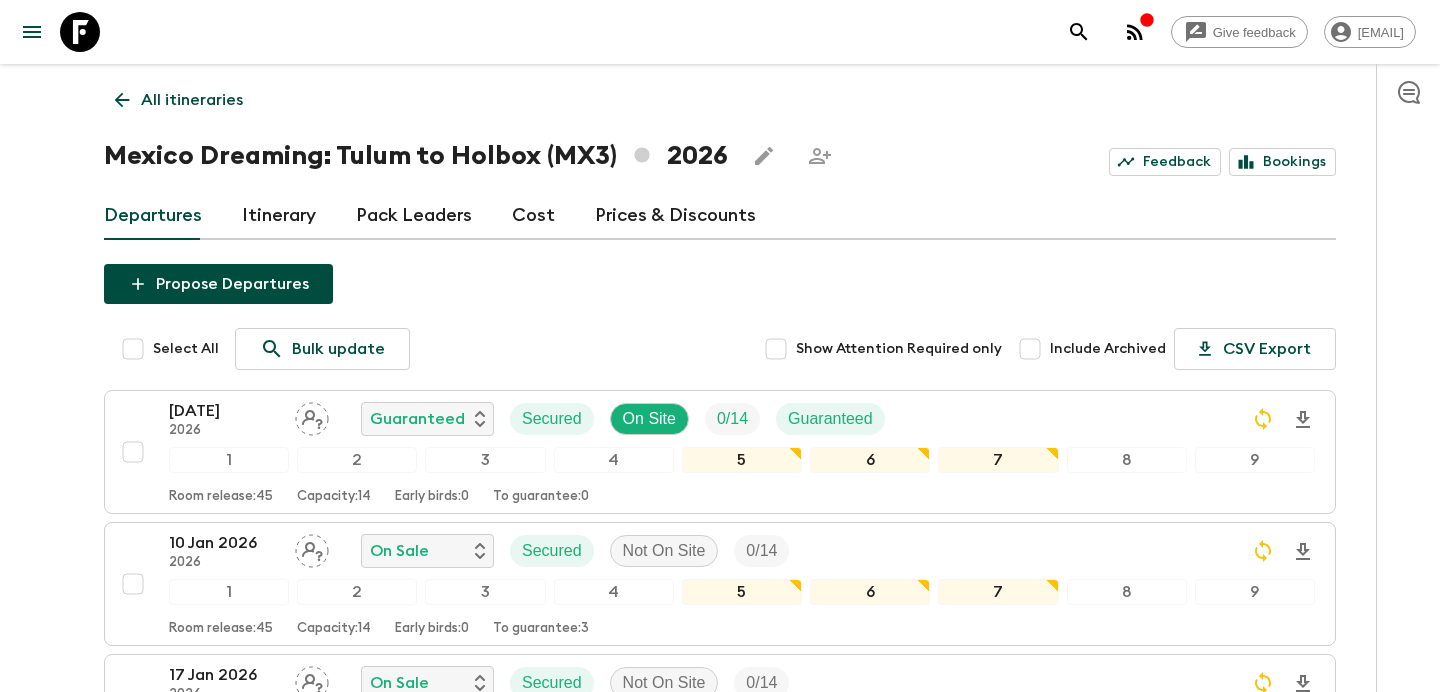 click on "All itineraries Mexico Dreaming: Tulum to Holbox (MX3) [YEAR] Feedback Bookings Departures Itinerary Pack Leaders Cost Prices ​& Discounts Propose Departures Select All Bulk update Show Attention Required only Include Archived CSV Export [DAY] [MONTH] [YEAR] [YEAR] Guaranteed Secured On Site [NUMBER] / [NUMBER] Guaranteed 1 2 3 4 5 6 7 8 9 Room release:  [NUMBER] Capacity:  [NUMBER] Early birds:  [NUMBER] To guarantee:  [NUMBER] [DAY] [MONTH] [YEAR] On Sale Secured Not On Site [NUMBER] / [NUMBER] 1 2 3 4 5 6 7 8 9 Room release:  [NUMBER] Capacity:  [NUMBER] Early birds:  [NUMBER] To guarantee:  [NUMBER] [DAY] [MONTH] [YEAR] On Sale Secured Not On Site [NUMBER] / [NUMBER] 1 2 3 4 5 6 7 8 9 Room release:  [NUMBER] Capacity:  [NUMBER] Early birds:  [NUMBER] To guarantee:  [NUMBER] [DAY] [MONTH] [YEAR] On Sale Secured Not On Site [NUMBER] / [NUMBER] 1 2 3 4 5 6 7 8 9 Room release:  [NUMBER] Capacity:  [NUMBER] Early birds:  [NUMBER] To guarantee:  [NUMBER] [DAY] [MONTH] [YEAR] On Sale Secured Not On Site [NUMBER] / [NUMBER] 1 2 3 4 5 6 7 8 9 Room release:  [NUMBER] Capacity:  [NUMBER] Early birds:  [NUMBER] To guarantee:  [NUMBER] [DAY] [MONTH] [YEAR] Guaranteed Secured On Site [NUMBER] / [NUMBER] Guaranteed 1 2 3 4 5 6 7 8 9 Room release:  [NUMBER] 14 [NUMBER] [NUMBER]" at bounding box center [720, 3595] 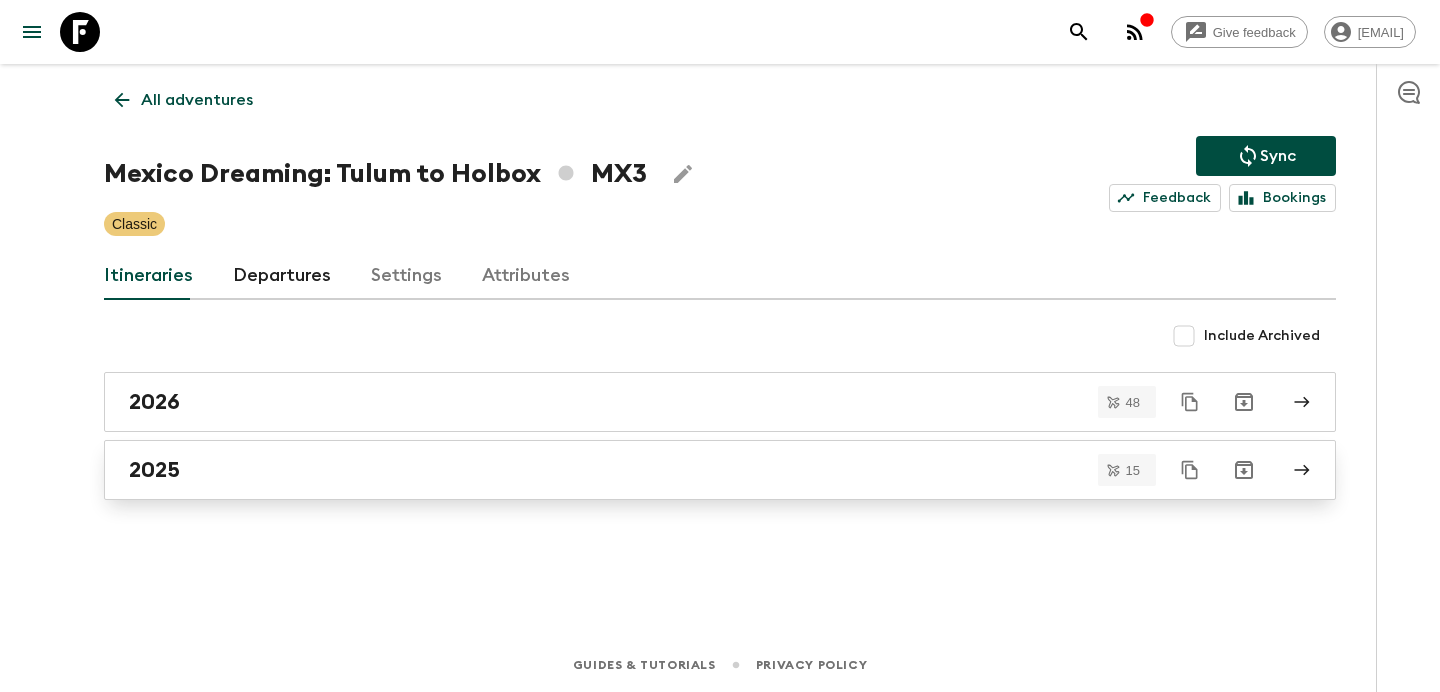 click on "2025" at bounding box center (701, 470) 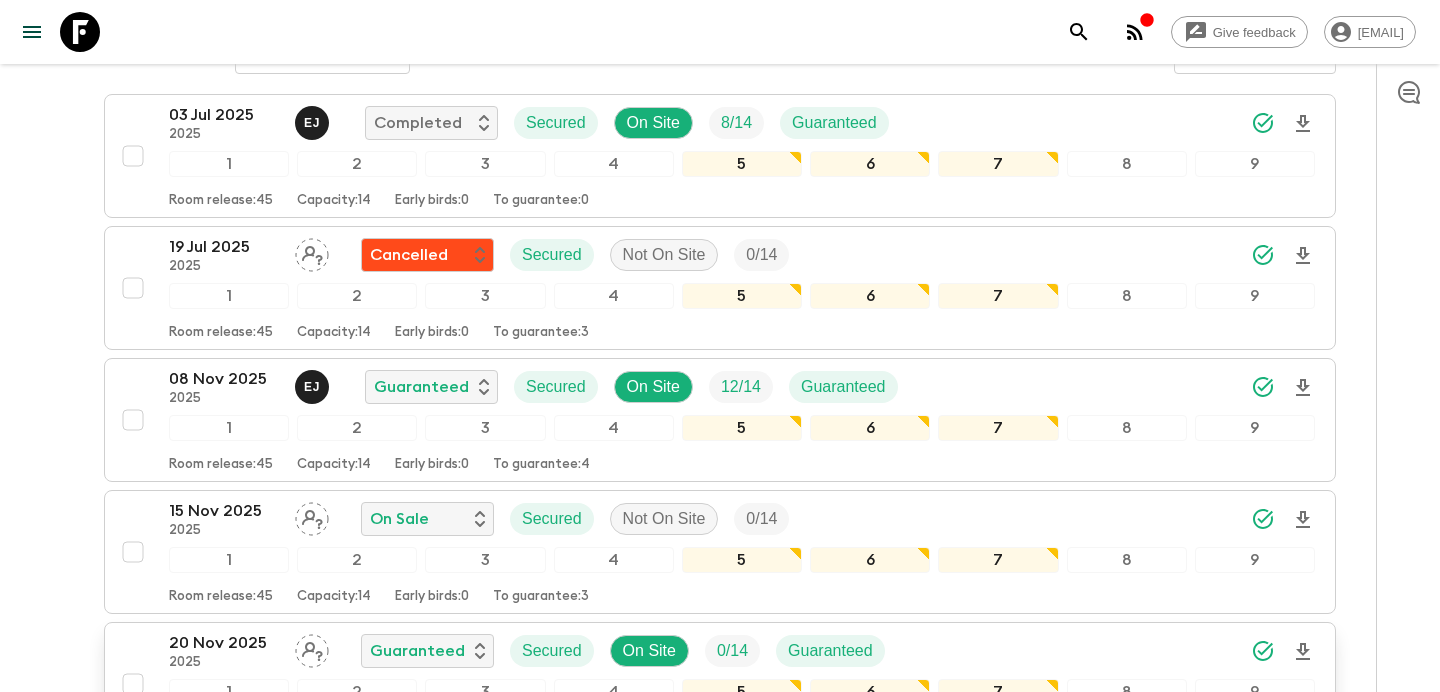 scroll, scrollTop: 0, scrollLeft: 0, axis: both 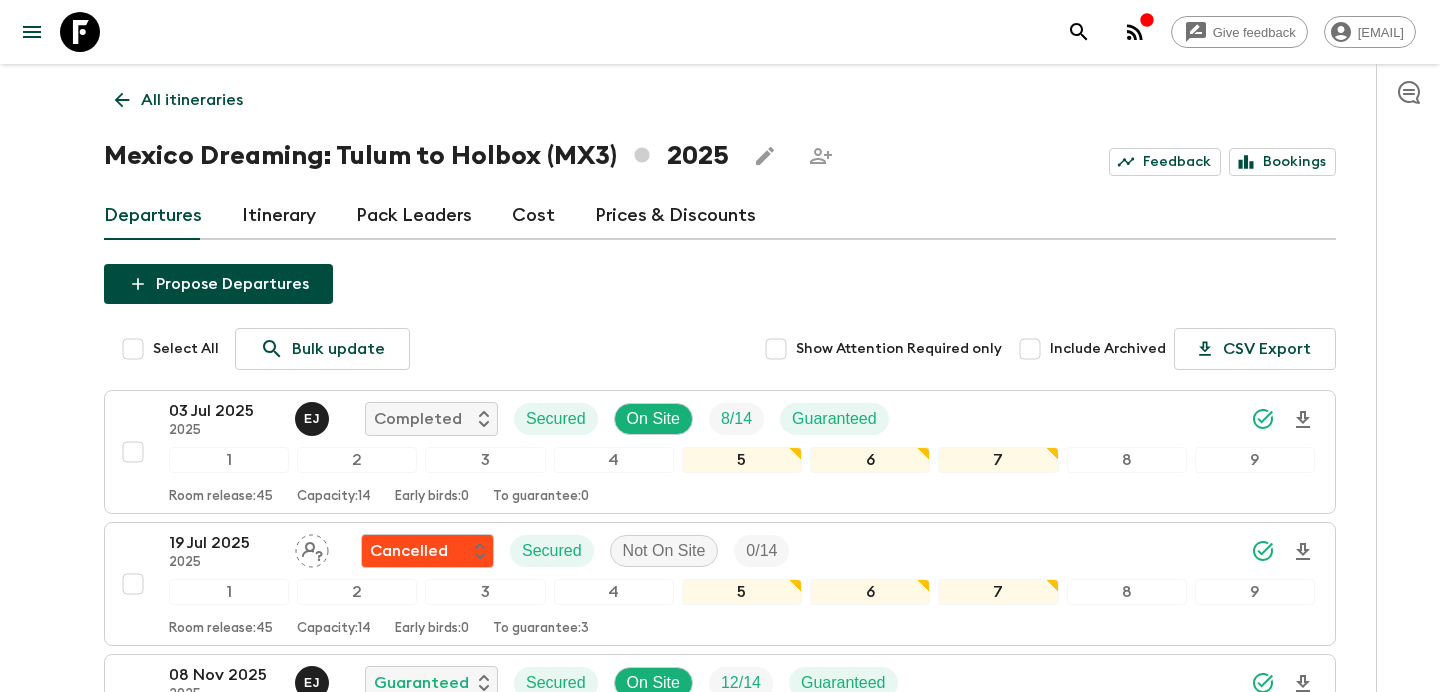 click on "All itineraries Mexico Dreaming: Tulum to Holbox (MX3) [YEAR] Feedback Bookings Departures Itinerary Pack Leaders Cost Prices ​& Discounts Propose Departures Select All Bulk update Show Attention Required only Include Archived CSV Export [DAY] [MONTH] [YEAR] [YEAR] E J Completed Secured On Site [NUMBER] / [NUMBER] Guaranteed 1 2 3 4 5 6 7 8 9 Room release:  [NUMBER] Capacity:  [NUMBER] Early birds:  [NUMBER] To guarantee:  [NUMBER] [DAY] [MONTH] [YEAR] Cancelled Secured Not On Site [NUMBER] / [NUMBER] 1 2 3 4 5 6 7 8 9 Room release:  [NUMBER] Capacity:  [NUMBER] Early birds:  [NUMBER] To guarantee:  [NUMBER] [DAY] [MONTH] [YEAR] Guaranteed Secured On Site [NUMBER] / [NUMBER] Guaranteed 1 2 3 4 5 6 7 8 9 Room release:  [NUMBER] Capacity:  [NUMBER] Early birds:  [NUMBER] To guarantee:  [NUMBER] [DAY] [MONTH] [YEAR] On Sale Secured Not On Site [NUMBER] / [NUMBER] 1 2 3 4 5 6 7 8 9 Room release:  [NUMBER] Capacity:  [NUMBER] Early birds:  [NUMBER] To guarantee:  [NUMBER] [DAY] [MONTH] [YEAR] Guaranteed Secured On Site [NUMBER] / [NUMBER] Guaranteed 1 2 3 4 5 6 7 8 9 Room release:  [NUMBER] Capacity:  [NUMBER] Early birds:  [NUMBER] To guarantee:  [NUMBER] [DAY] [MONTH] [YEAR] E H Guaranteed Secured On Site [NUMBER] / [NUMBER] Guaranteed 1 2 3 4" at bounding box center [720, 1273] 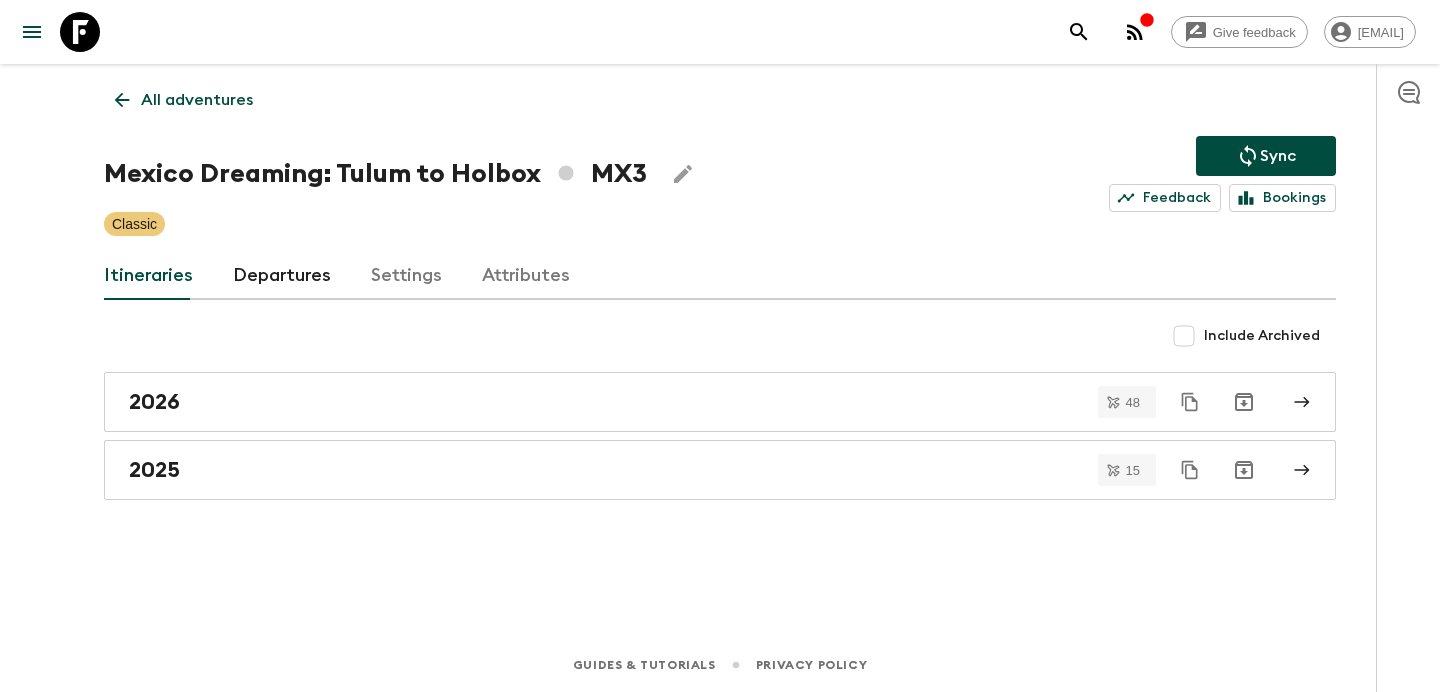 click on "All adventures" at bounding box center [197, 100] 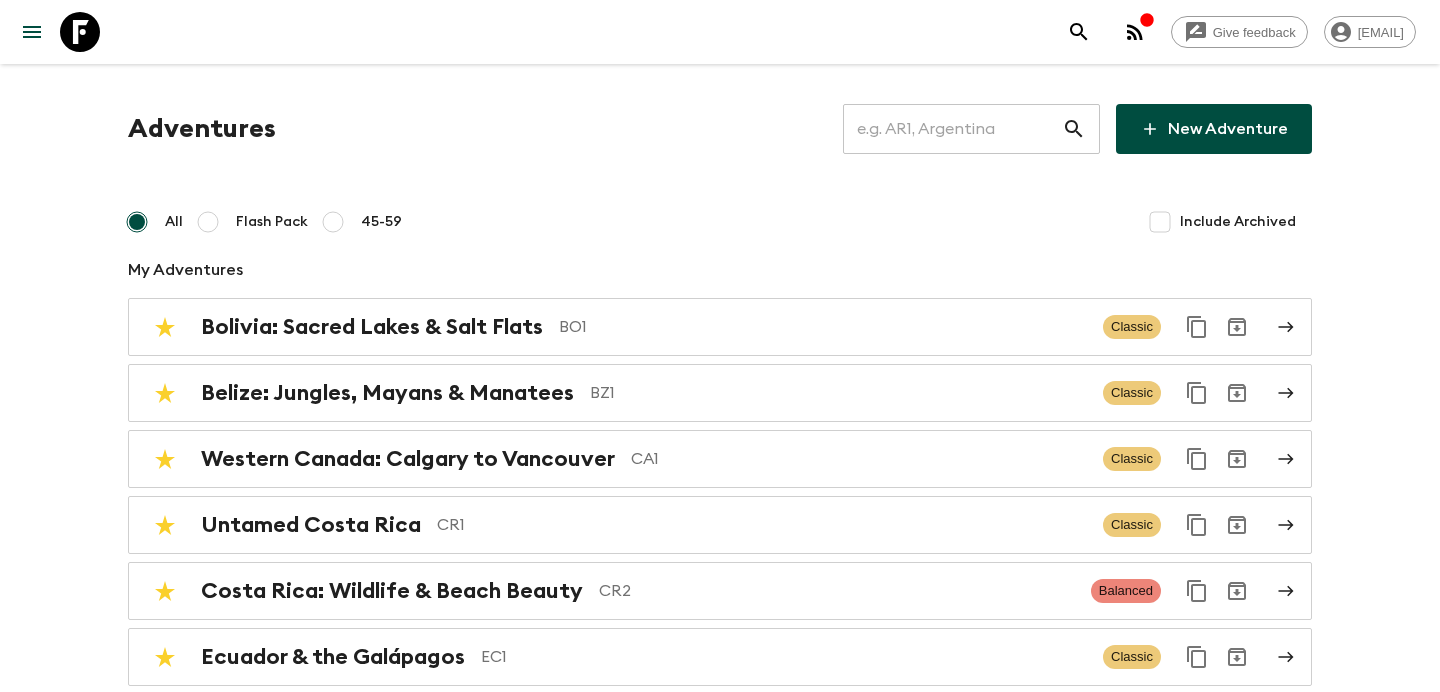 click at bounding box center [952, 129] 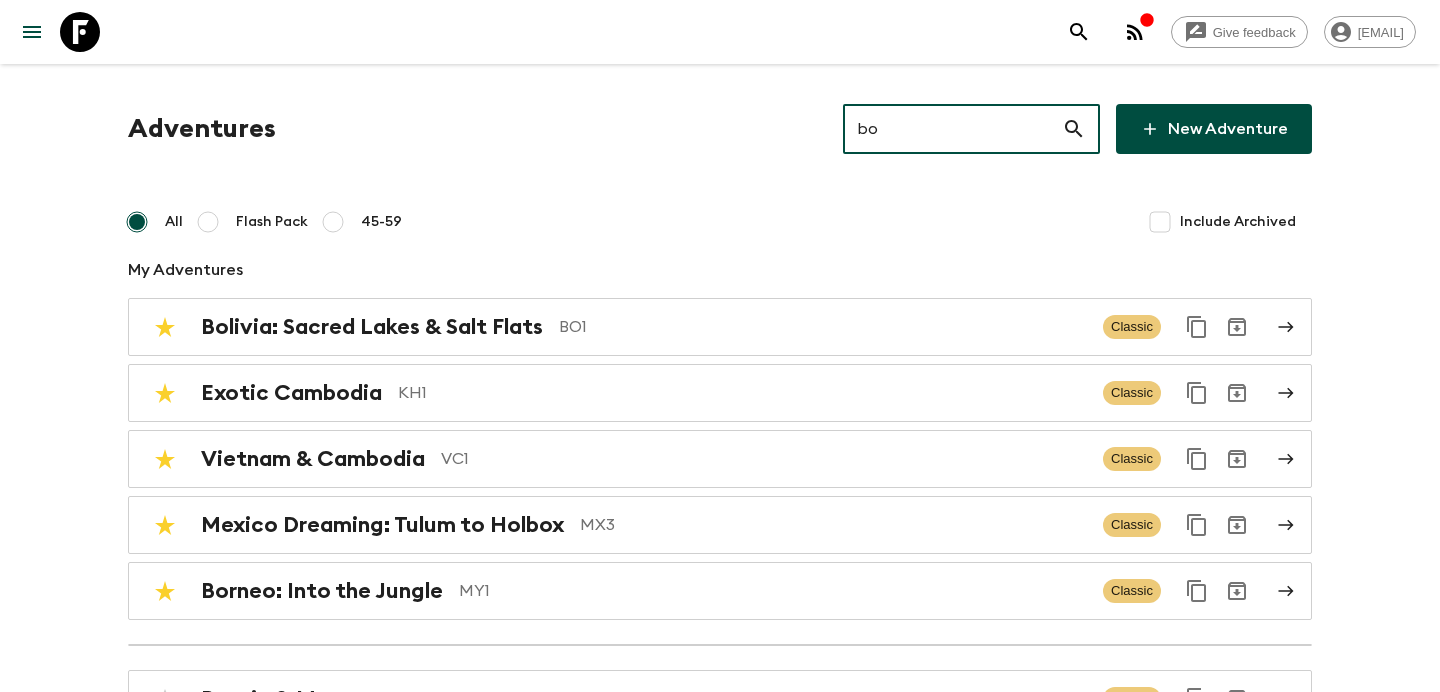 type on "bo1" 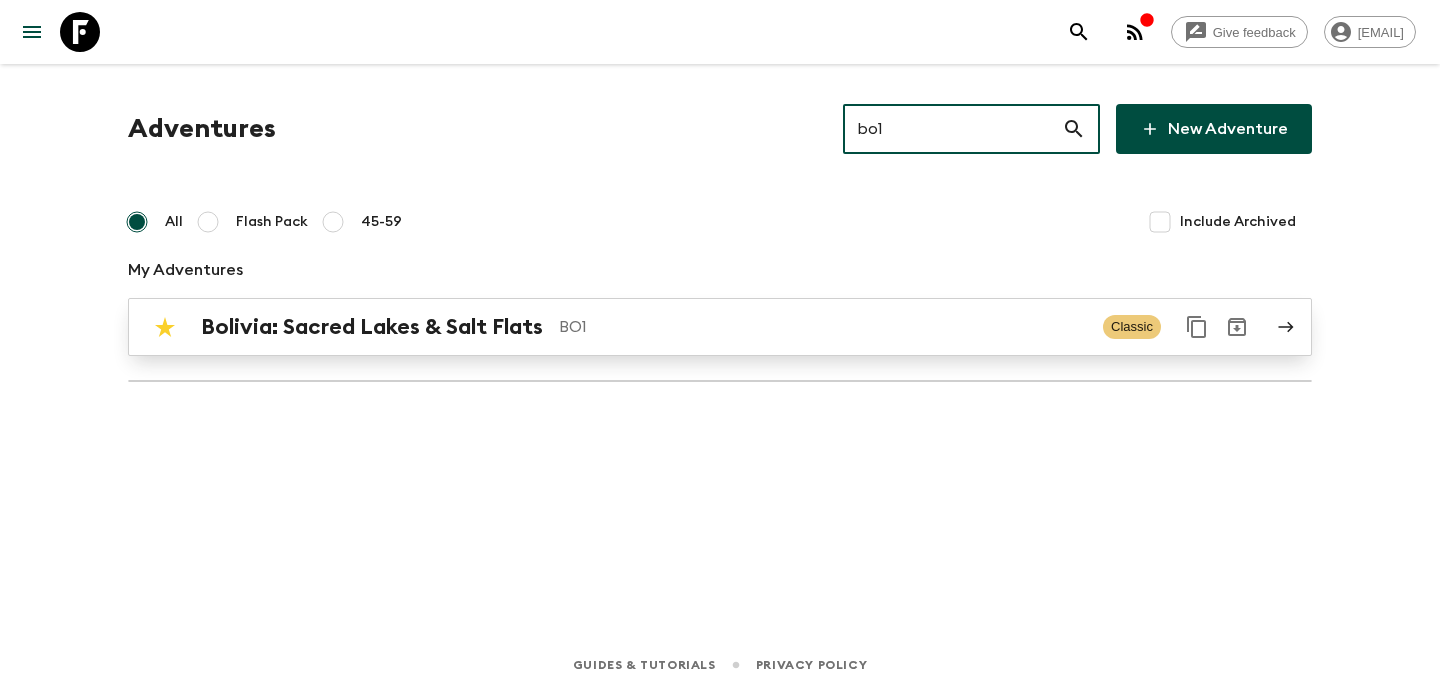 click on "BO1" at bounding box center [823, 327] 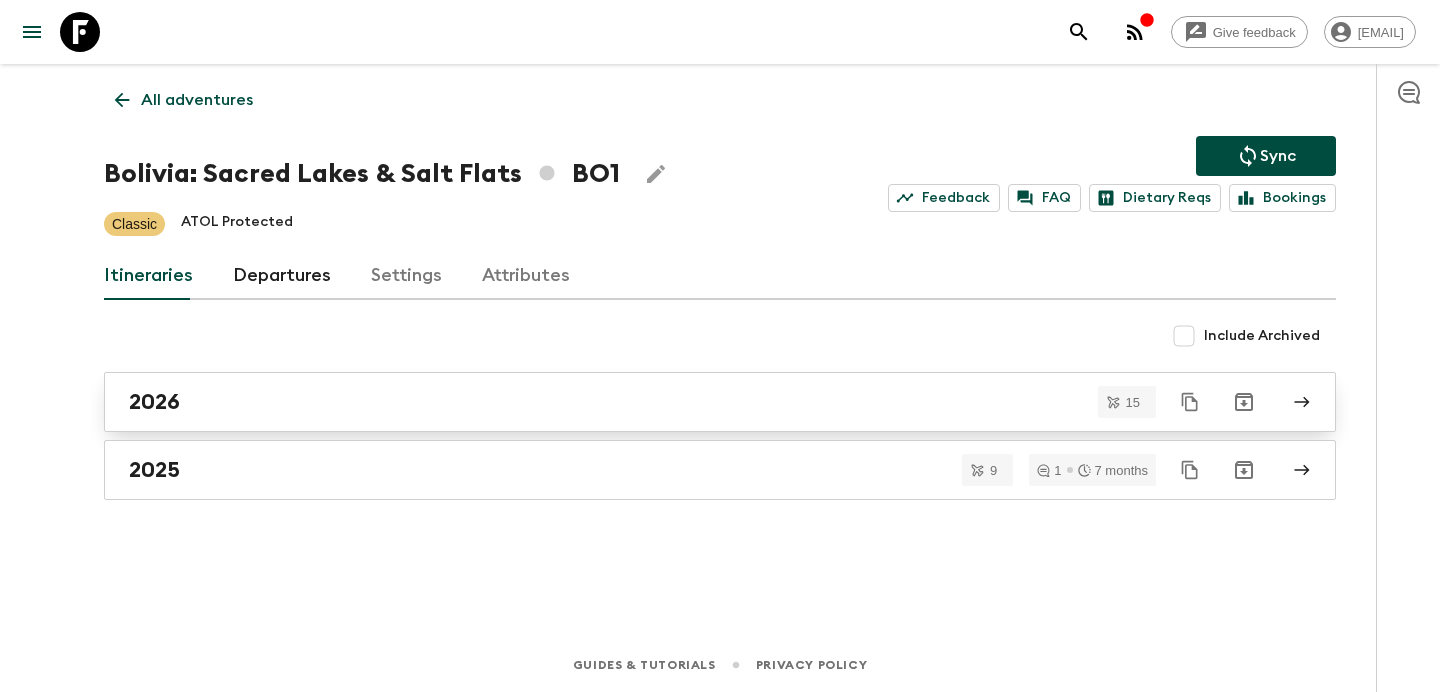 click on "2026" at bounding box center (720, 402) 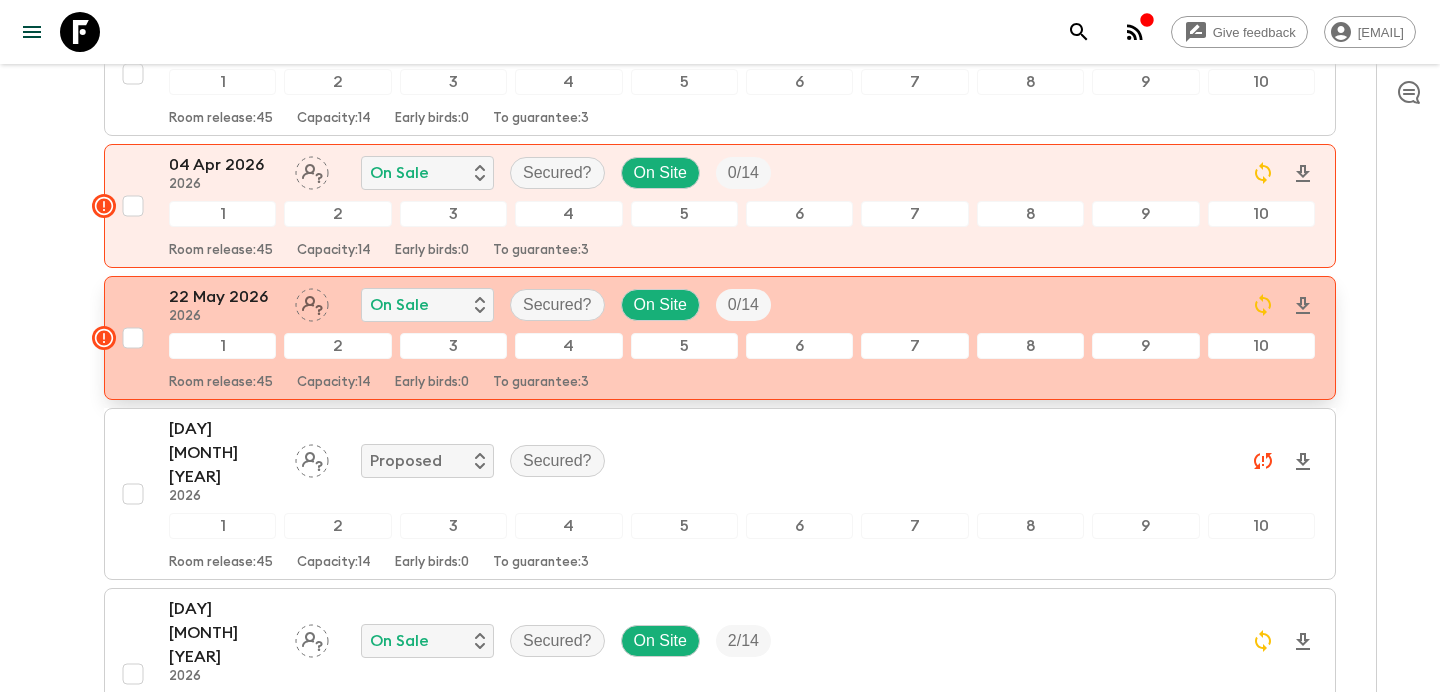 scroll, scrollTop: 0, scrollLeft: 0, axis: both 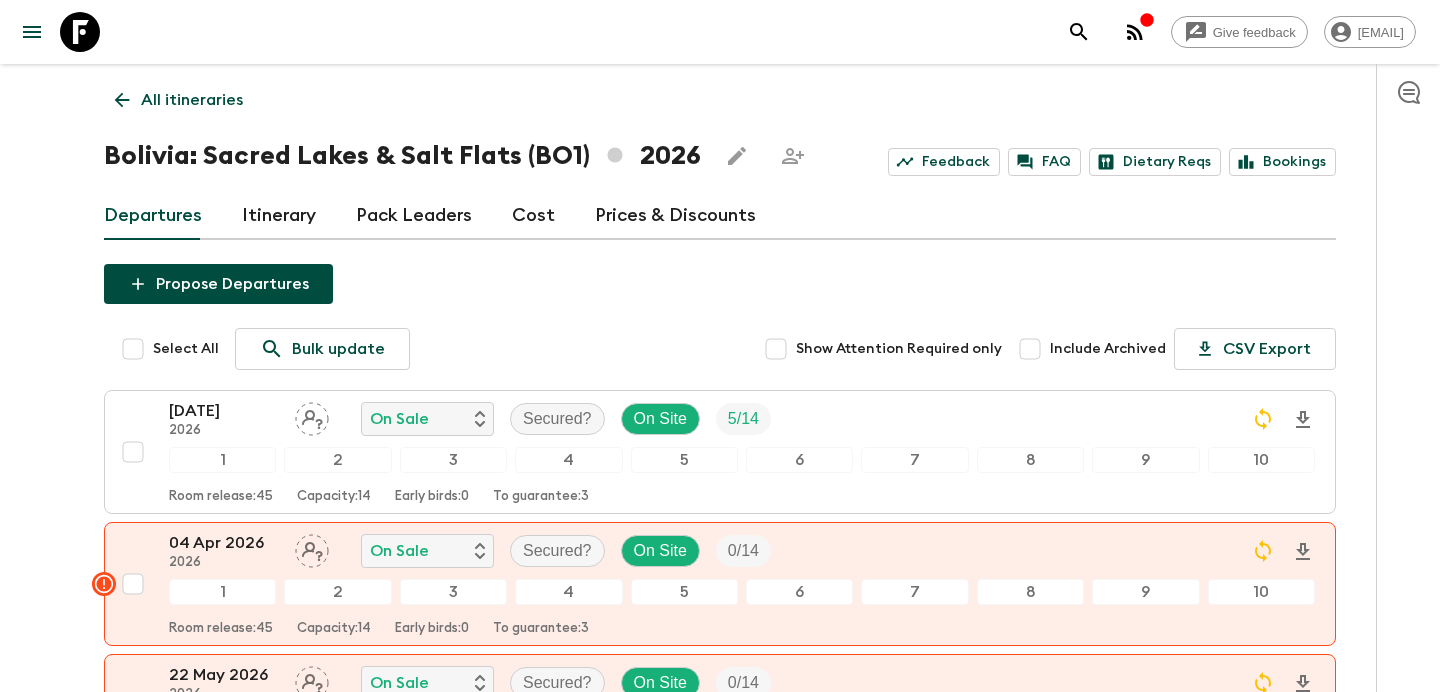 click on "All itineraries" at bounding box center [192, 100] 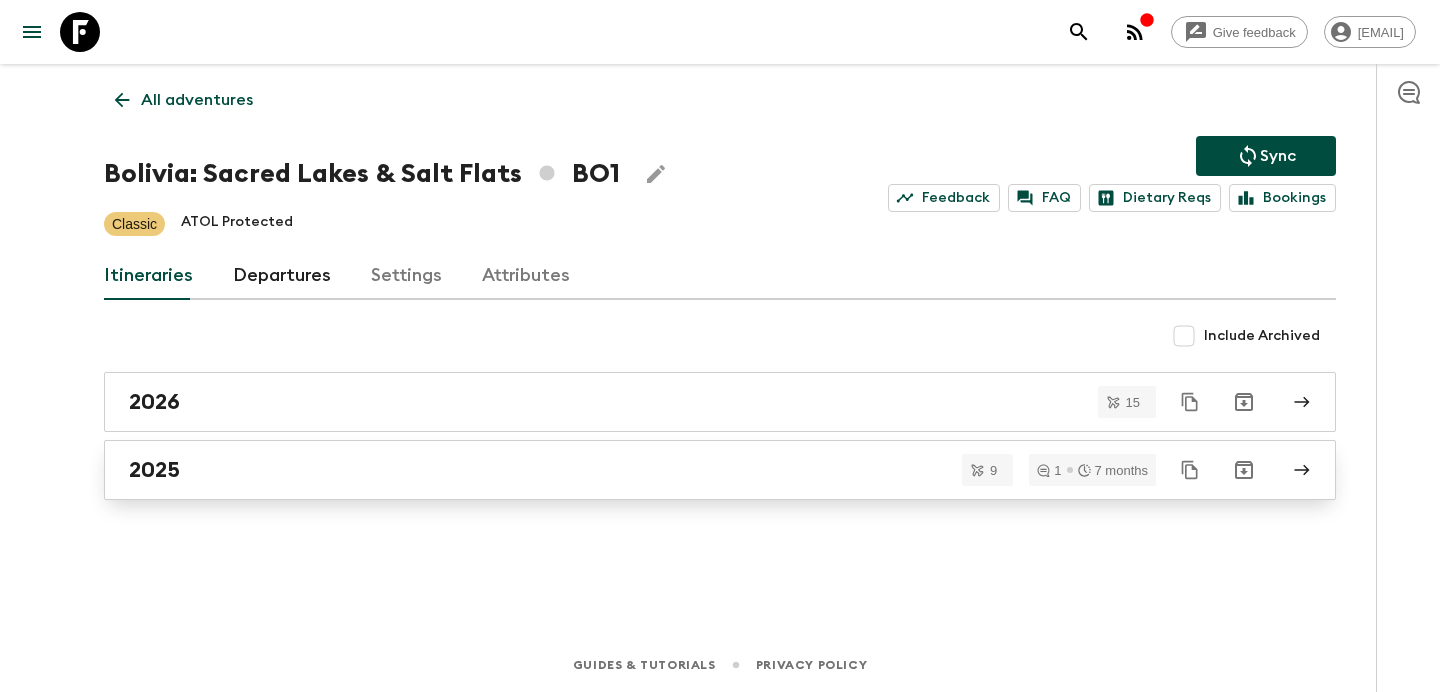 click on "2025" at bounding box center [701, 470] 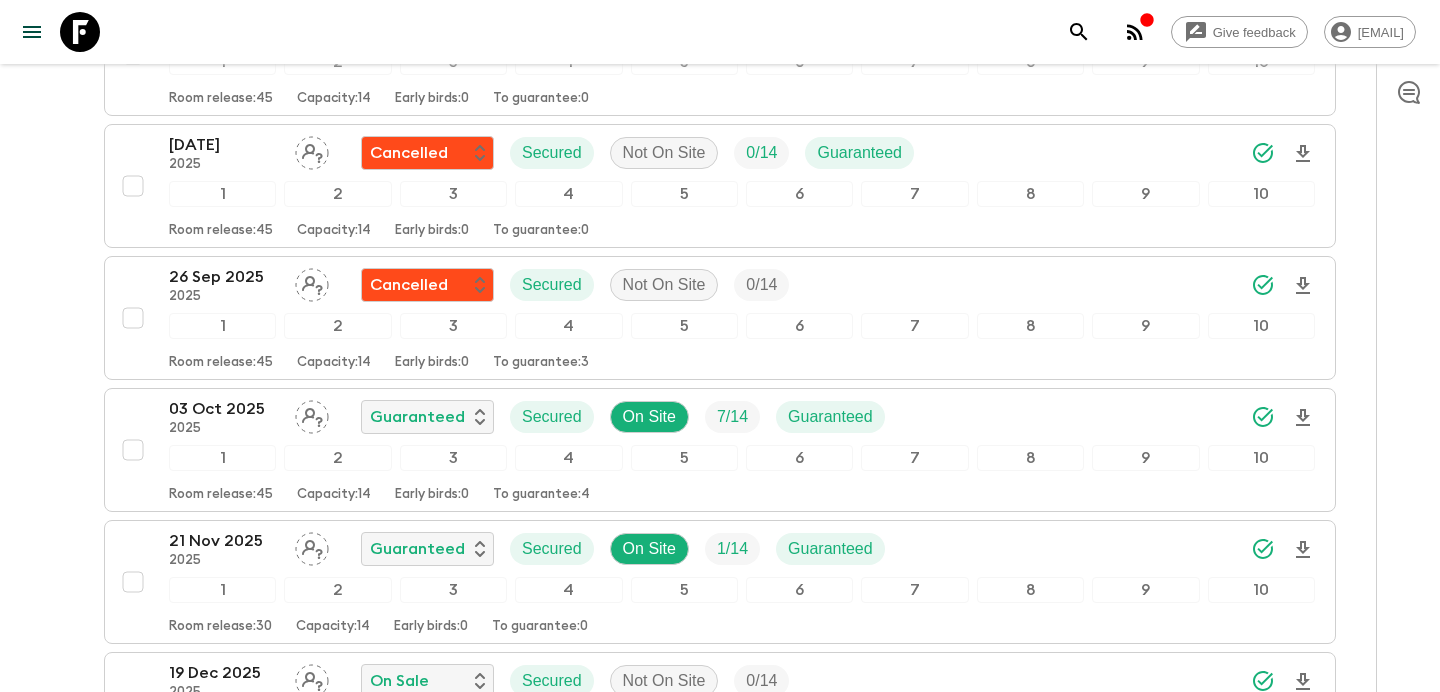 scroll, scrollTop: 0, scrollLeft: 0, axis: both 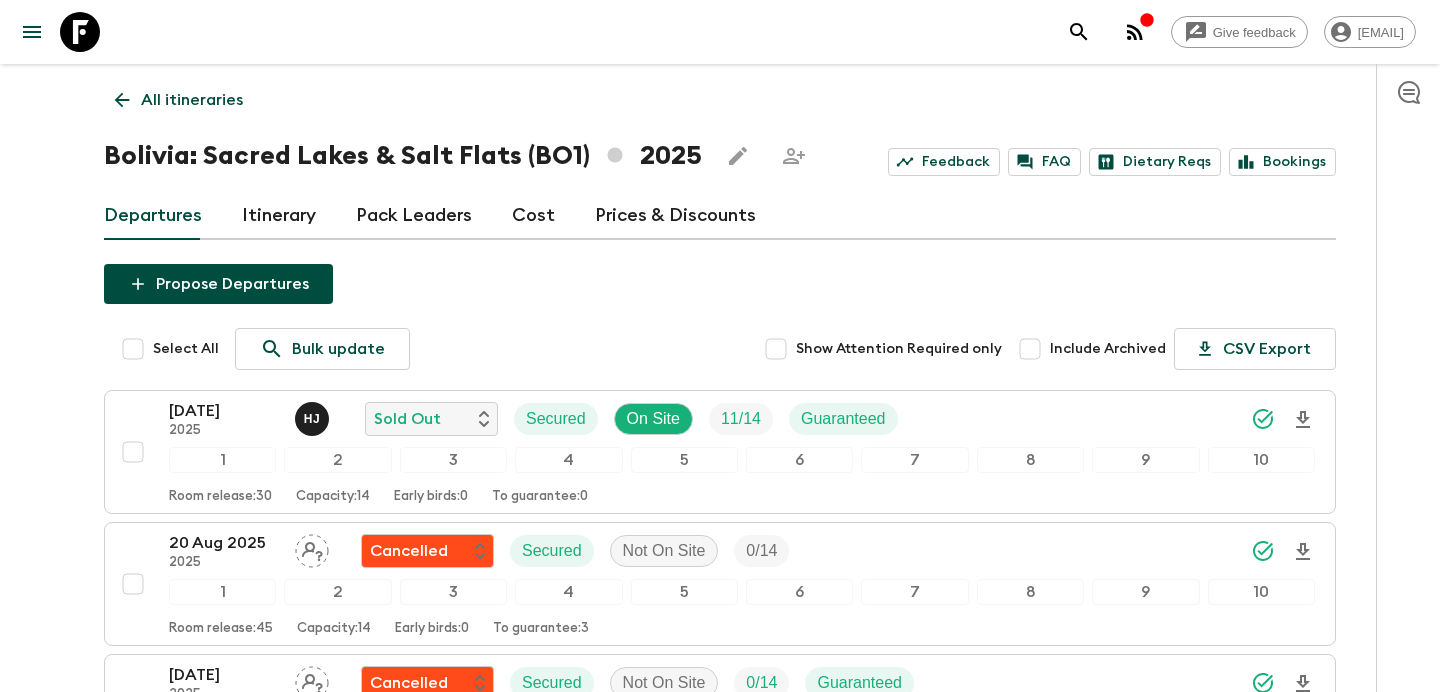 click on "All itineraries" at bounding box center [192, 100] 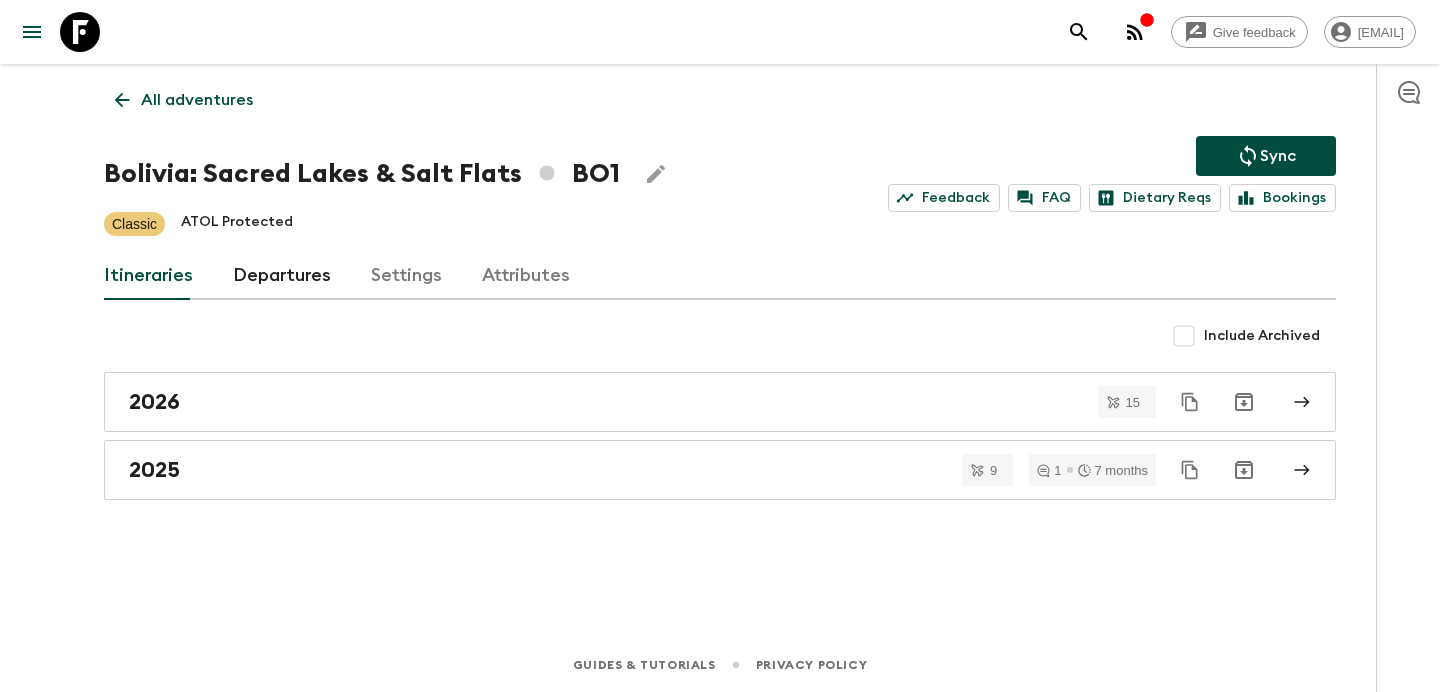 click on "All adventures" at bounding box center [197, 100] 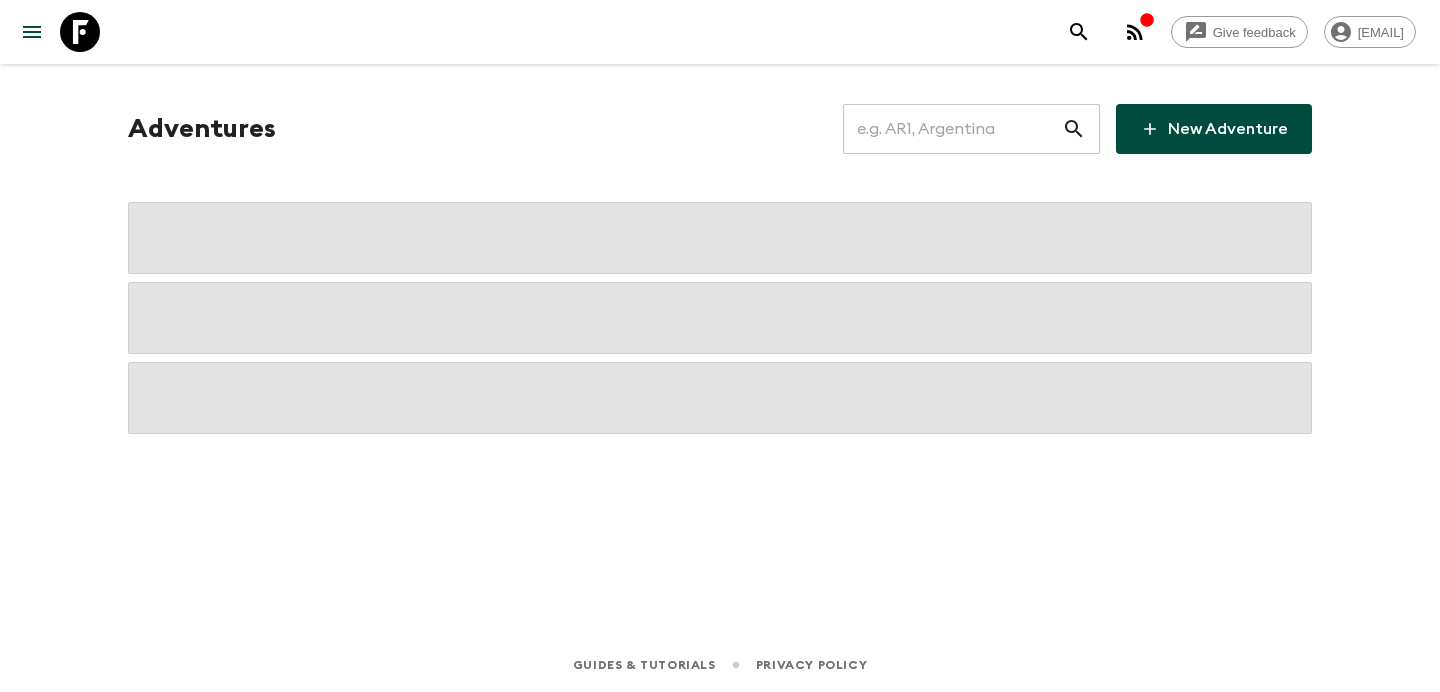 click at bounding box center [952, 129] 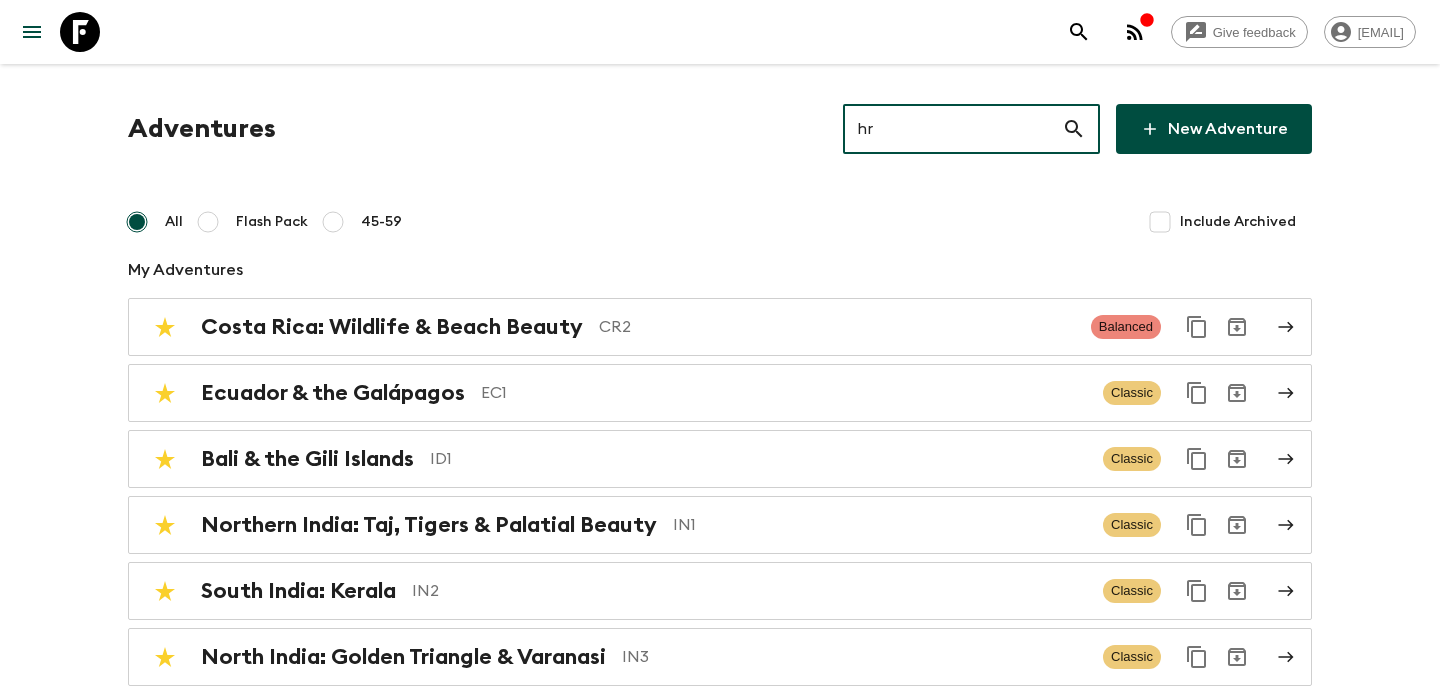 type on "hr2" 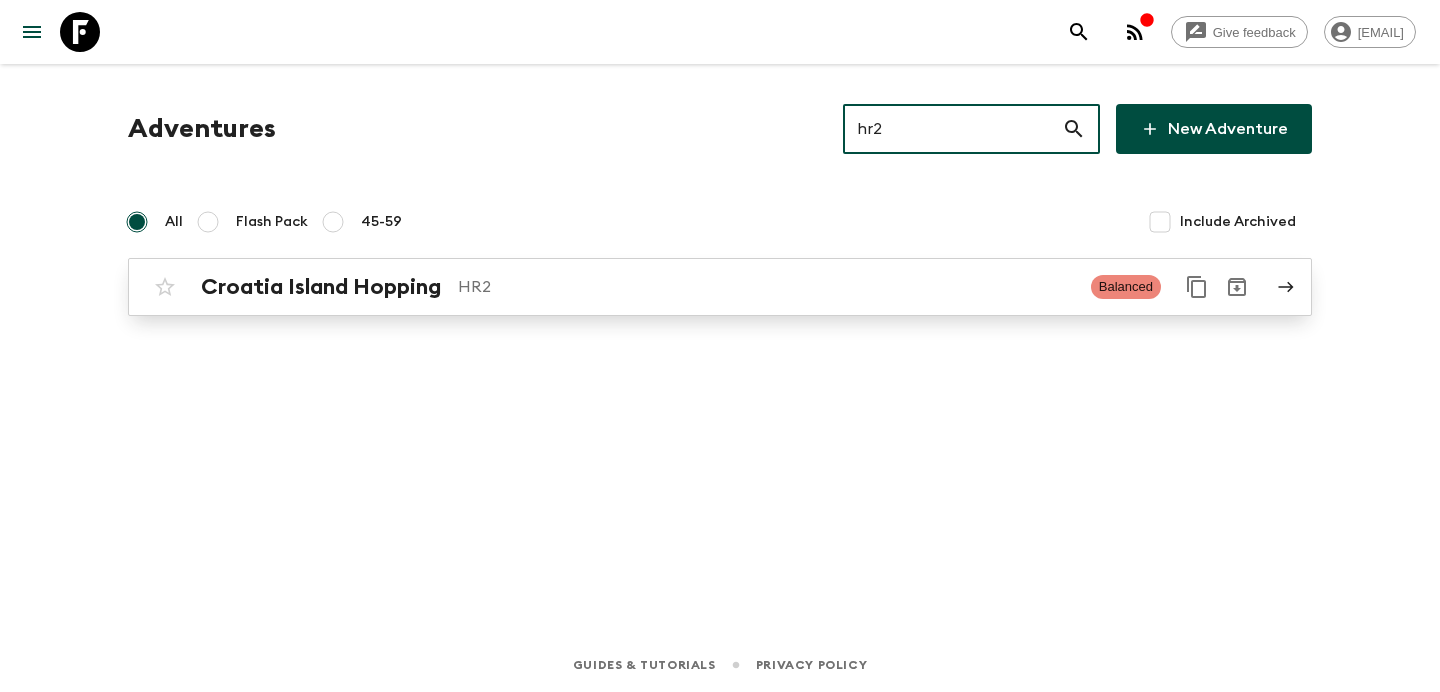 click on "Croatia Island Hopping HR2 Balanced" at bounding box center [681, 287] 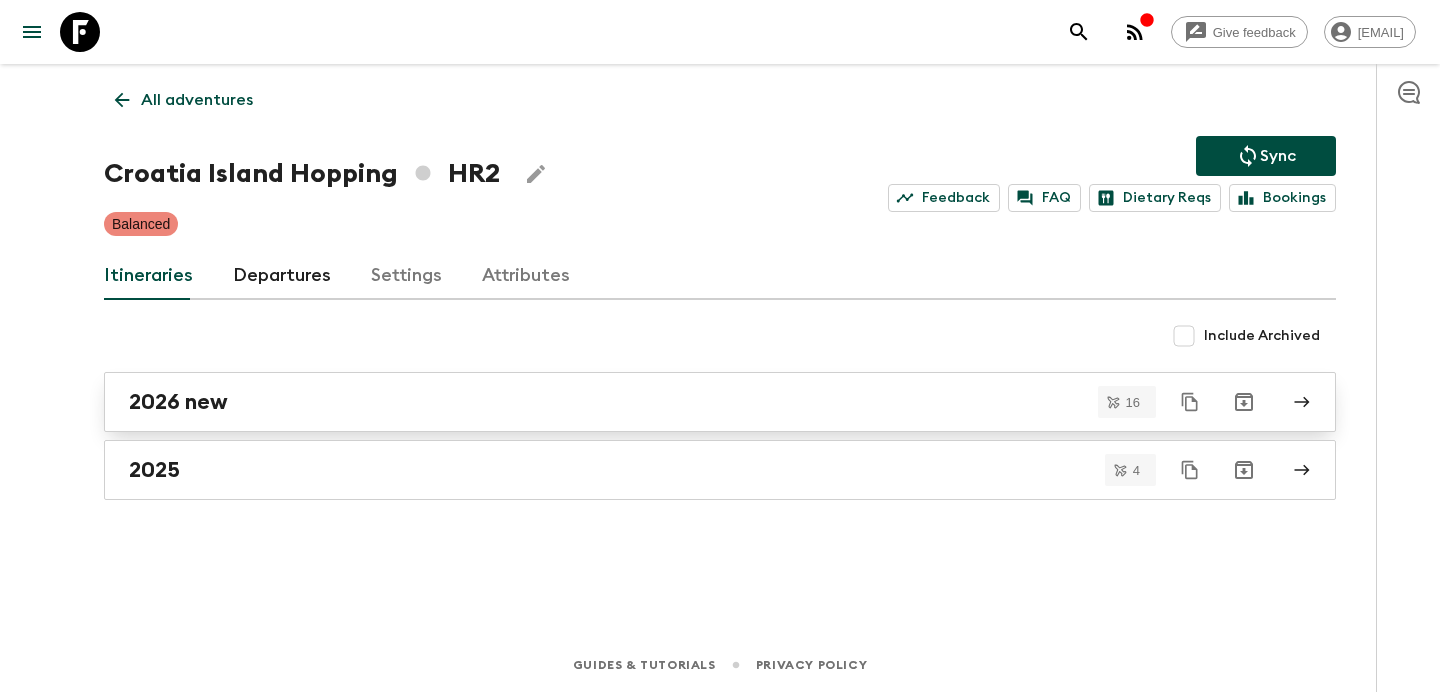 click on "2026 new" at bounding box center (701, 402) 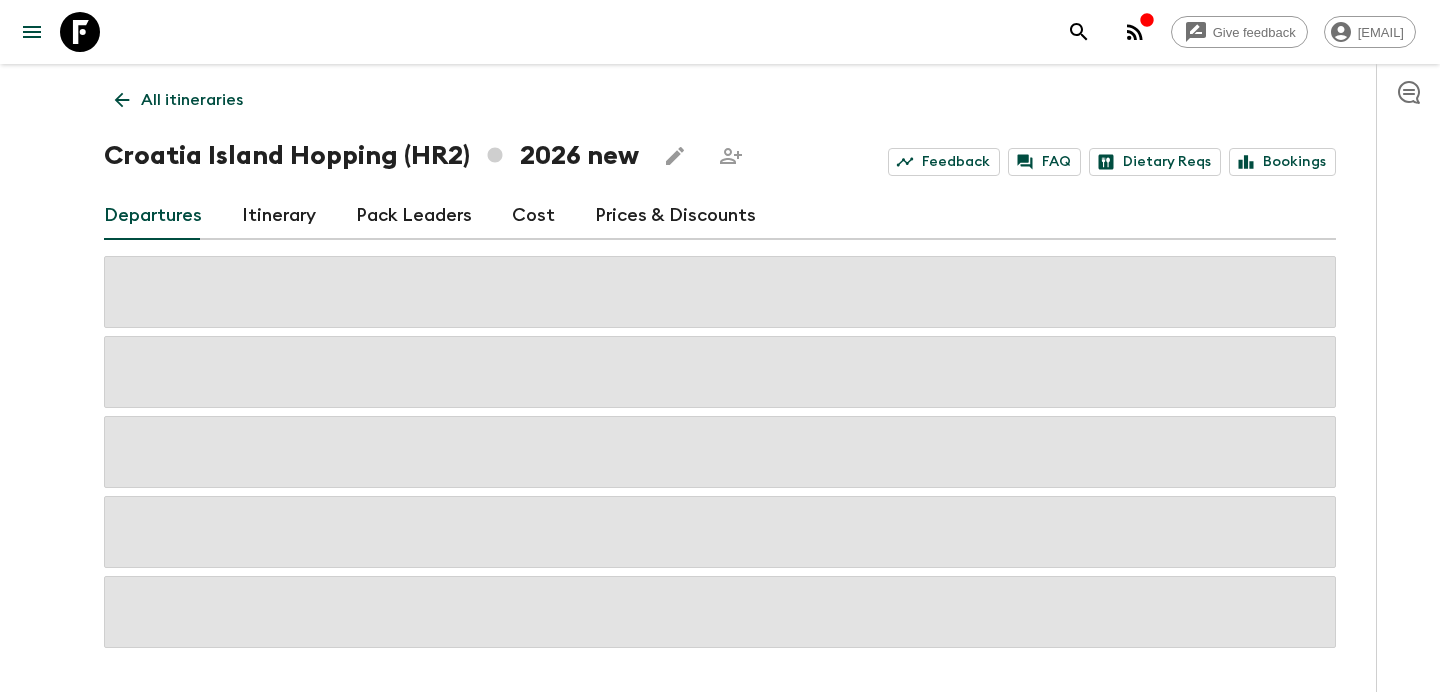 click 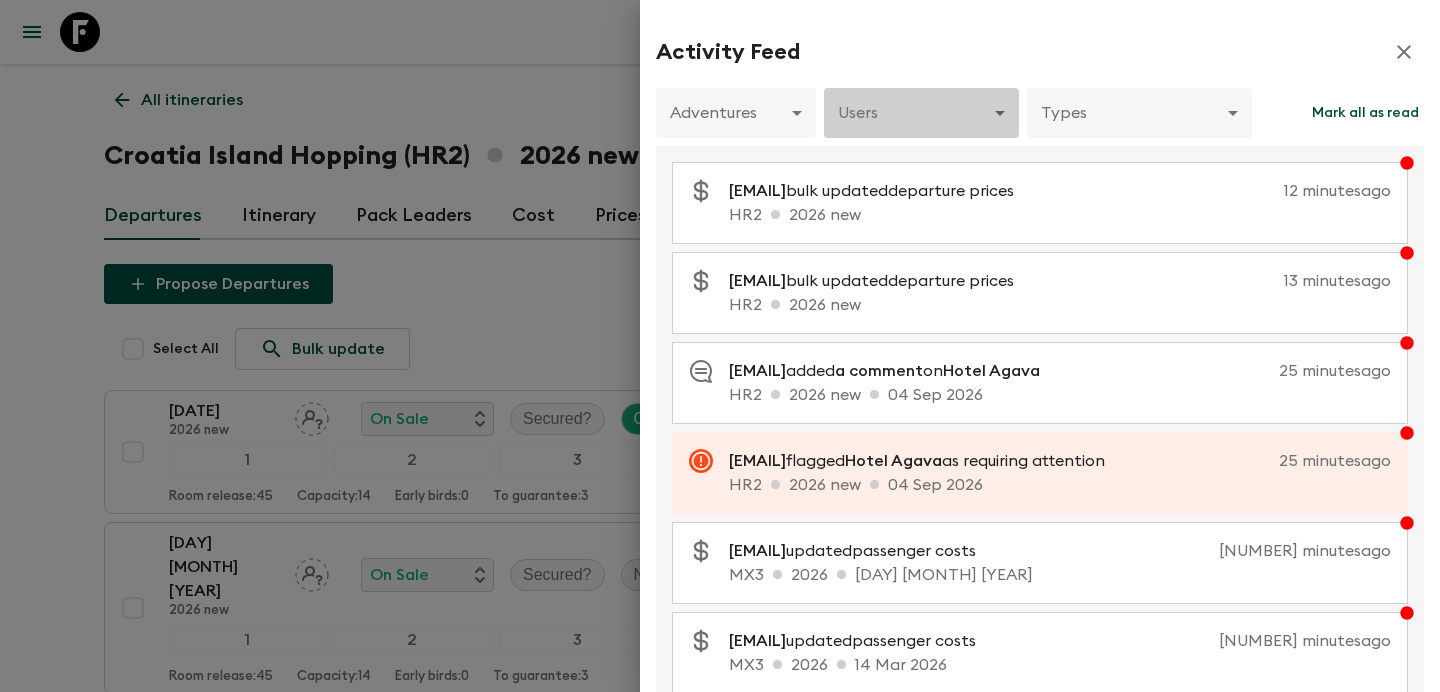 click on "Give feedback [USER].[USER]@[DOMAIN].com All itineraries Croatia Island Hopping (HR2) [YEAR] new Feedback FAQ Dietary Reqs Bookings Departures Itinerary Pack Leaders Cost Prices ​& Discounts Propose Departures Select All Bulk update Show Attention Required only Include Archived CSV Export [DAY] [MONTH] [YEAR] [YEAR] new On Sale Secured? On Site [NUMBER] / [NUMBER] 1 2 3 4 5 6 7 Room release:  [NUMBER] Capacity:  [NUMBER] Early birds:  [NUMBER] To guarantee:  [NUMBER] [DAY] [MONTH] [YEAR] new On Sale Secured? Not On Site [NUMBER] / [NUMBER] 1 2 3 4 5 6 7 Room release:  [NUMBER] Capacity:  [NUMBER] Early birds:  [NUMBER] To guarantee:  [NUMBER] [DAY] [MONTH] [YEAR] new On Sale Secured? On Site [NUMBER] / [NUMBER] 1 2 3 4 5 6 7 Room release:  [NUMBER] Capacity:  [NUMBER] Early birds:  [NUMBER] To guarantee:  [NUMBER] [DAY] [MONTH] [YEAR] new Proposed Secured? 1 2 3 4 5 6 7 Room release:  [NUMBER] Capacity:  [NUMBER] Early birds:  [NUMBER] To guarantee:  [NUMBER] [DAY] [MONTH] [YEAR] new On Sale Secured? Not On Site [NUMBER] / [NUMBER] 1 2 3 4 5 6 7 Room release:  [NUMBER] Capacity:  [NUMBER] Early birds:  [NUMBER] To guarantee:  [NUMBER] [DAY] [MONTH] [YEAR] new Proposed Secured? 1 2 3 4 5 6 7 Room release:  [NUMBER] Capacity:  [NUMBER]" at bounding box center (720, 1362) 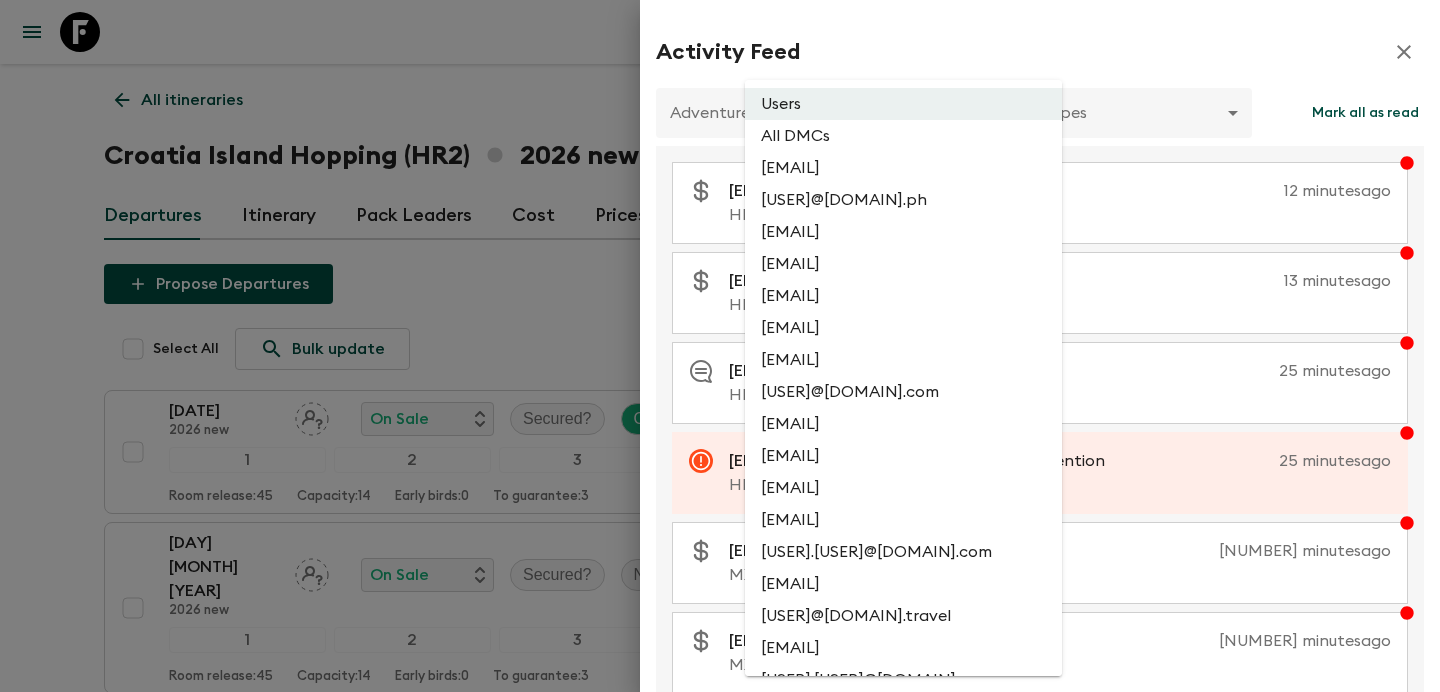 click at bounding box center [720, 346] 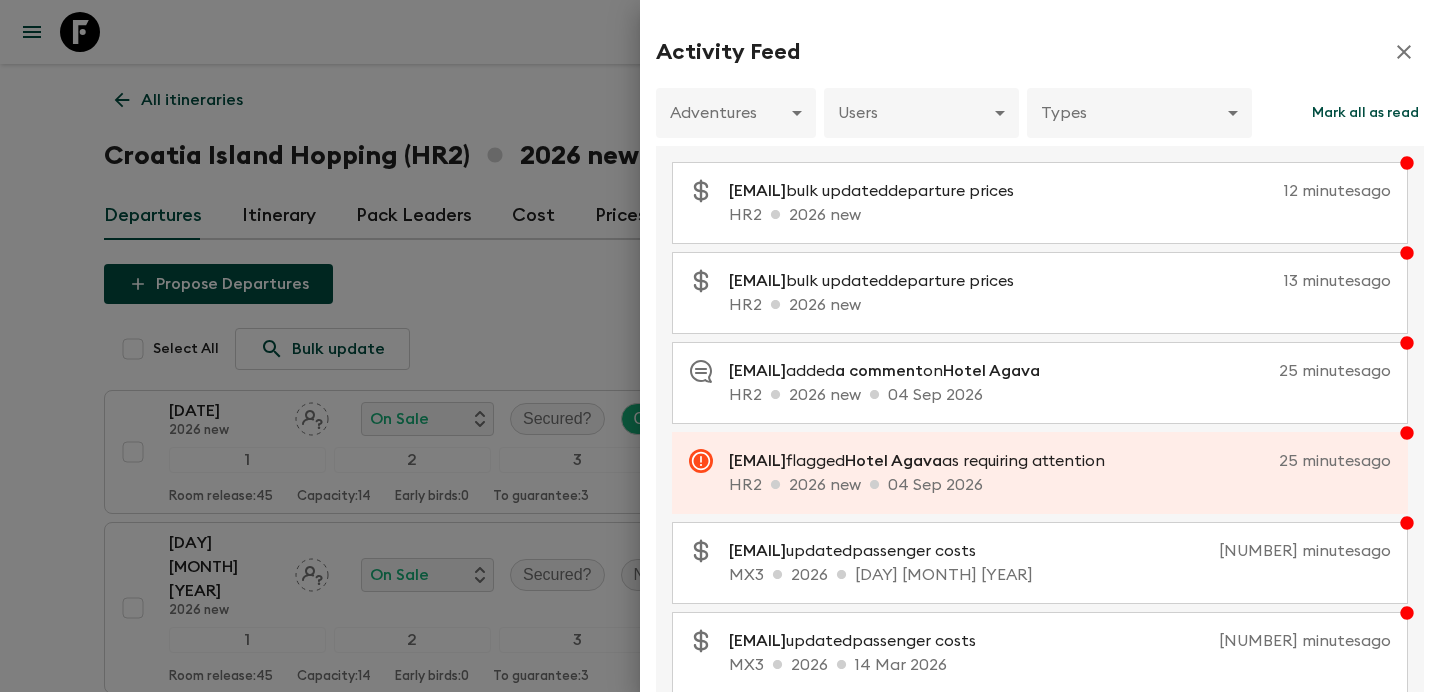 click at bounding box center [720, 346] 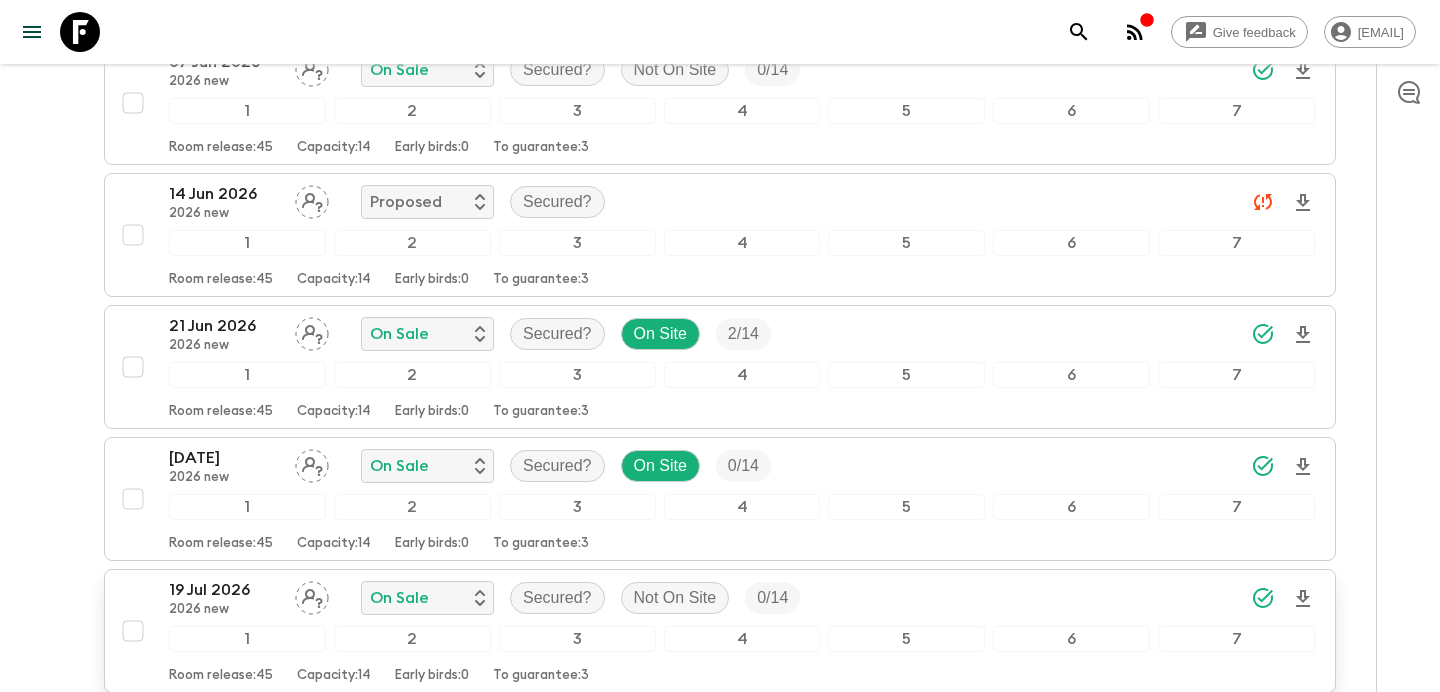 scroll, scrollTop: 883, scrollLeft: 0, axis: vertical 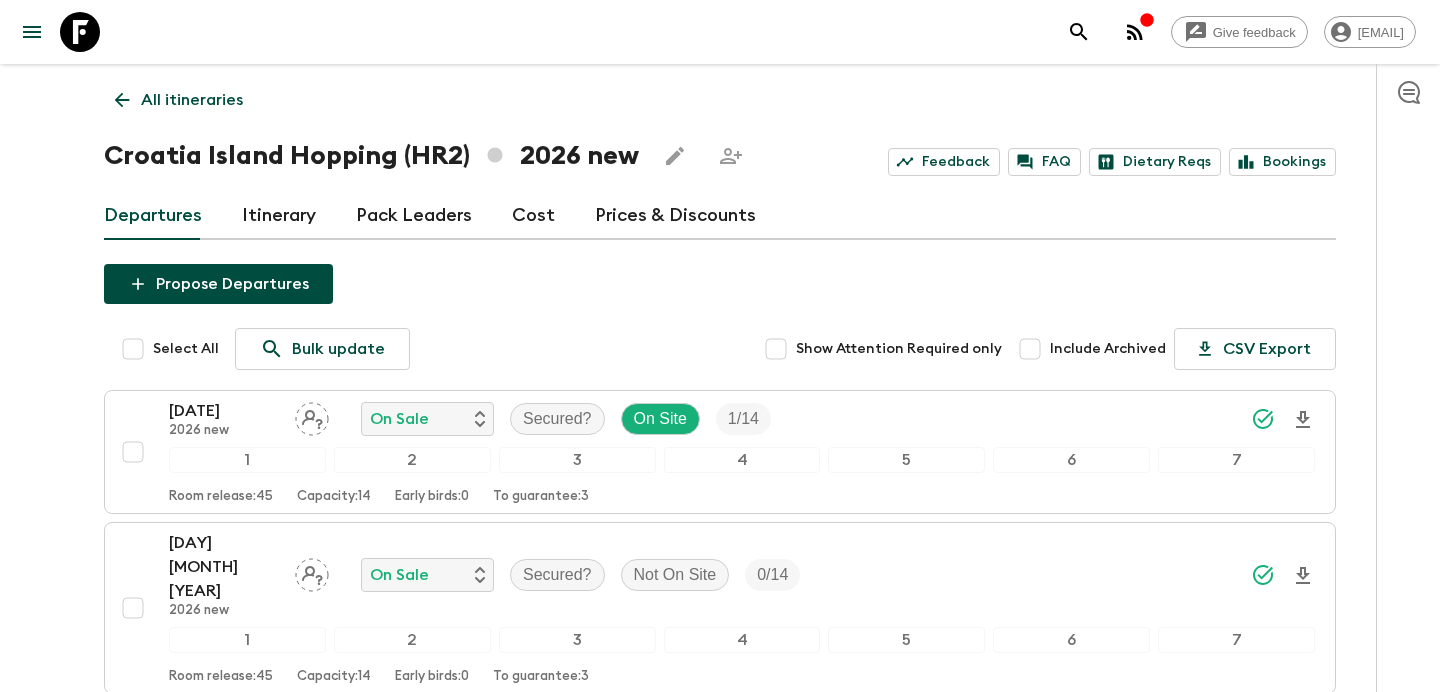 click on "Propose Departures" at bounding box center [218, 284] 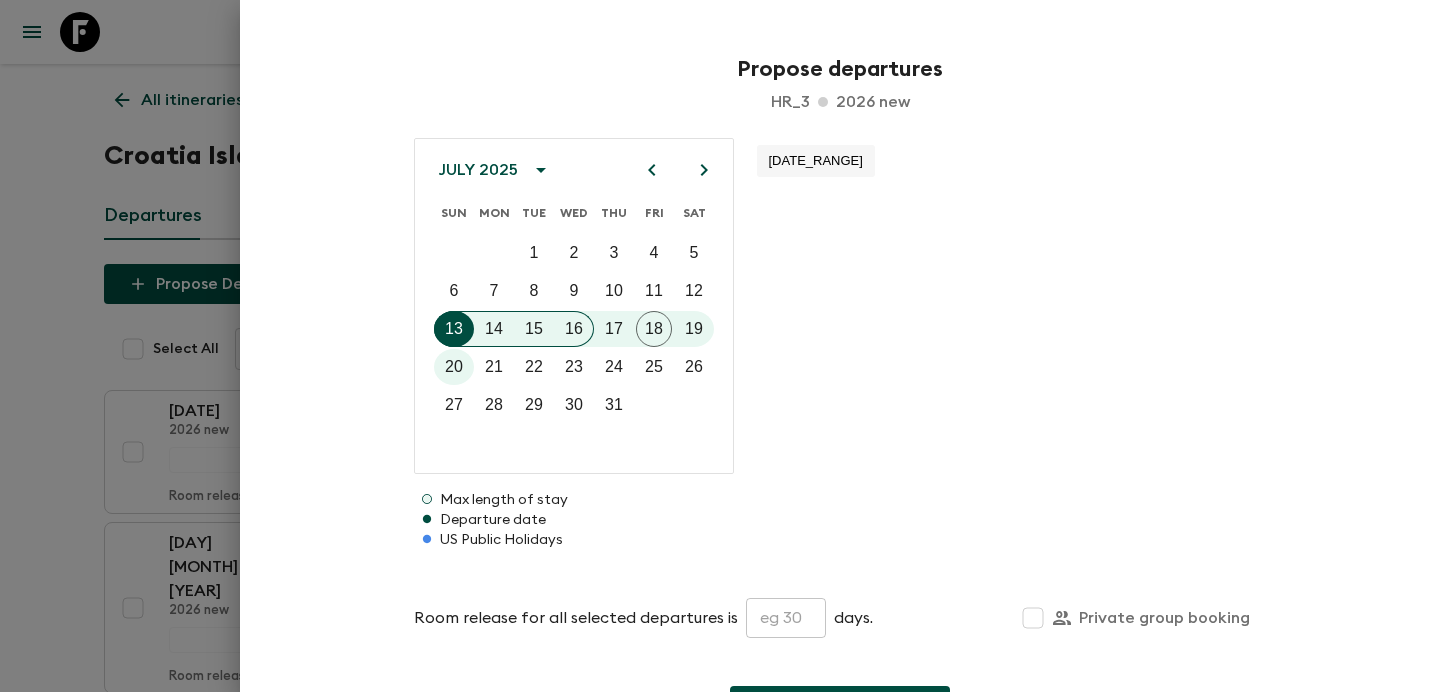 click 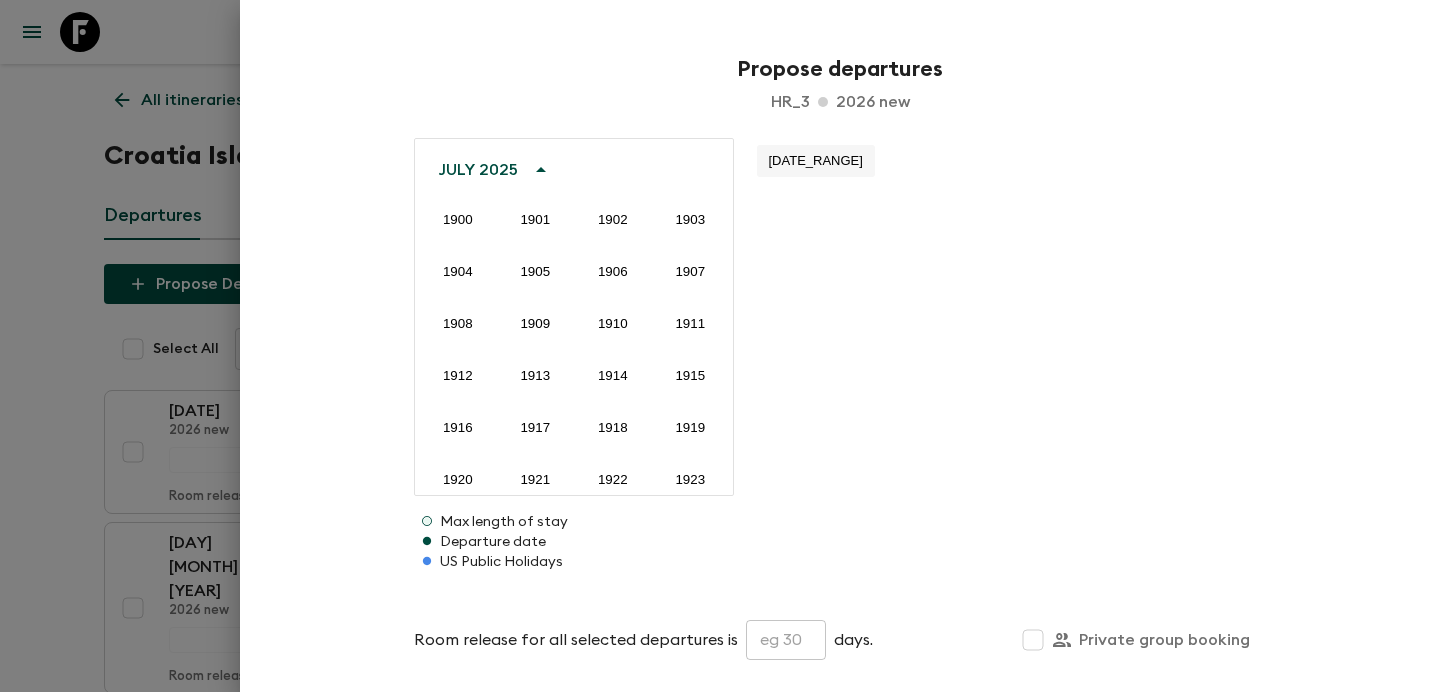 scroll, scrollTop: 1486, scrollLeft: 0, axis: vertical 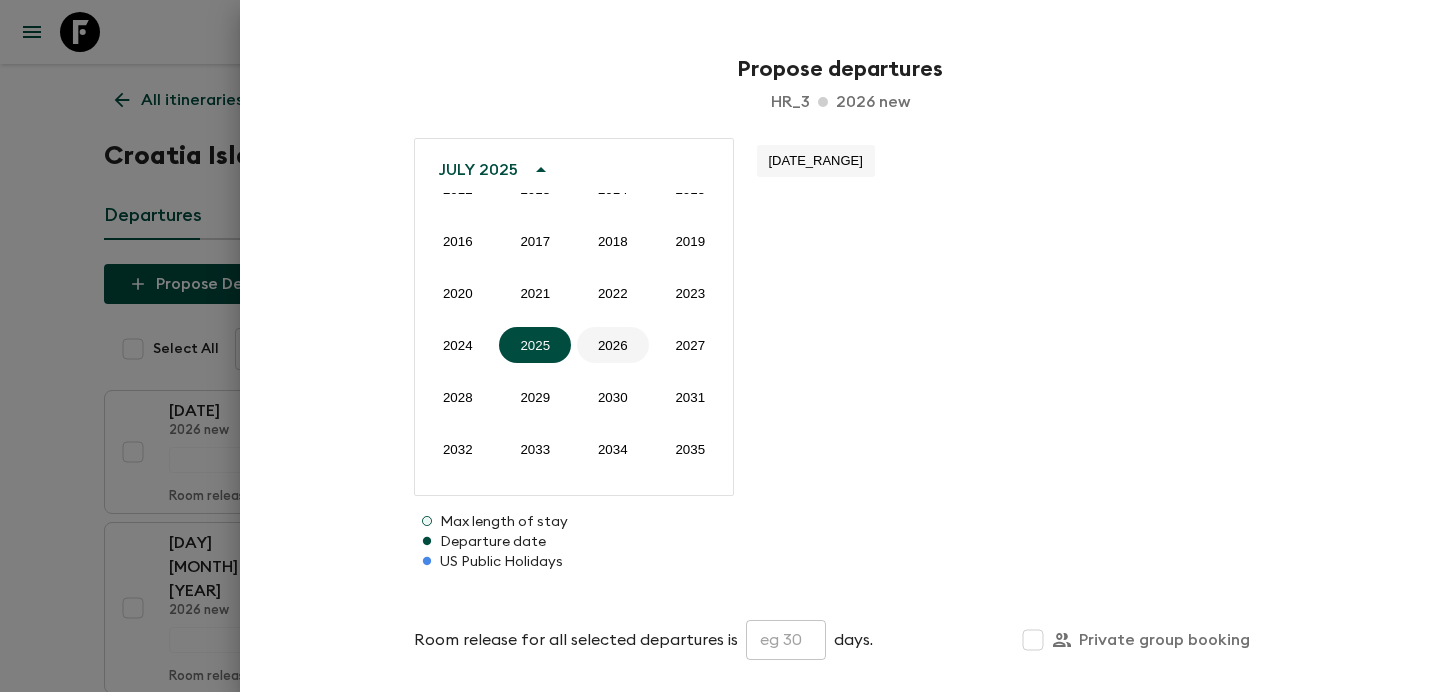 click on "2026" at bounding box center [613, 345] 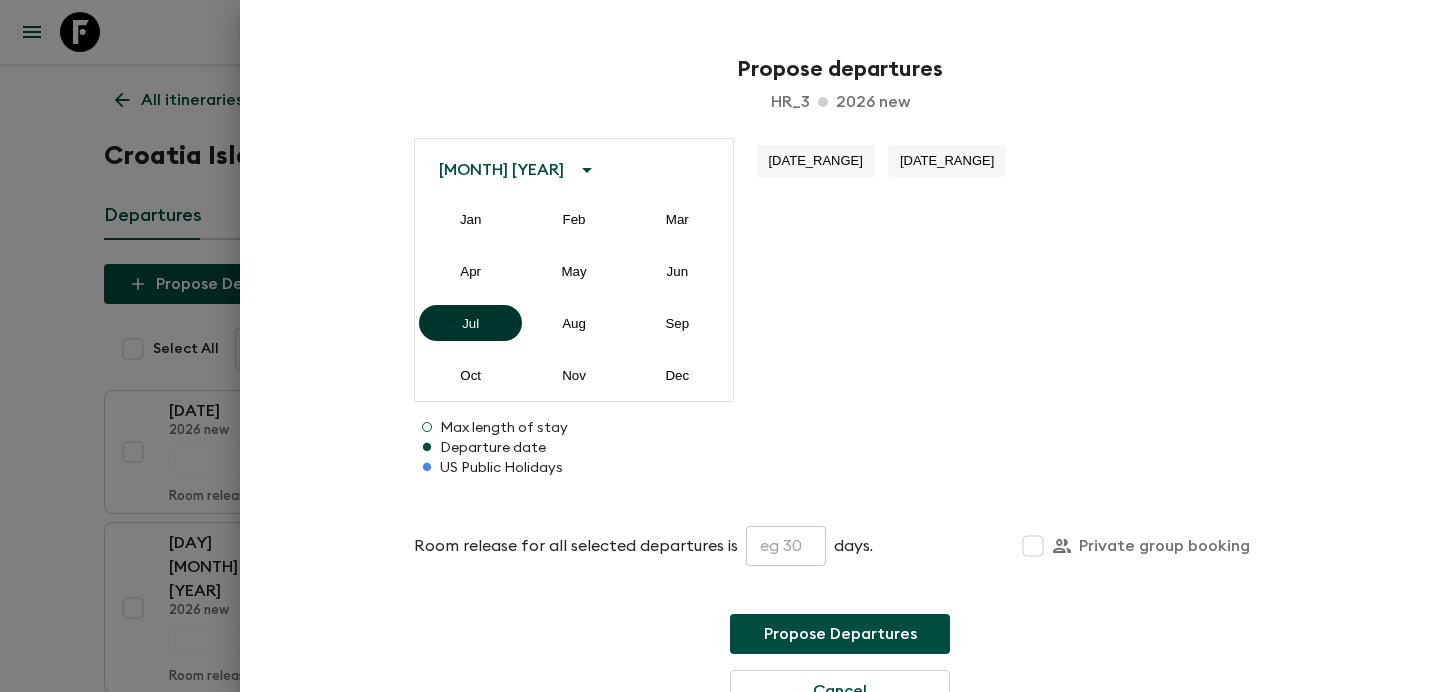 click on "Jul" at bounding box center (470, 323) 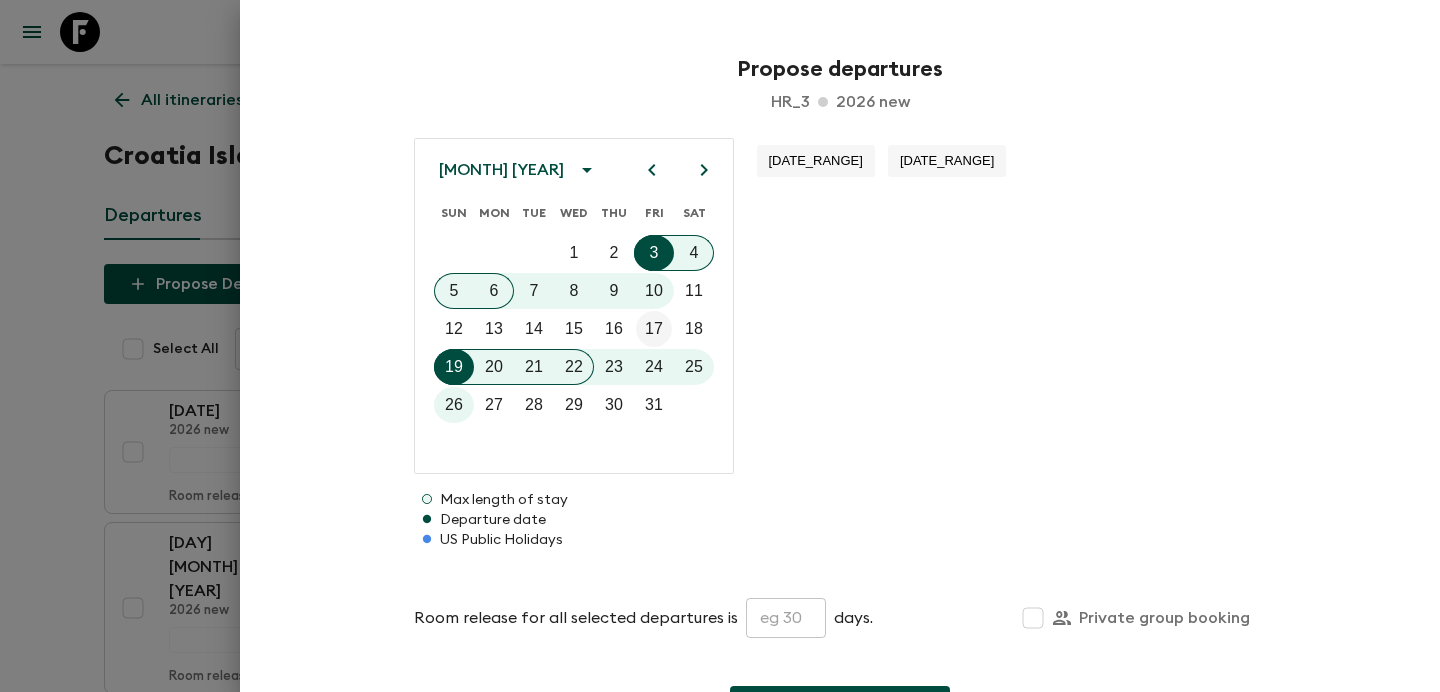 click on "17" at bounding box center [654, 329] 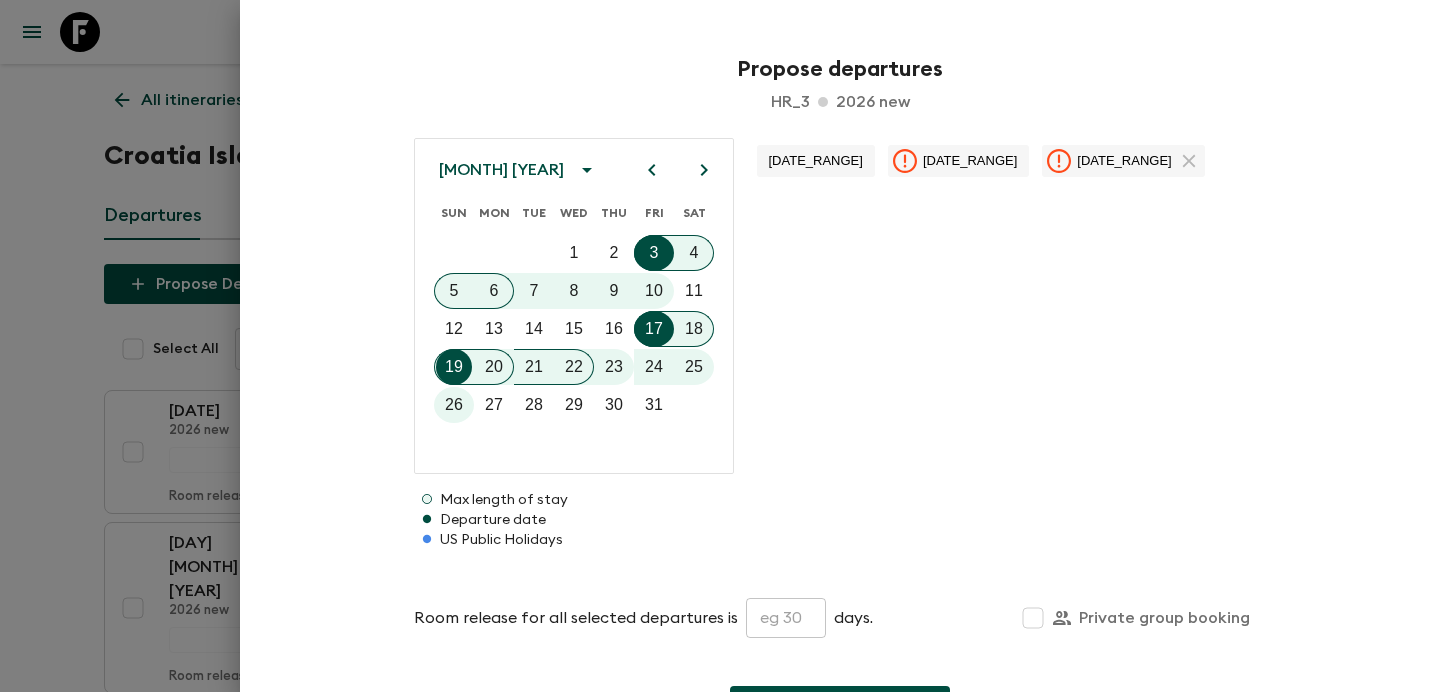 click at bounding box center (786, 618) 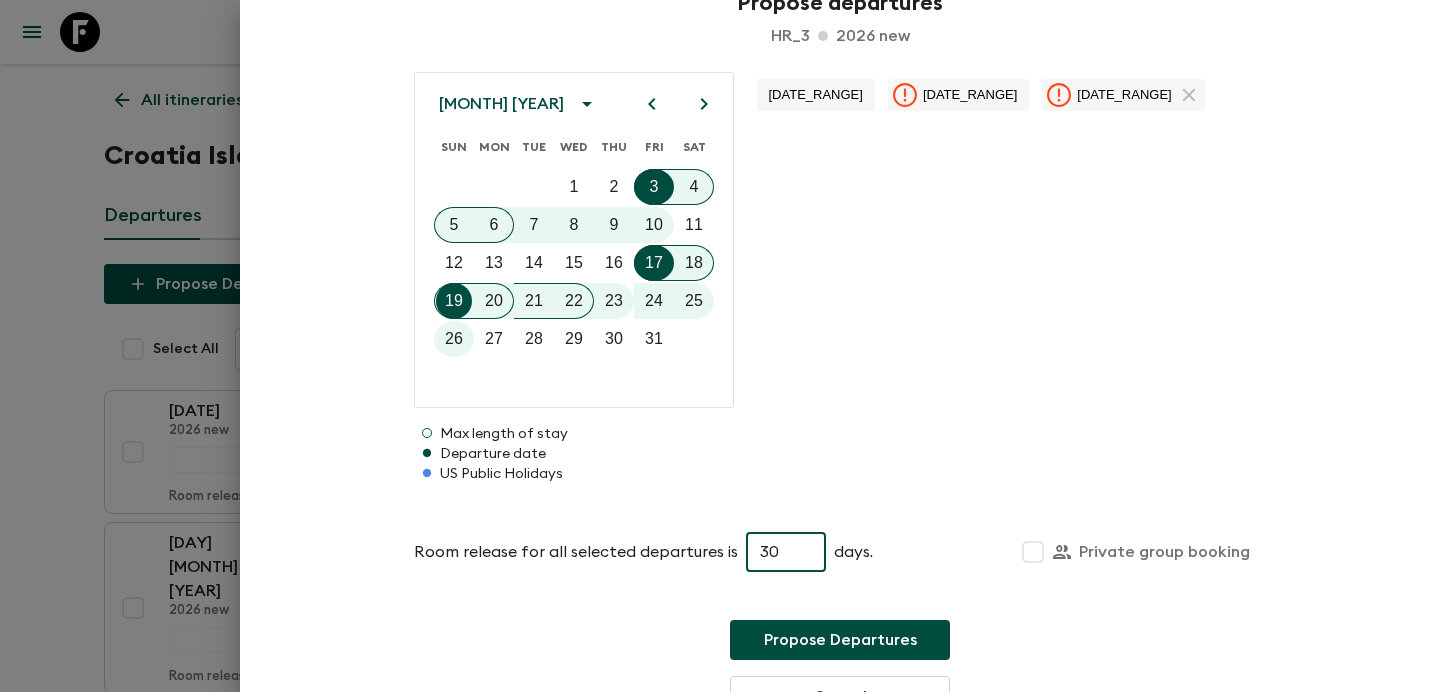 scroll, scrollTop: 148, scrollLeft: 0, axis: vertical 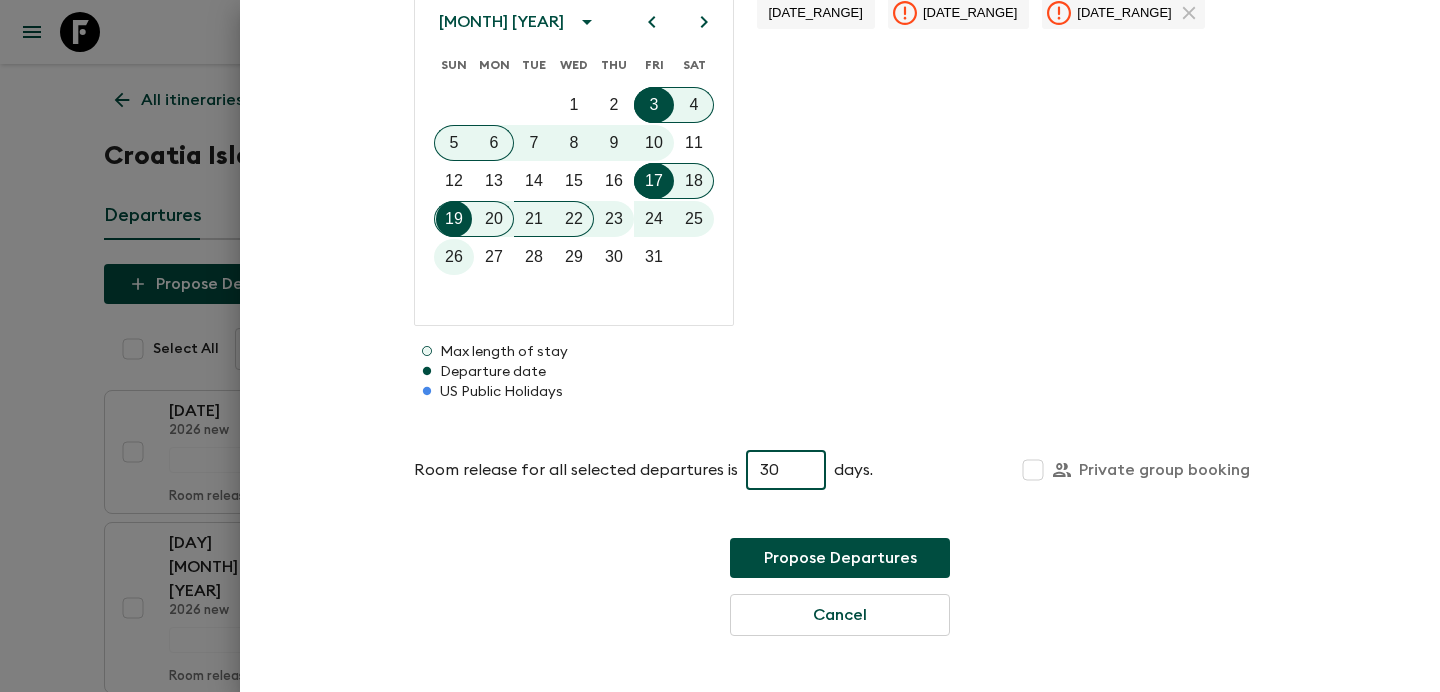 type on "30" 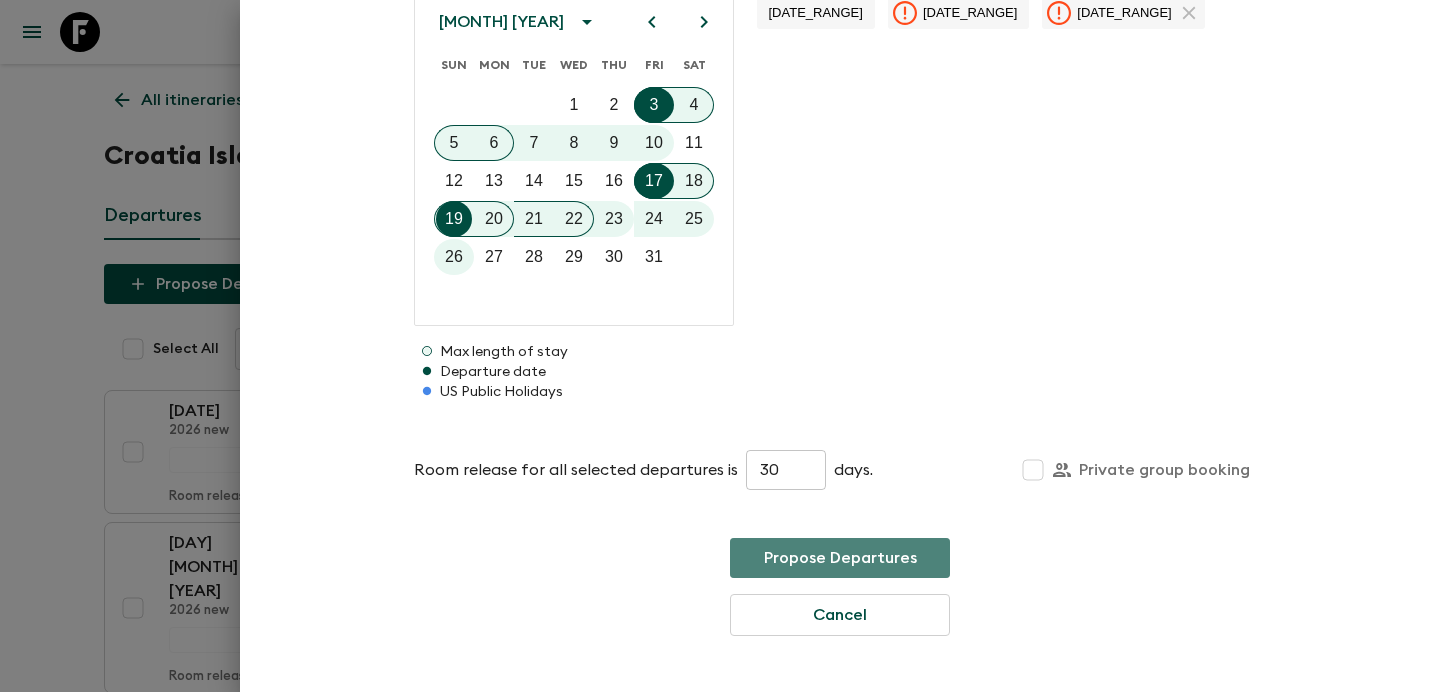click on "Propose Departures" at bounding box center (840, 558) 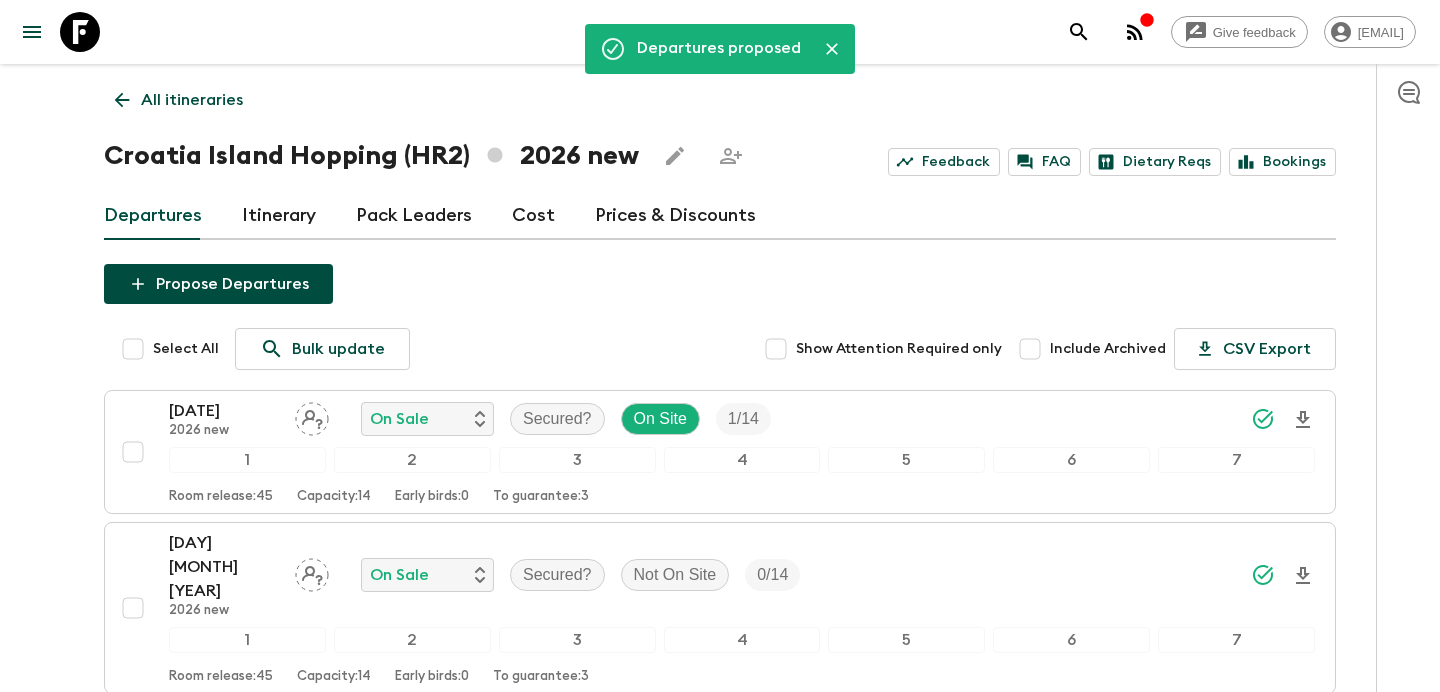 click on "Select All" at bounding box center (133, 349) 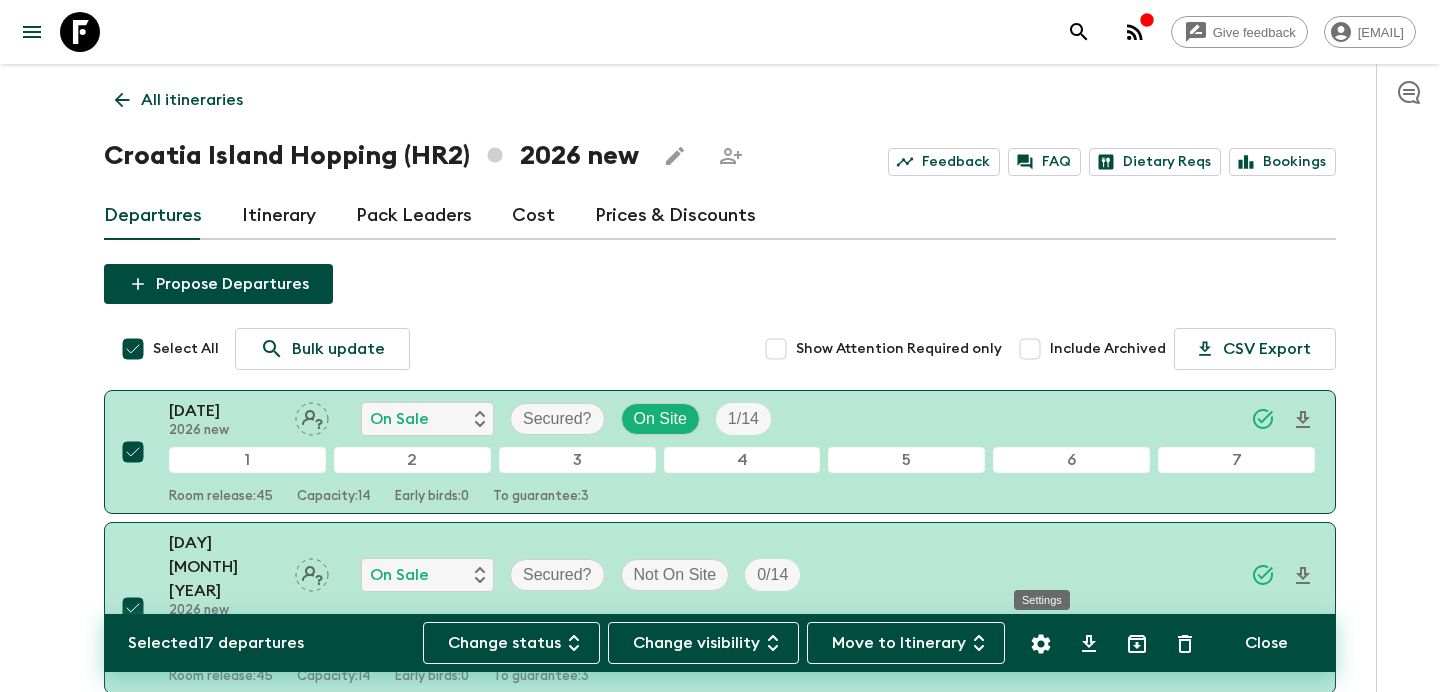 click 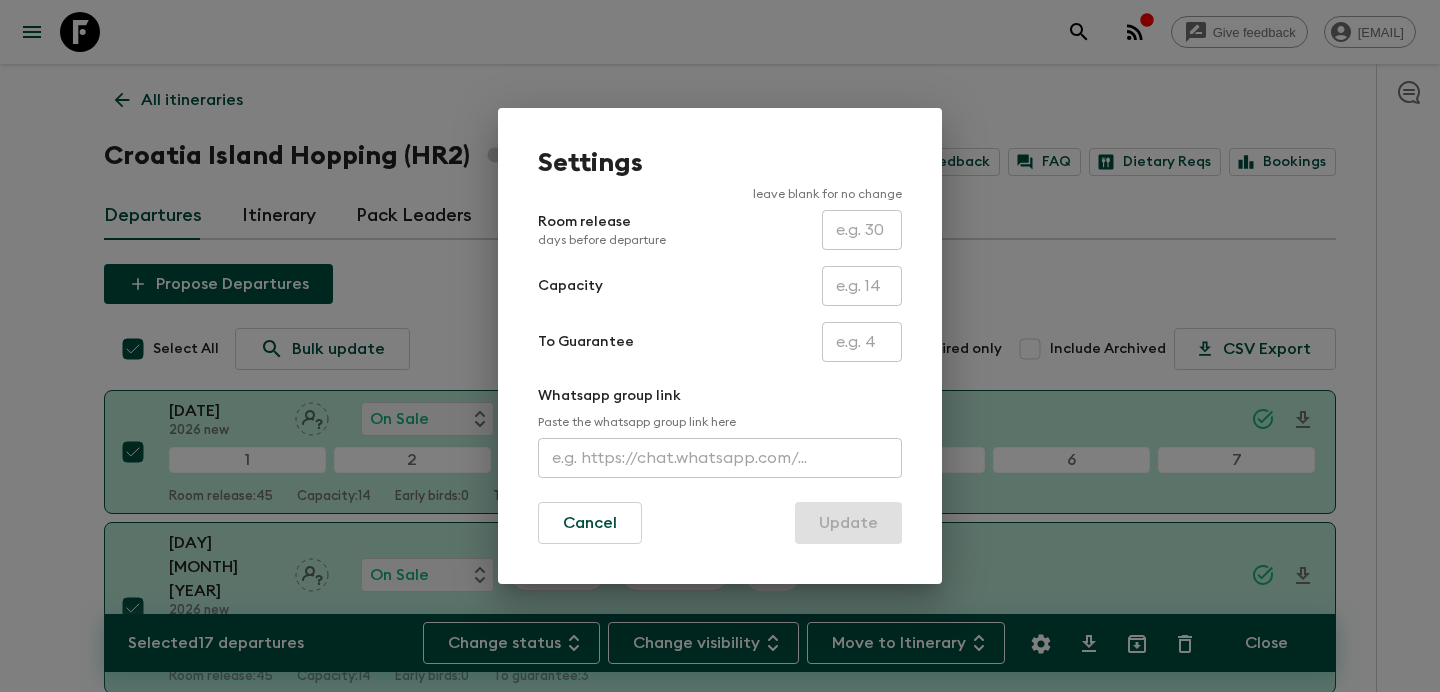 click at bounding box center [862, 230] 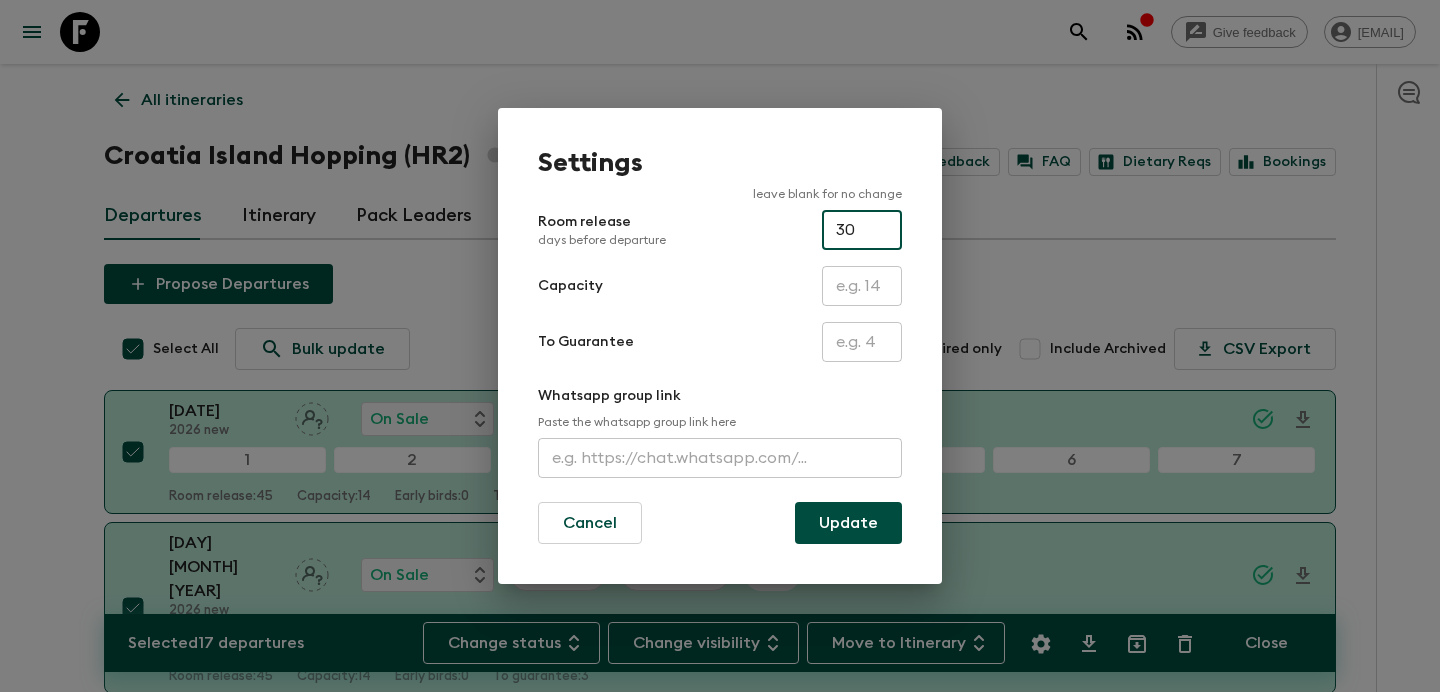 type on "30" 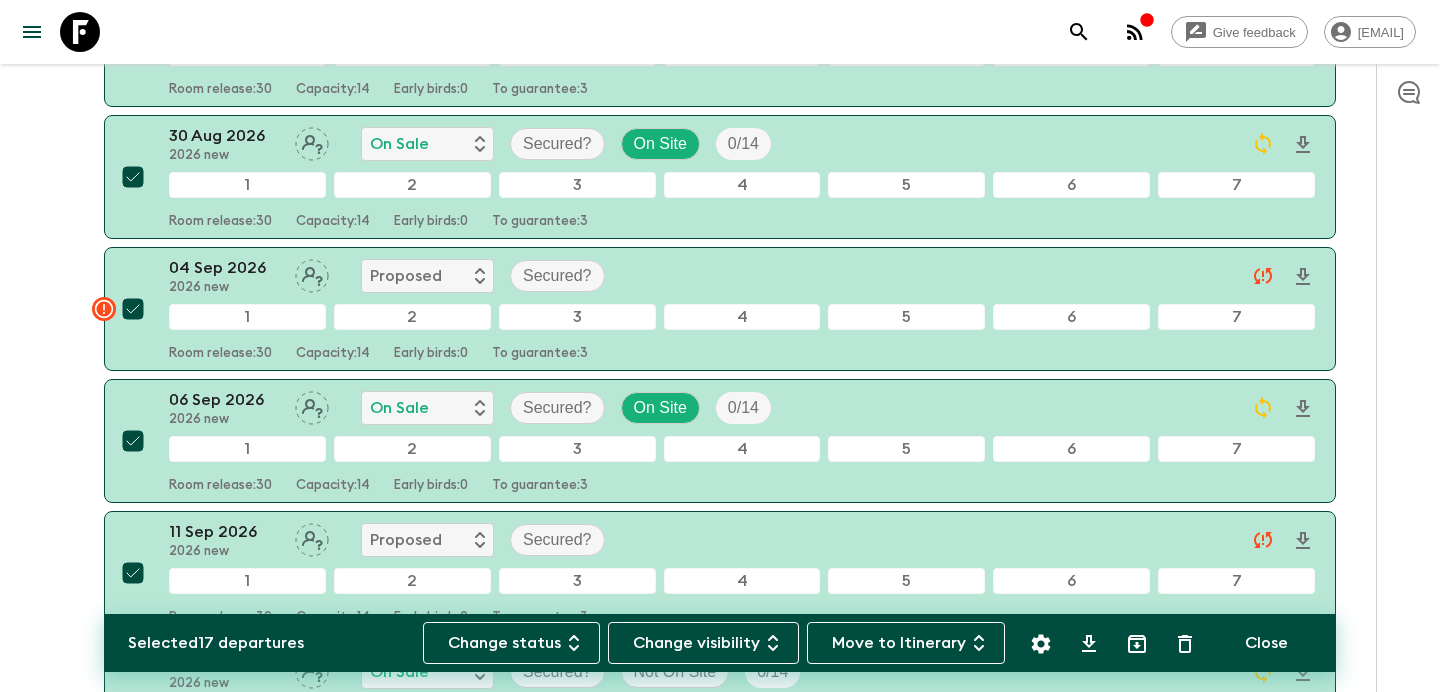 scroll, scrollTop: 1813, scrollLeft: 0, axis: vertical 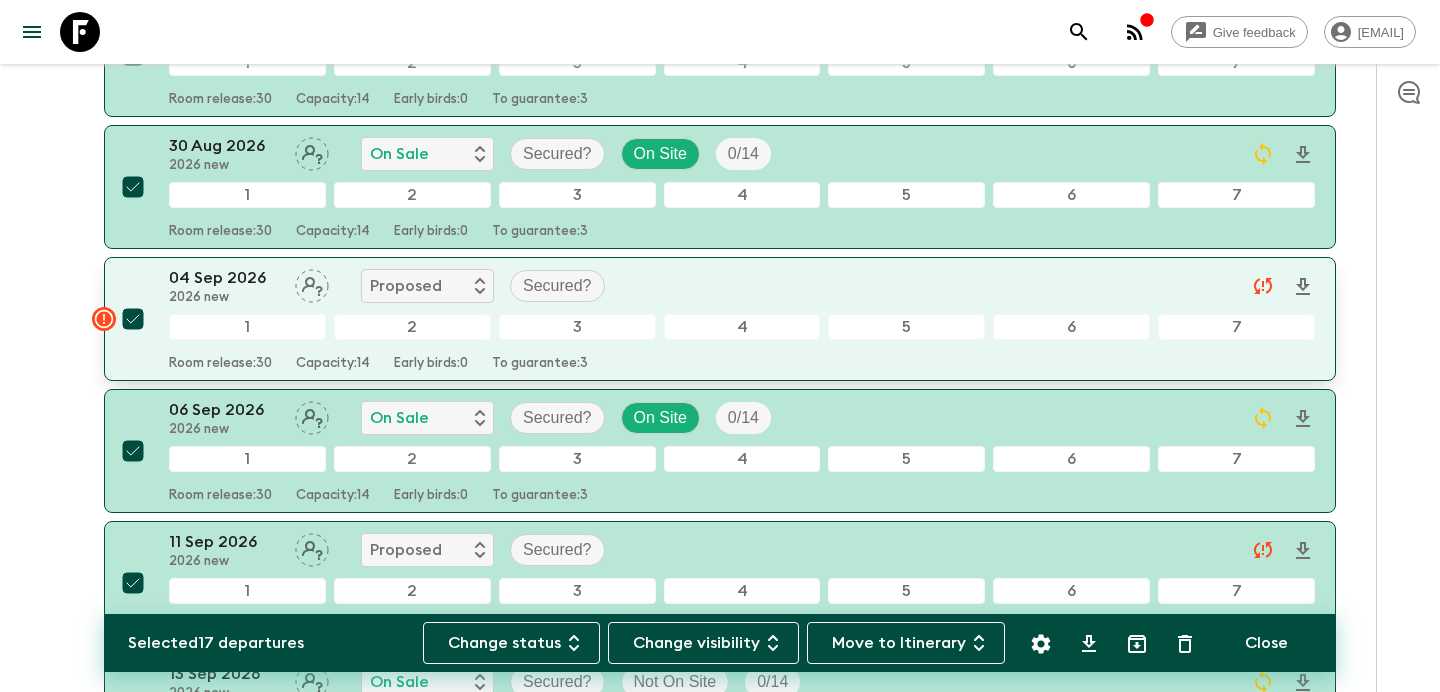 click on "[DATE] [YEAR]" at bounding box center (742, 286) 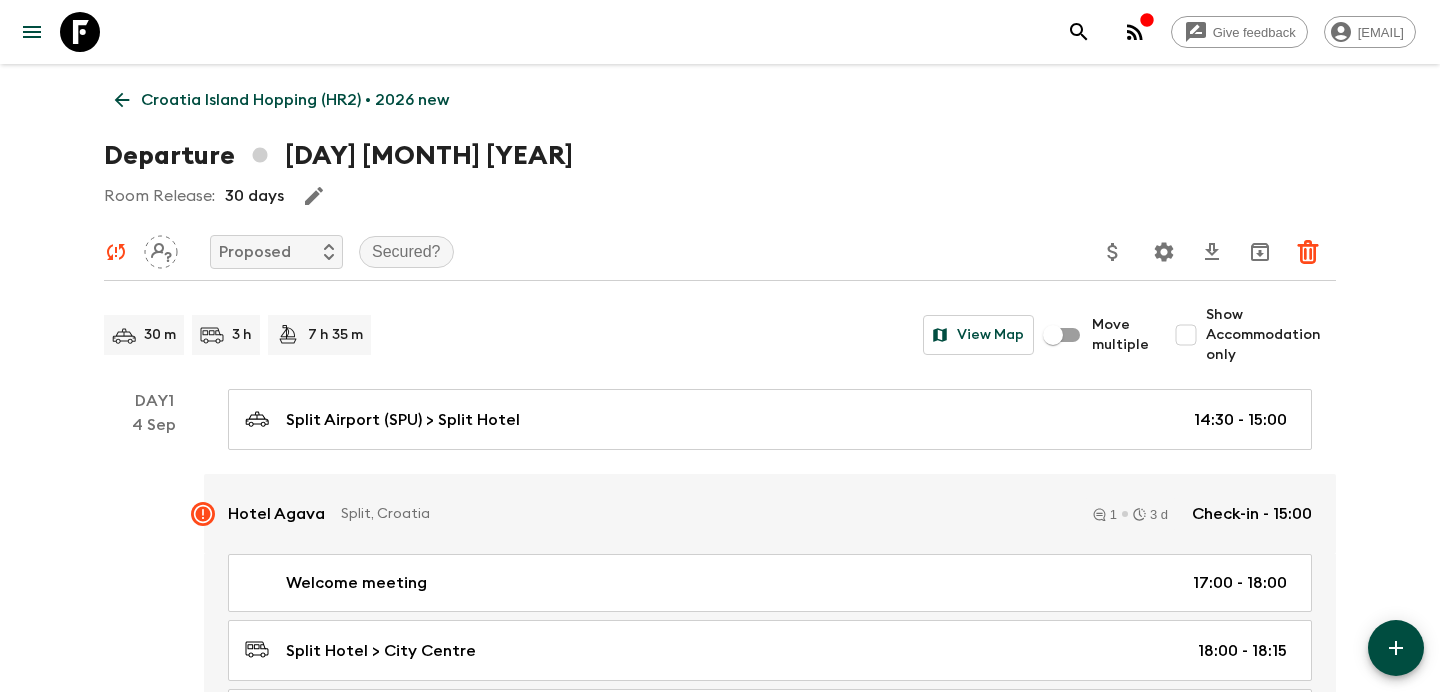 click on "Croatia Island Hopping (HR2) • 2026 new" at bounding box center [282, 100] 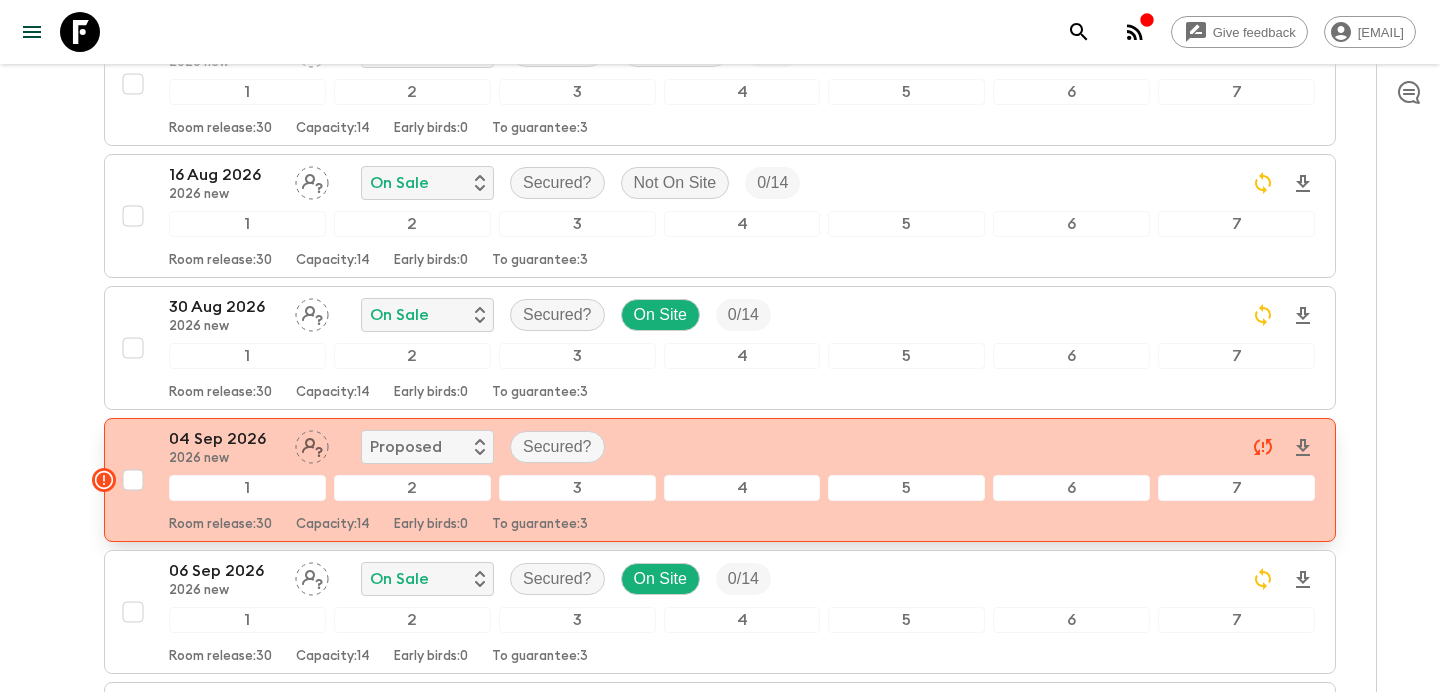 scroll, scrollTop: 1662, scrollLeft: 0, axis: vertical 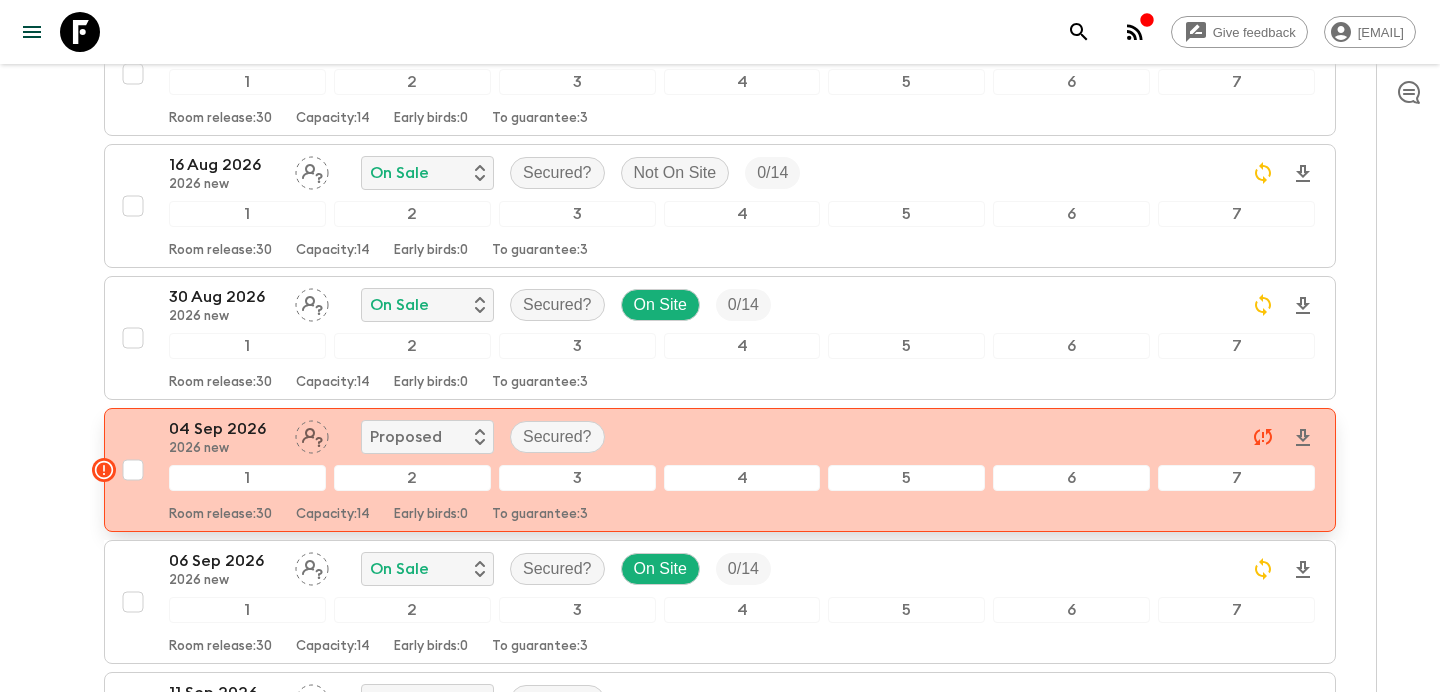 click on "[DATE] [YEAR]" at bounding box center (742, 437) 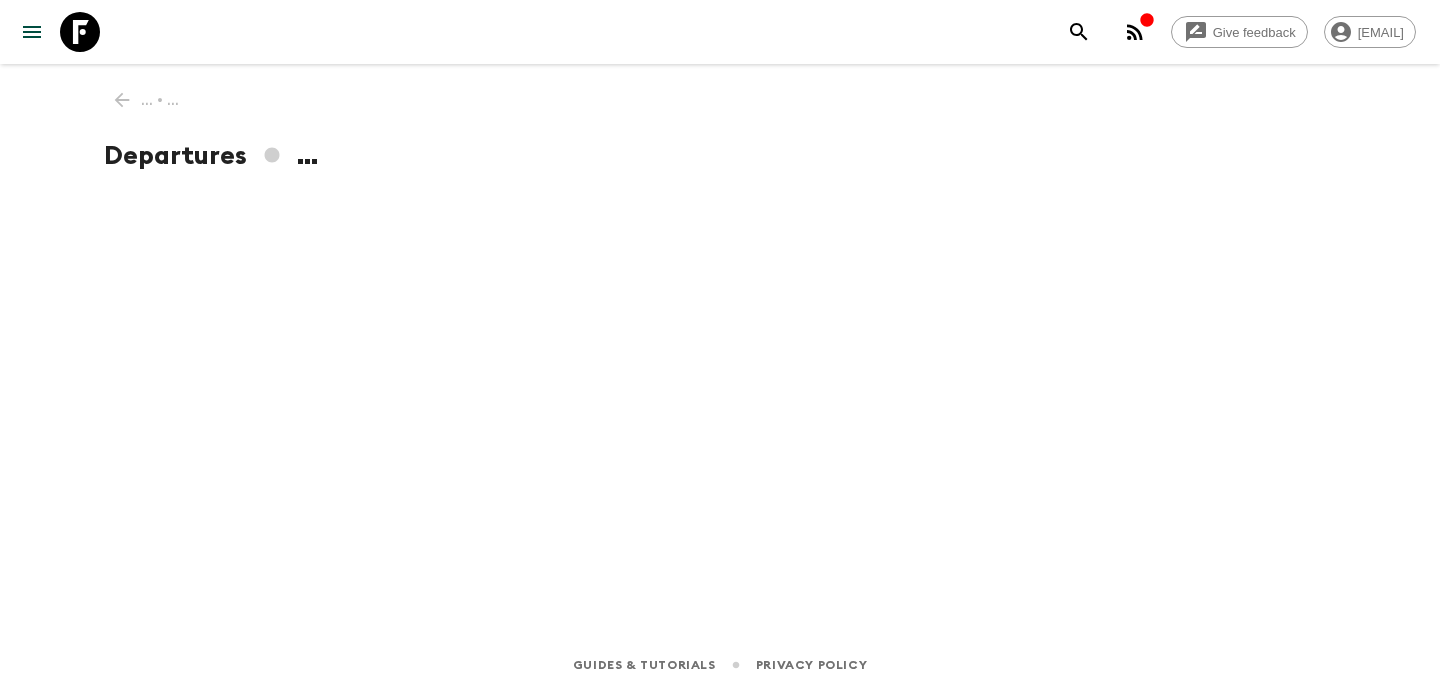 scroll, scrollTop: 0, scrollLeft: 0, axis: both 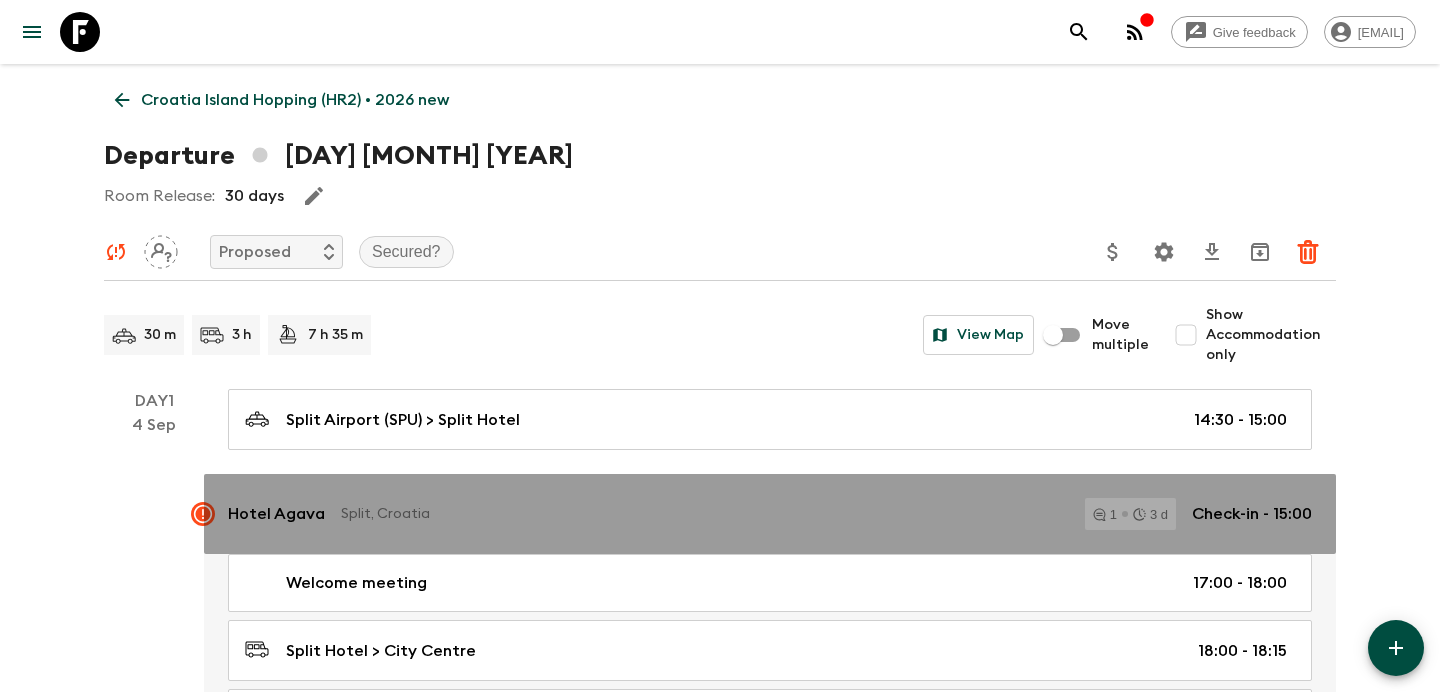 click on "Split, Croatia" at bounding box center [705, 514] 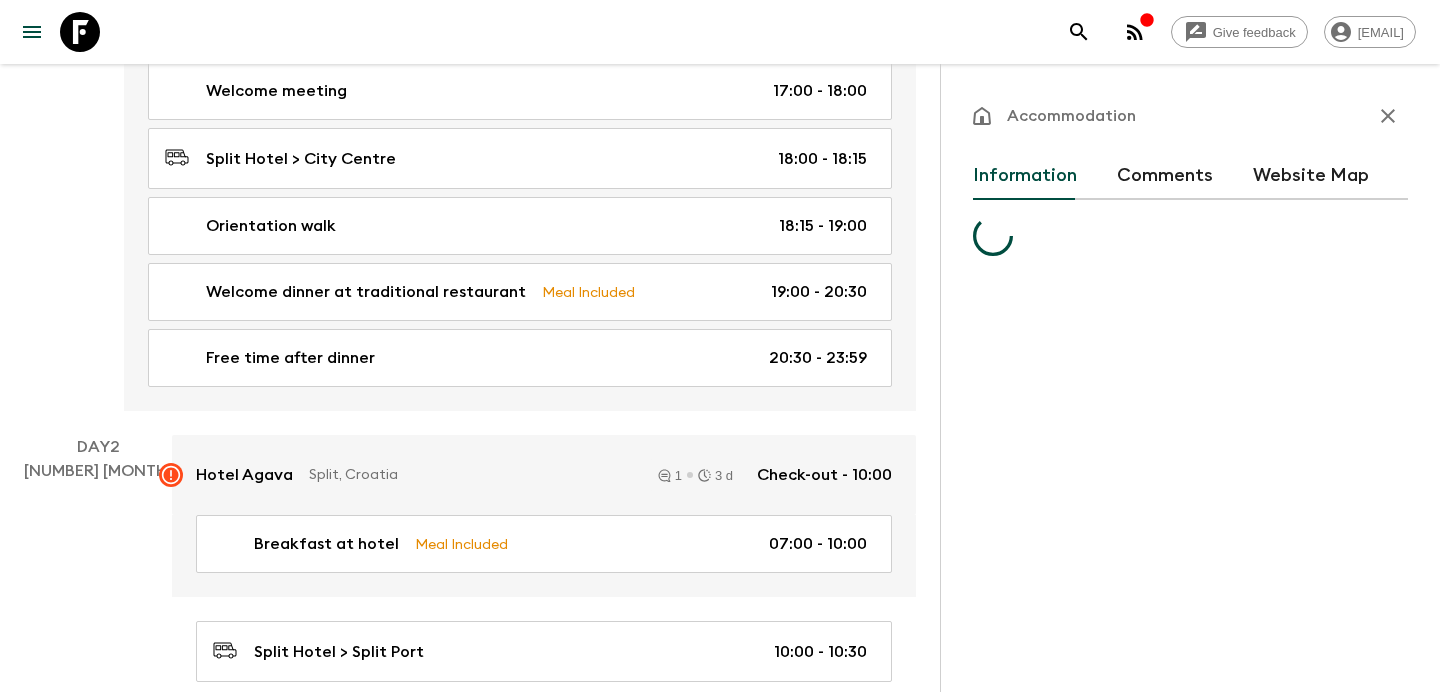 scroll, scrollTop: 0, scrollLeft: 0, axis: both 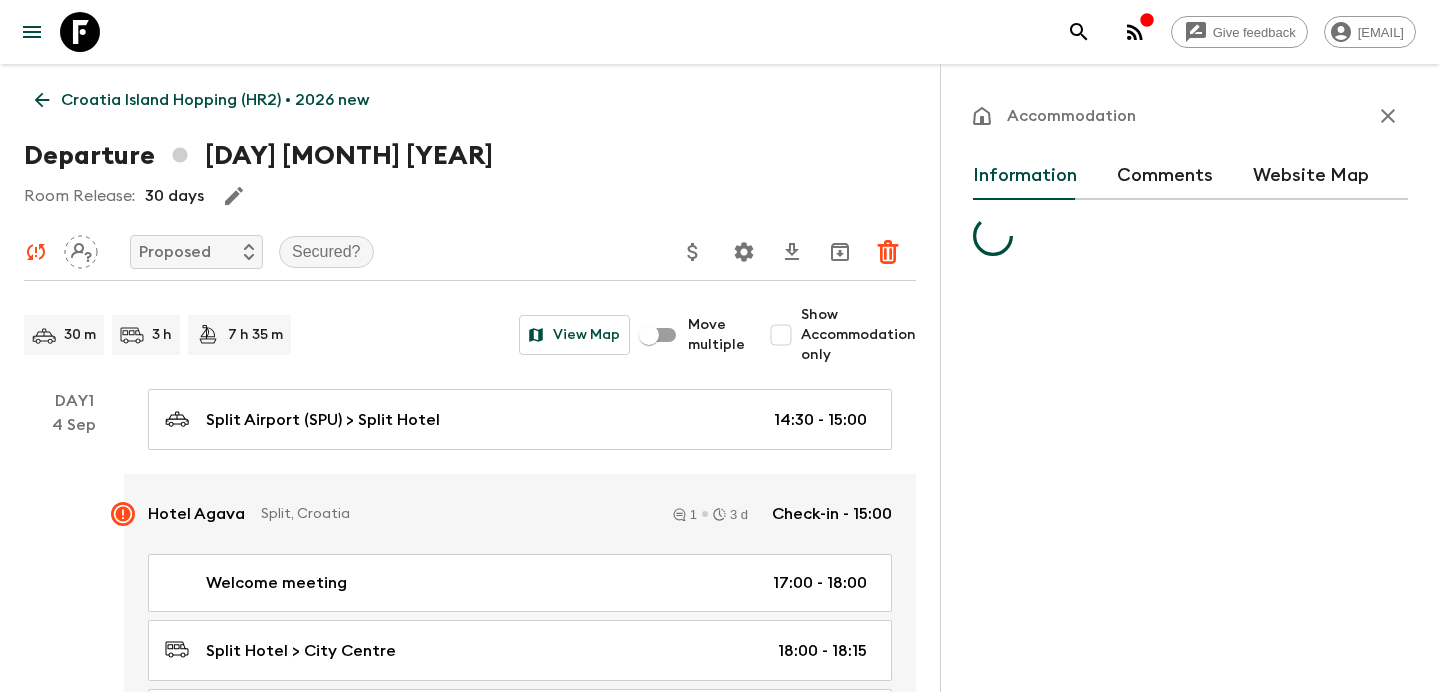 click on "Comments" at bounding box center [1165, 176] 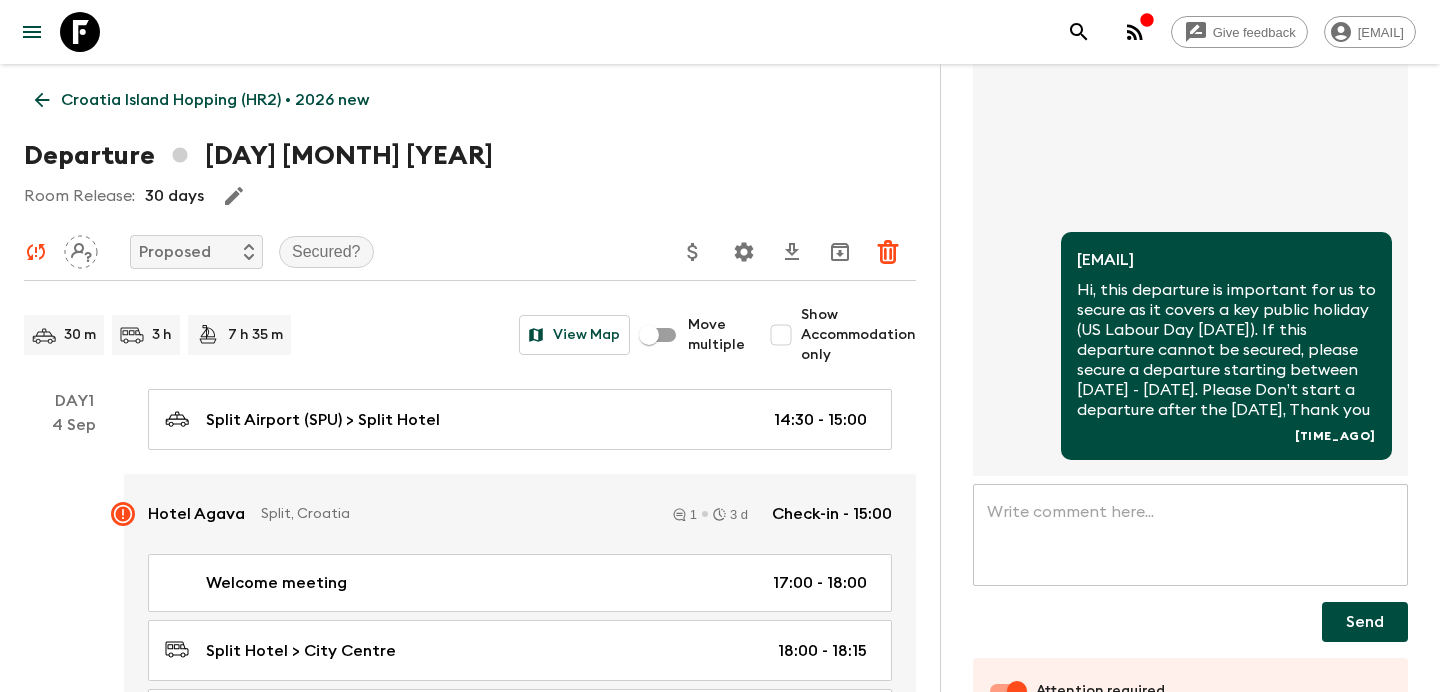 scroll, scrollTop: 258, scrollLeft: 0, axis: vertical 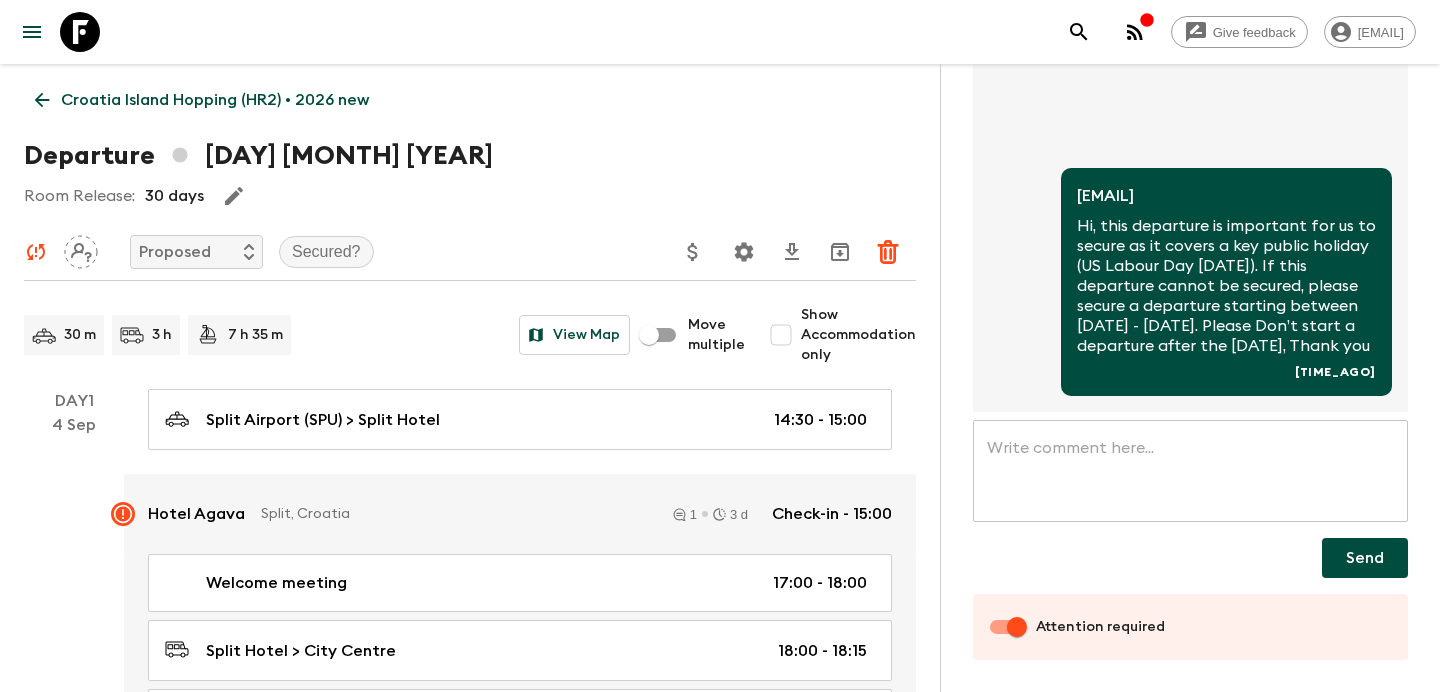 click on "Attention required" at bounding box center [1017, 627] 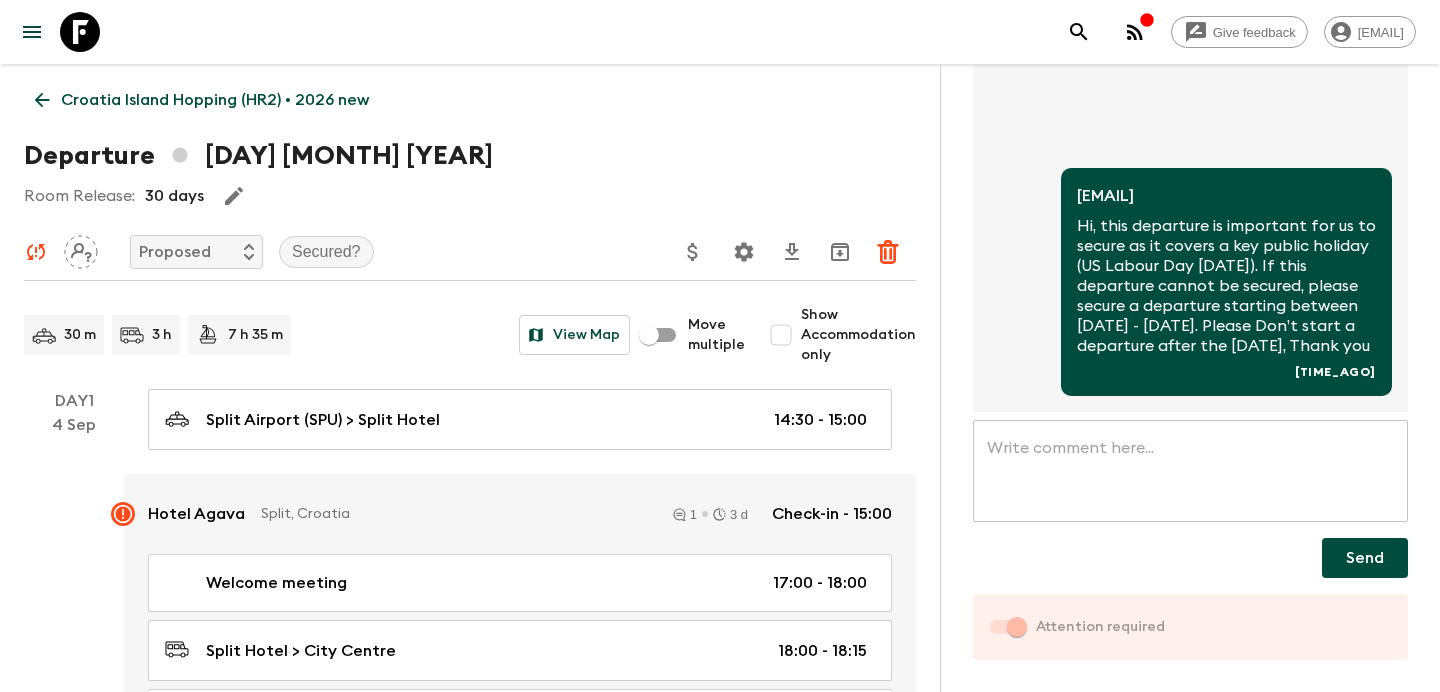 checkbox on "false" 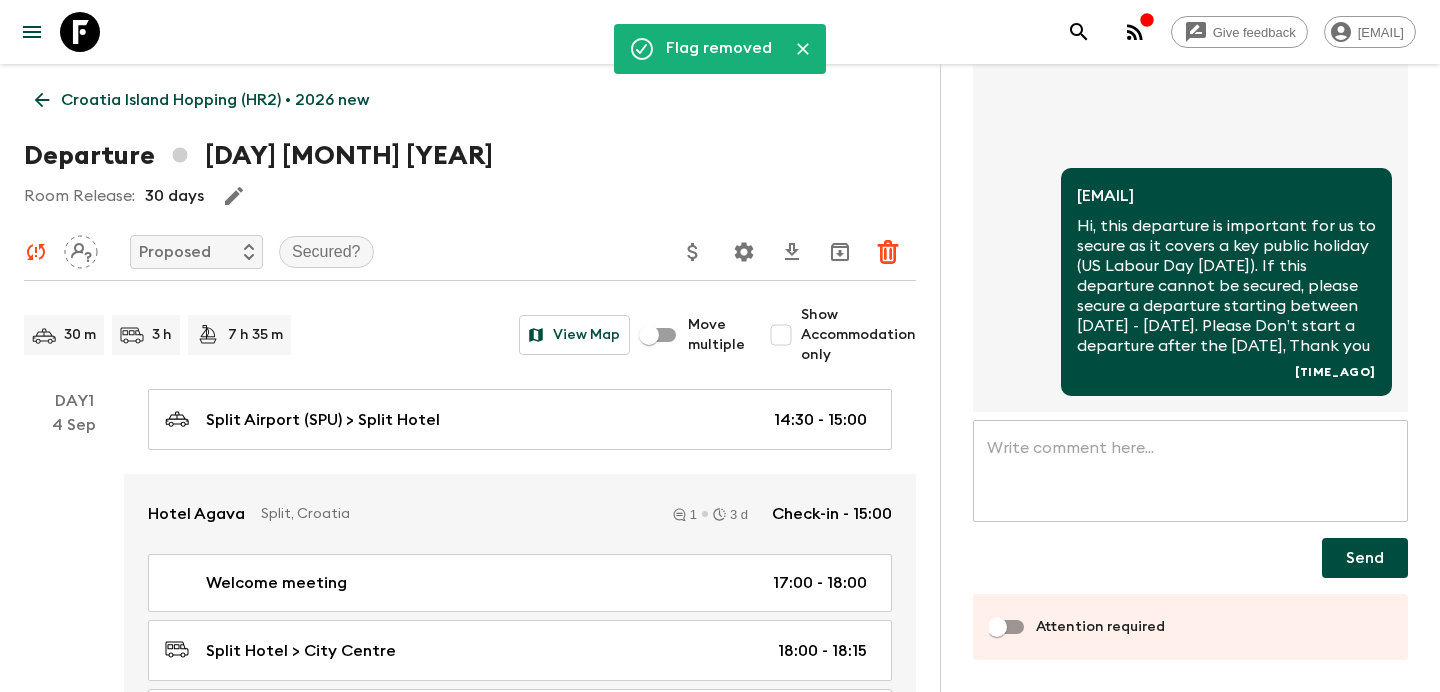 scroll, scrollTop: 0, scrollLeft: 0, axis: both 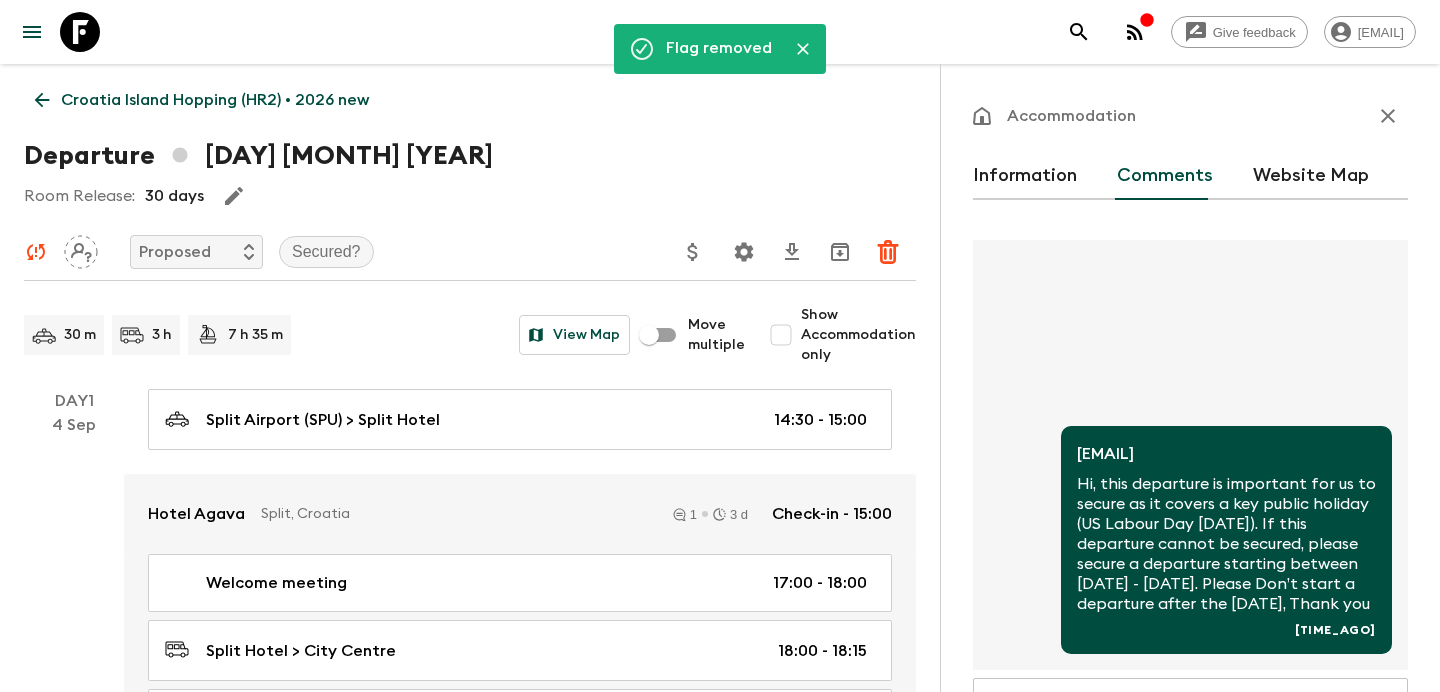 click 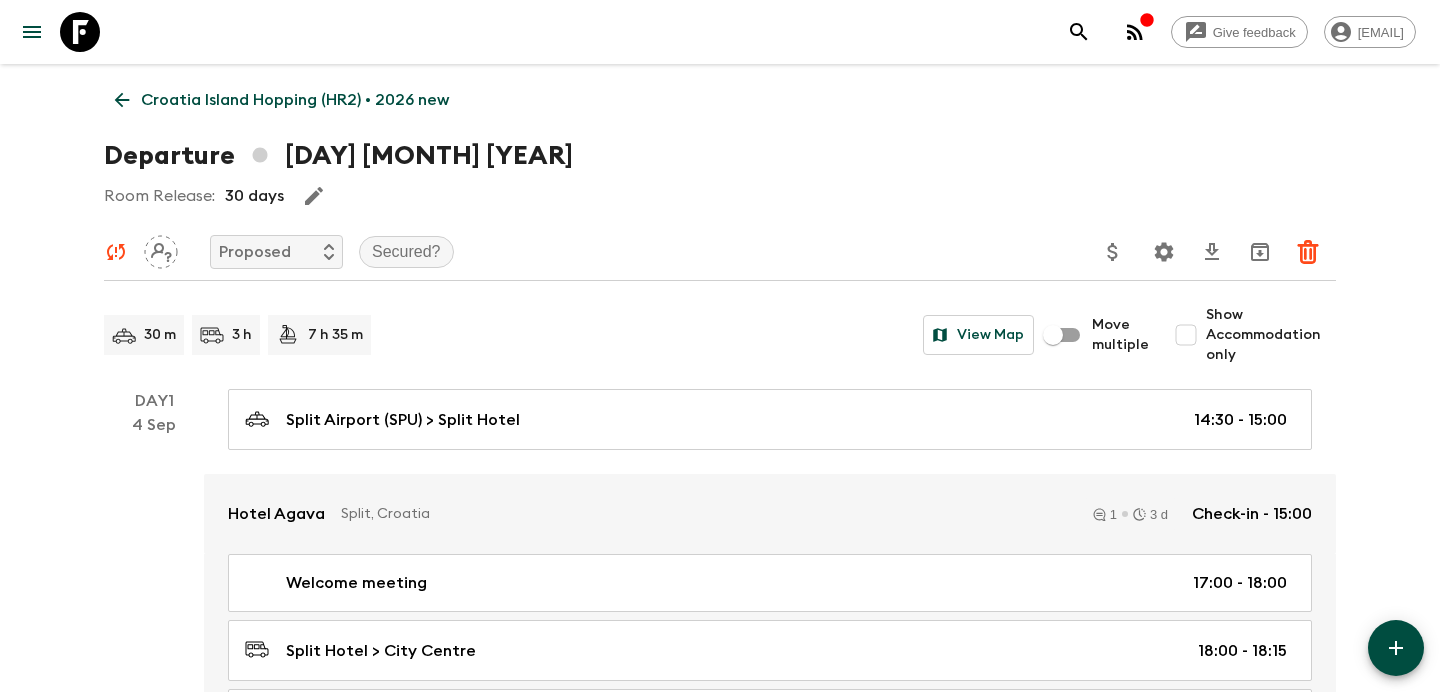 click at bounding box center [1135, 32] 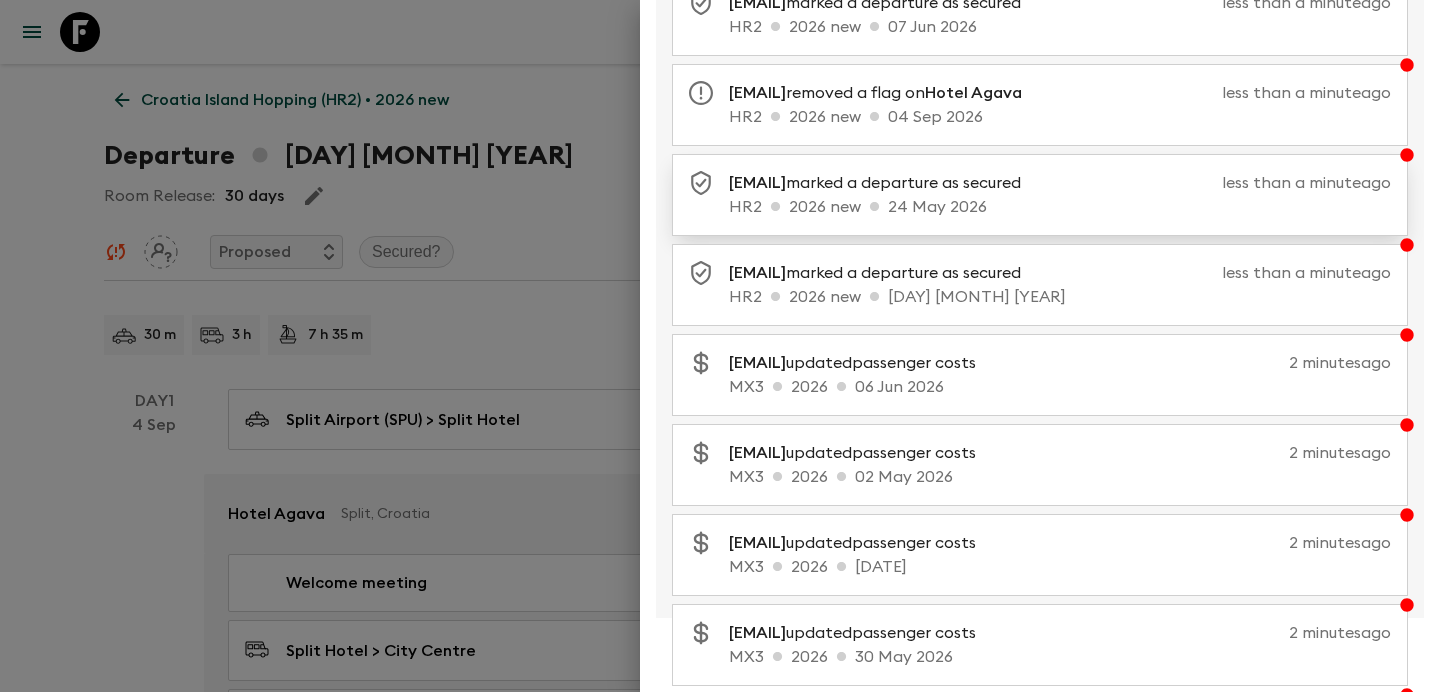 scroll, scrollTop: 194, scrollLeft: 0, axis: vertical 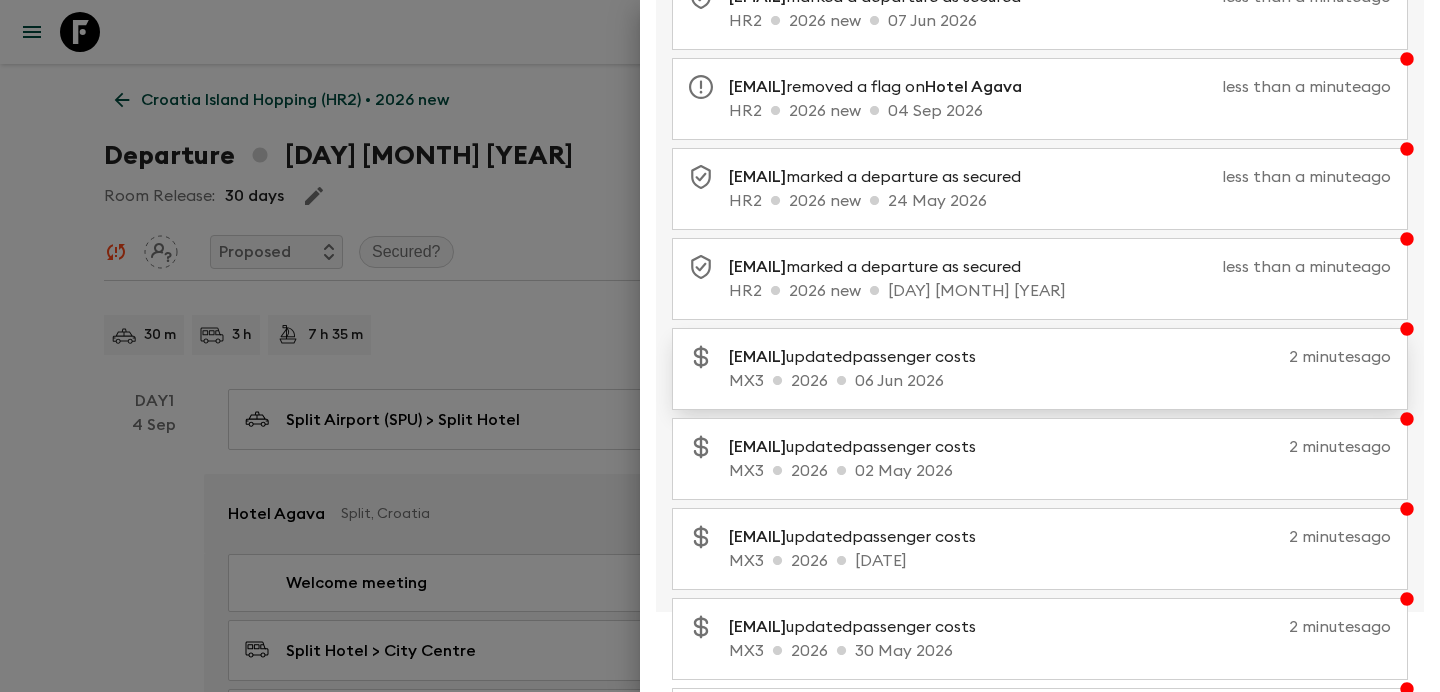 click on "[DATE]" at bounding box center (1060, 381) 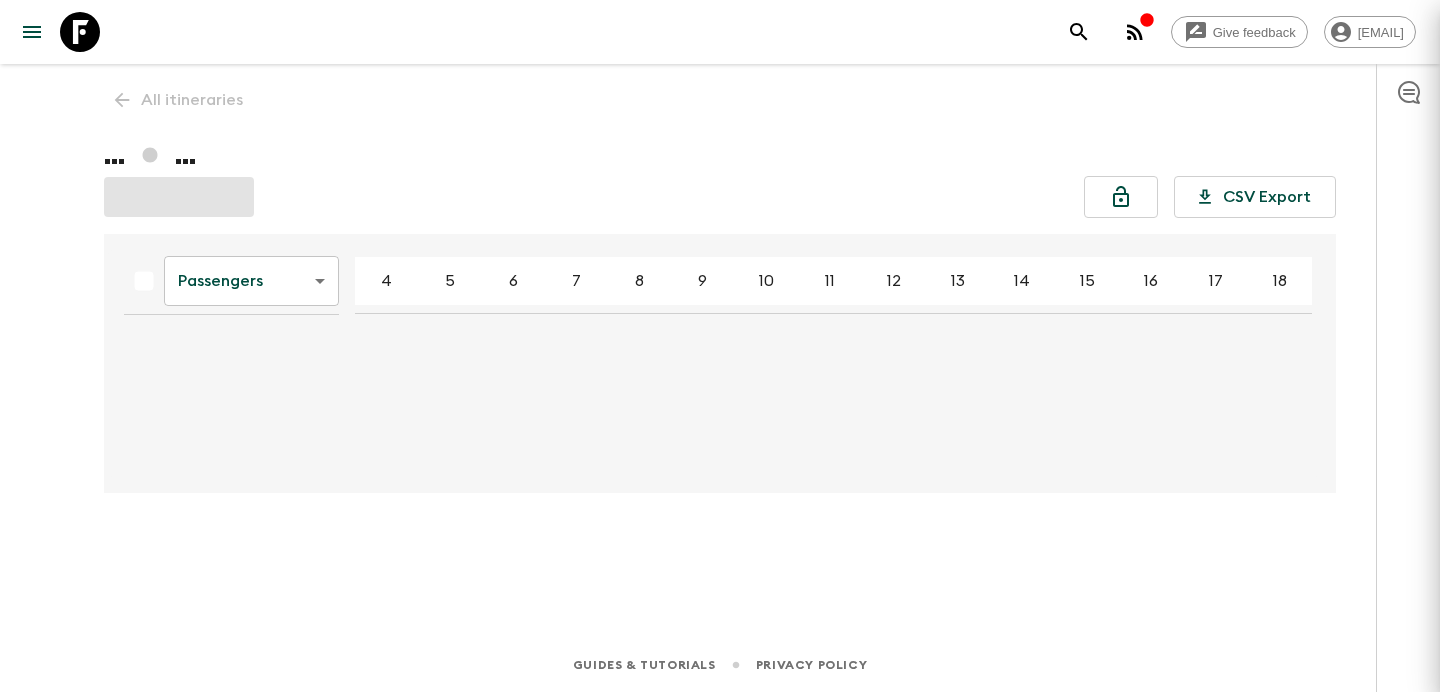 scroll, scrollTop: 0, scrollLeft: 0, axis: both 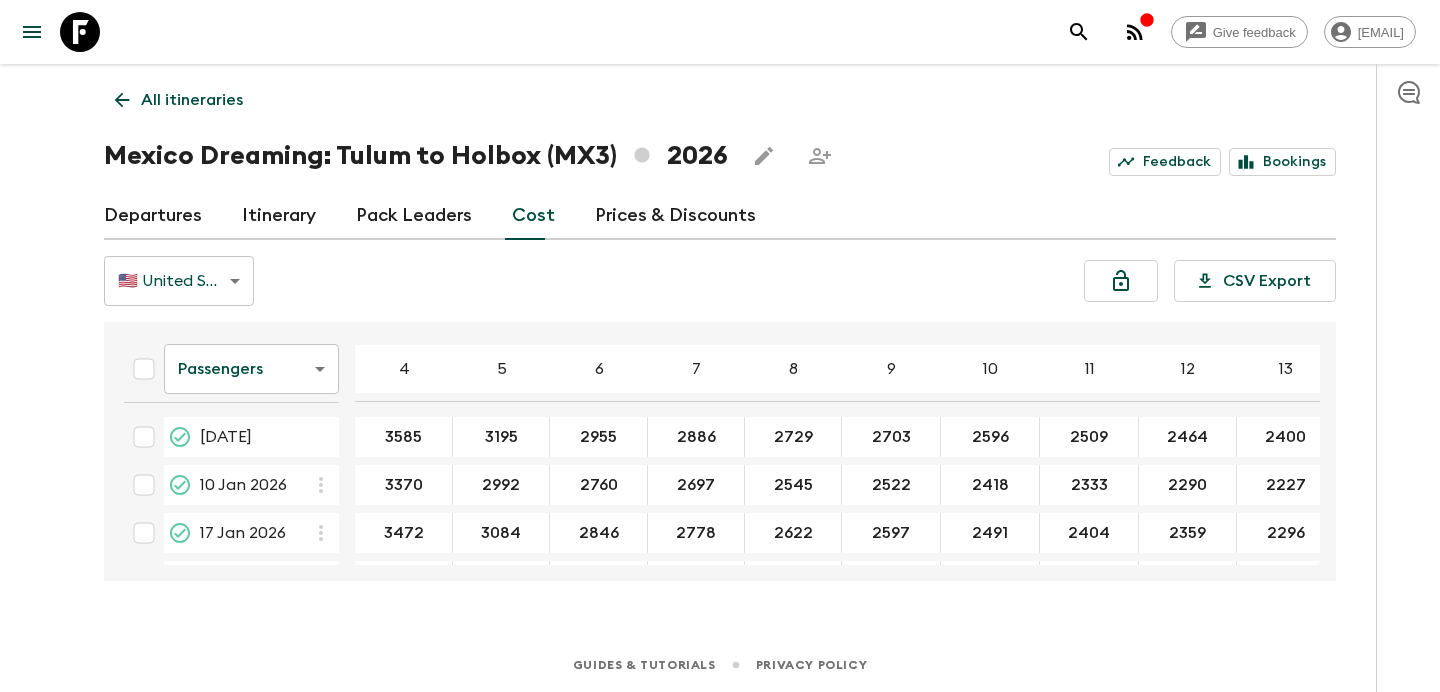 click on "All itineraries" at bounding box center (192, 100) 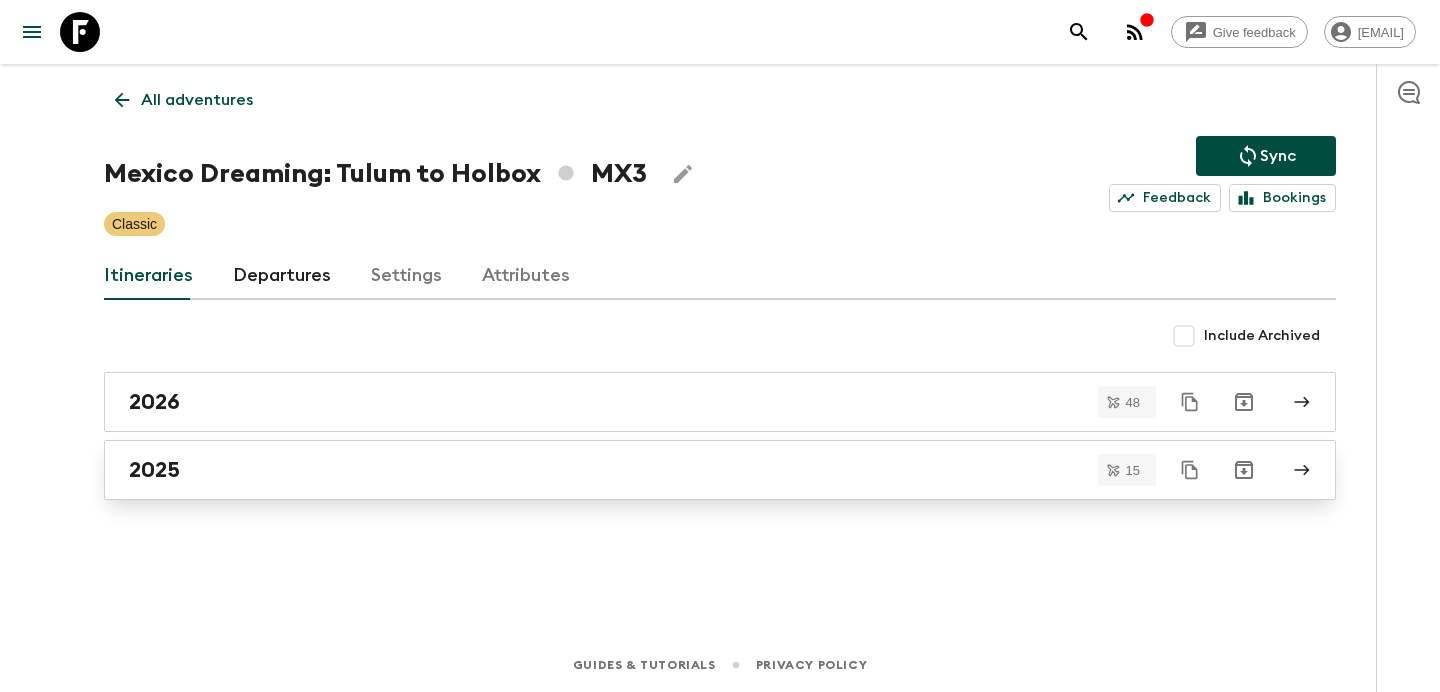 click on "2025" at bounding box center (701, 470) 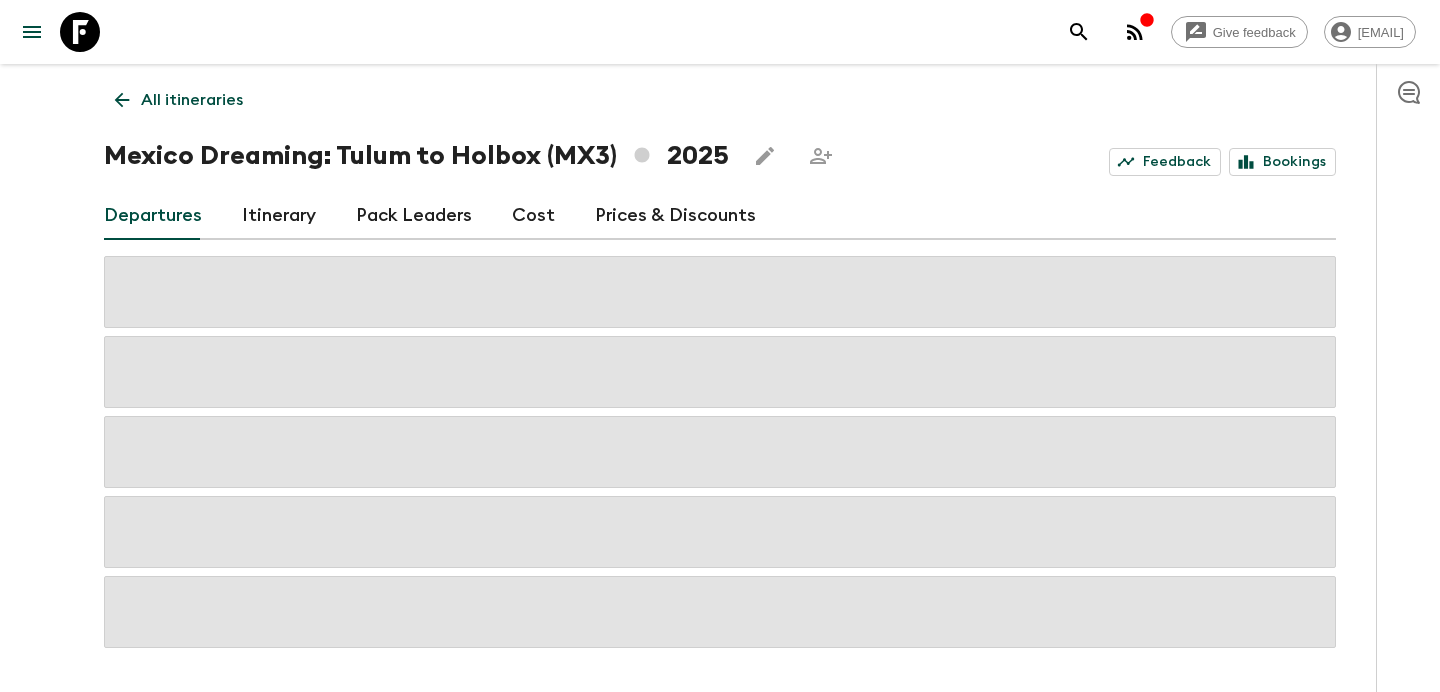 click on "Departures Itinerary Pack Leaders Cost Prices & Discounts" at bounding box center (720, 216) 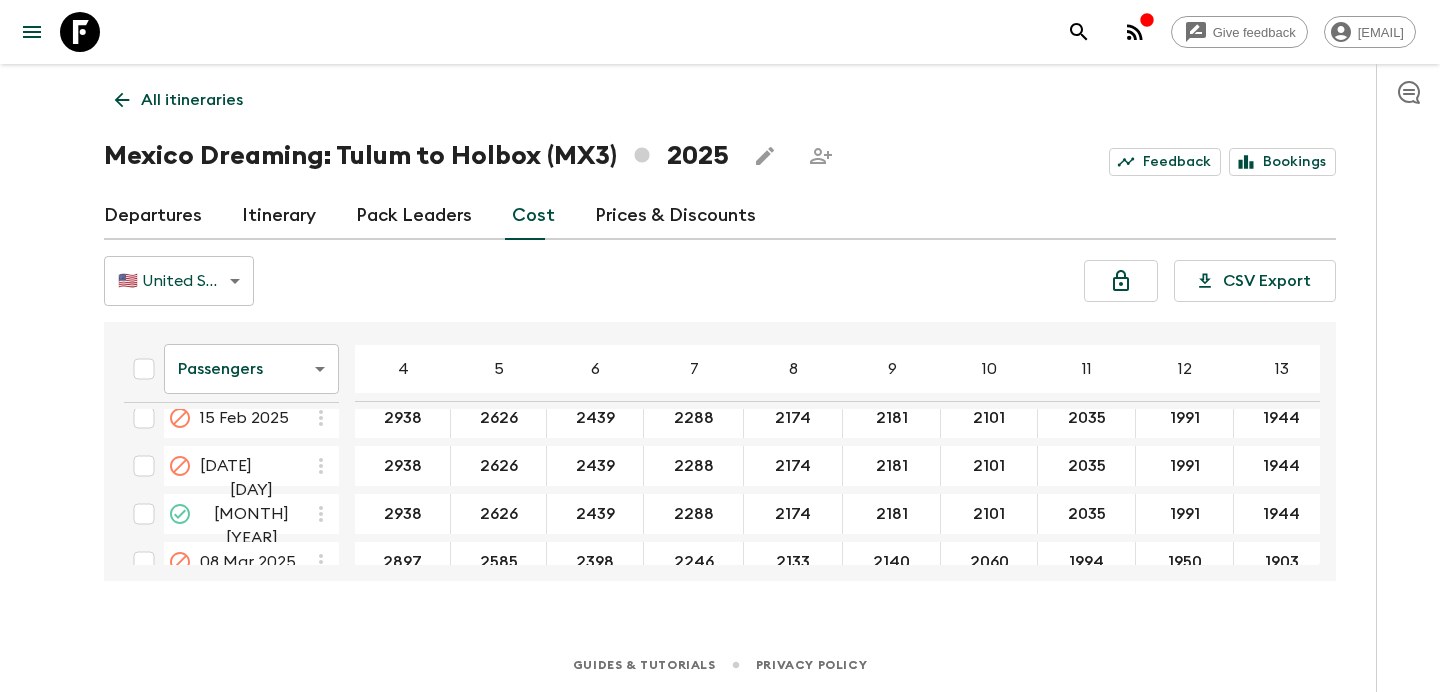 scroll, scrollTop: 0, scrollLeft: 0, axis: both 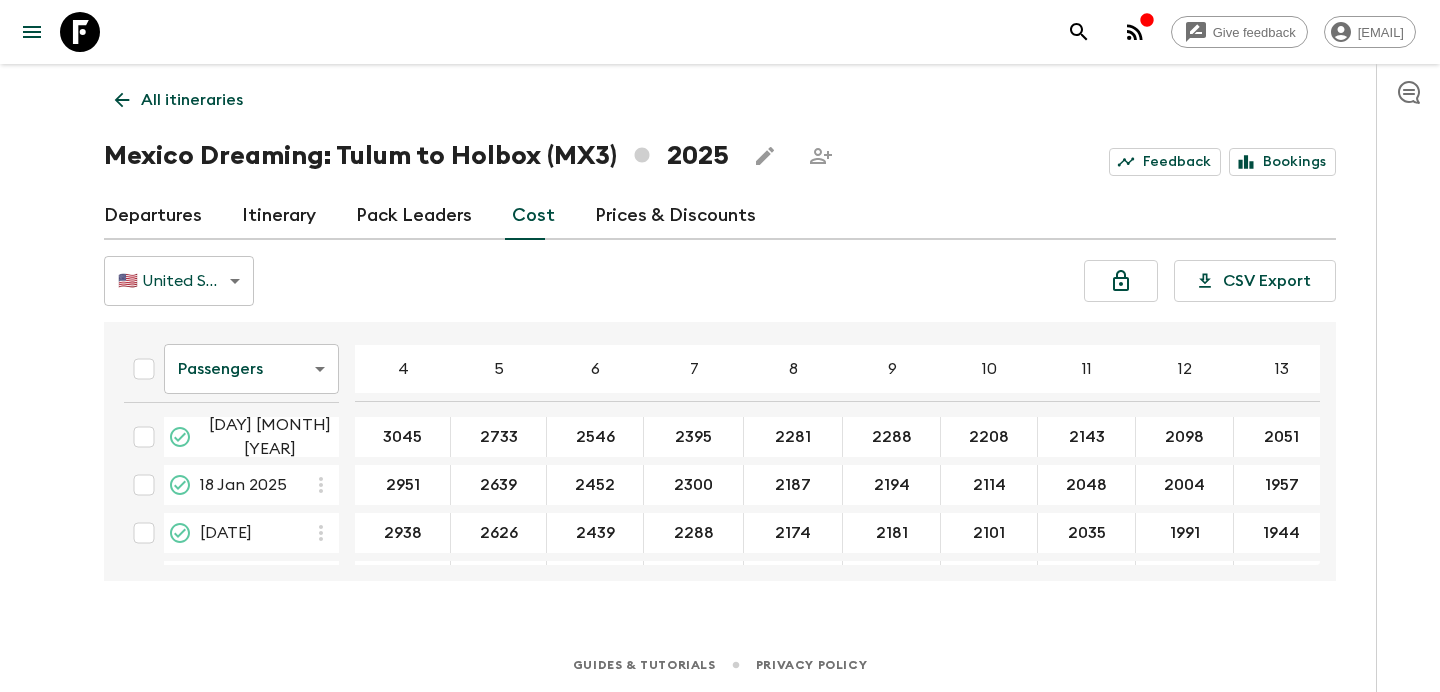 click on "All itineraries" at bounding box center [192, 100] 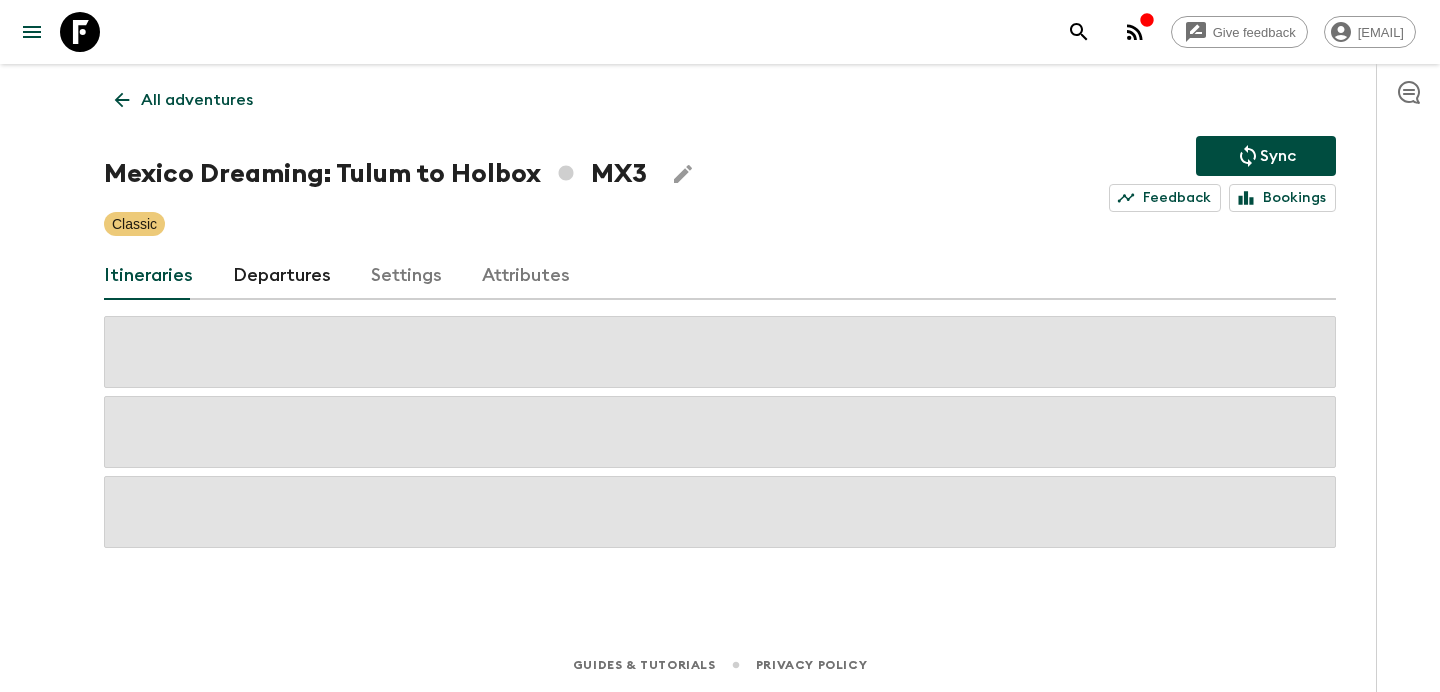 click on "All adventures" at bounding box center (197, 100) 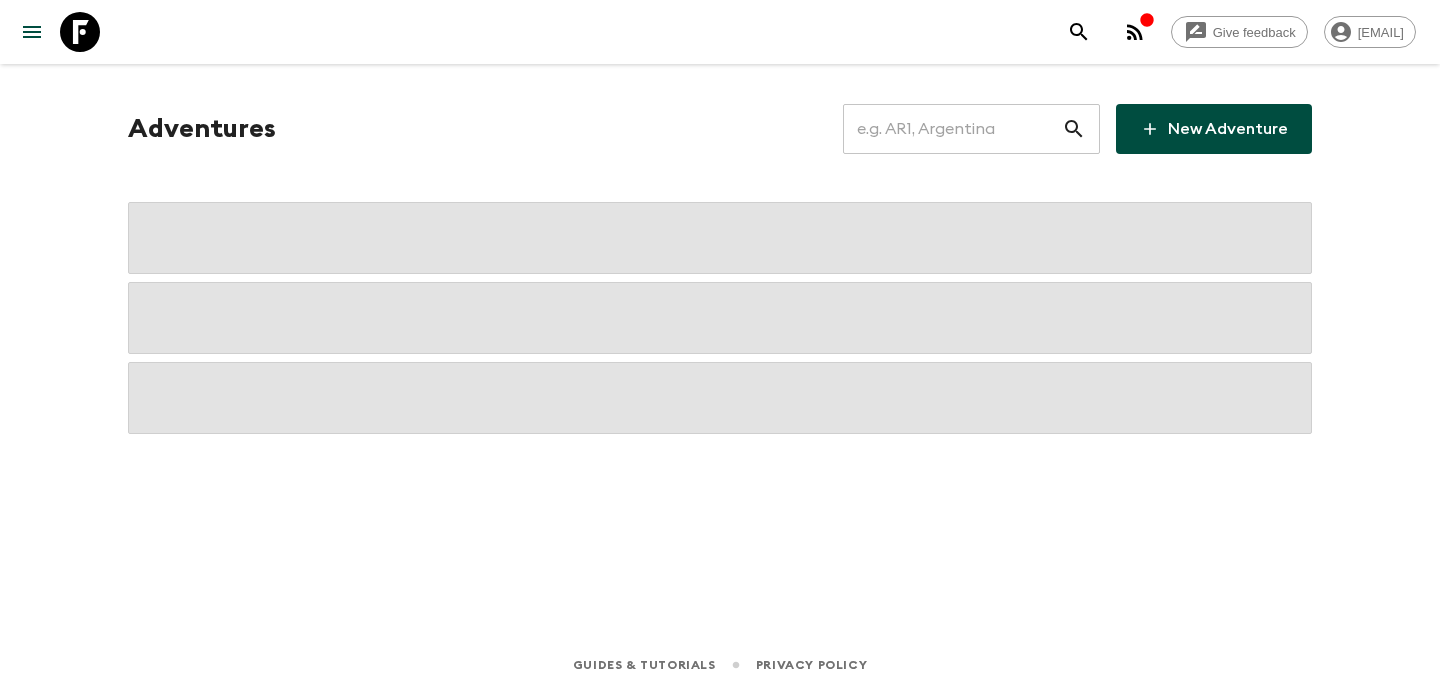 click at bounding box center (952, 129) 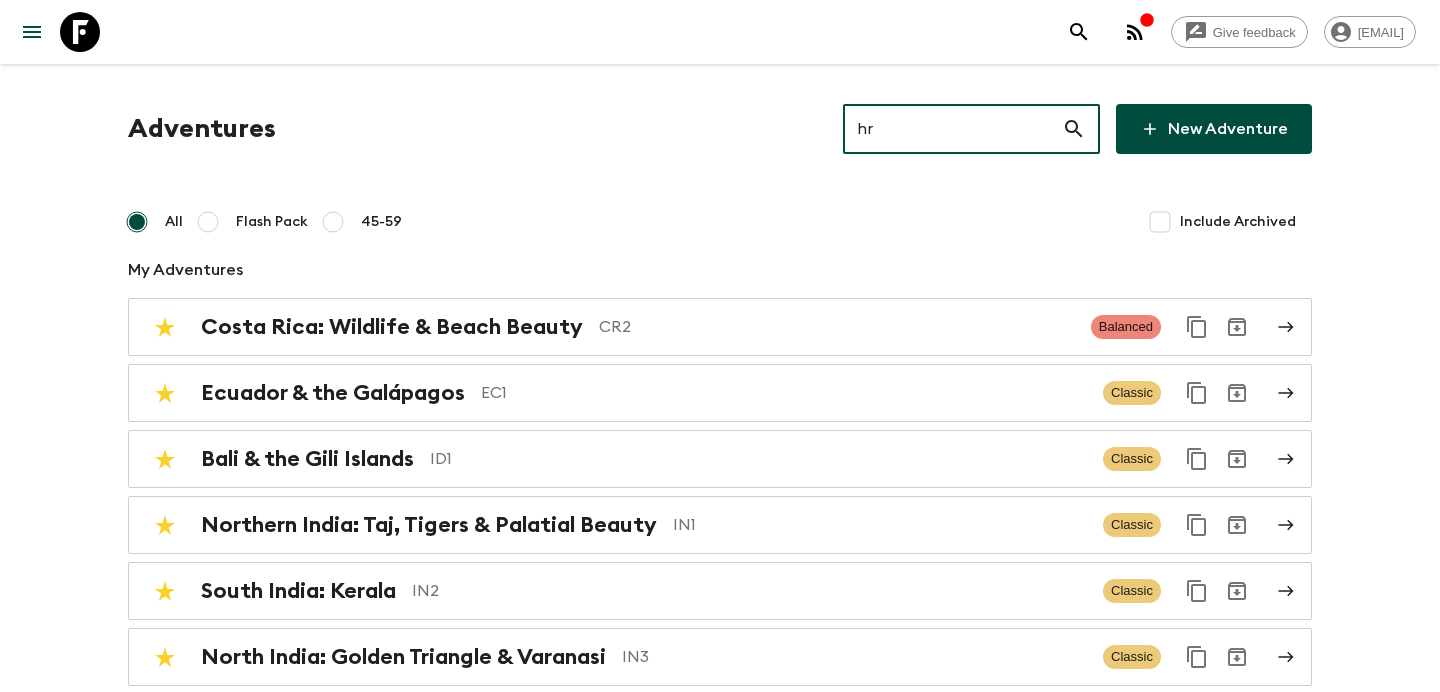 type on "hr2" 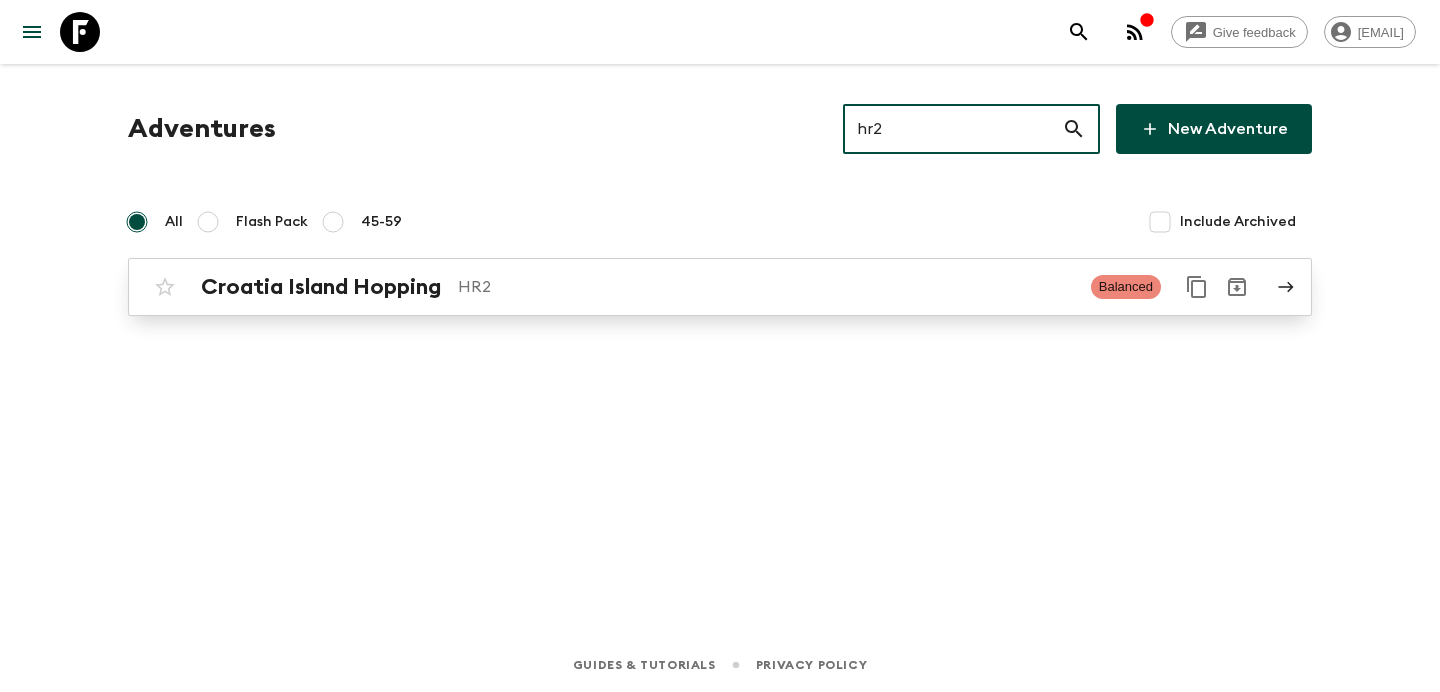 click on "HR2" at bounding box center [766, 287] 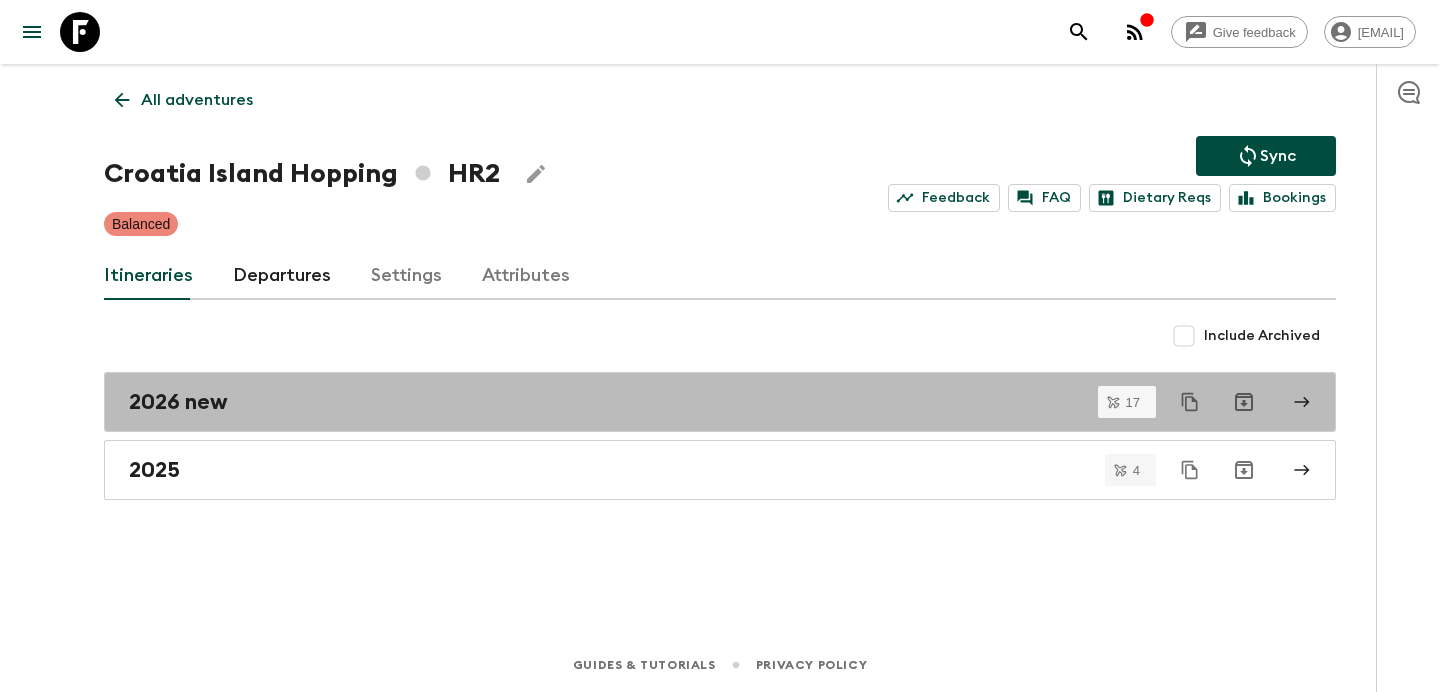 click on "2026 new" at bounding box center (720, 402) 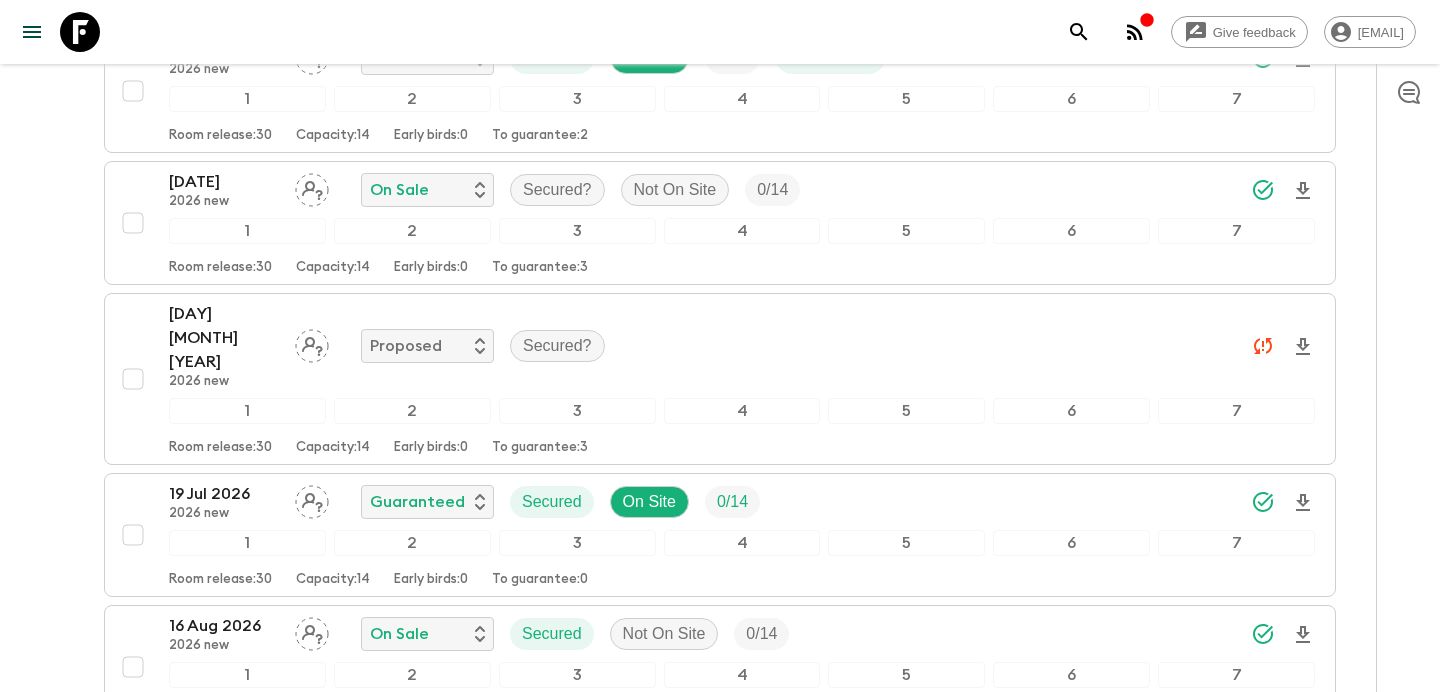 scroll, scrollTop: 1167, scrollLeft: 0, axis: vertical 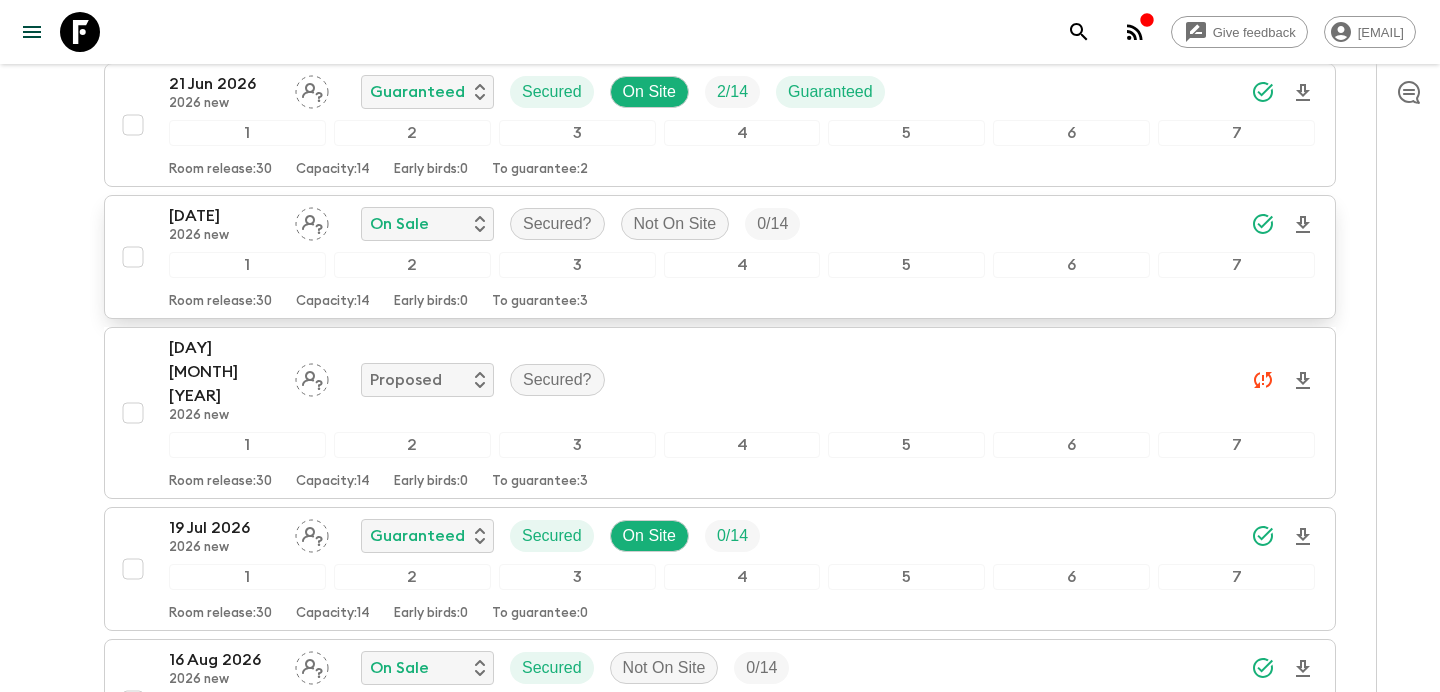 click at bounding box center (133, 257) 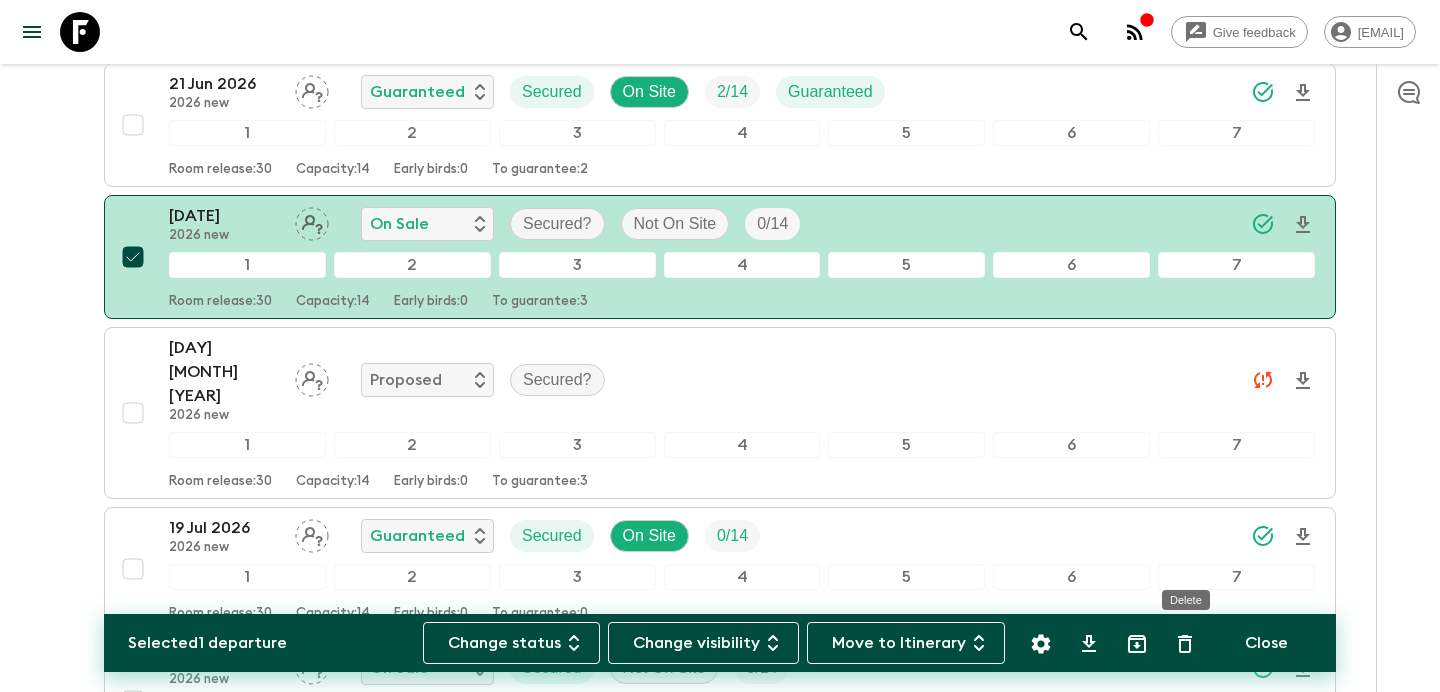 click 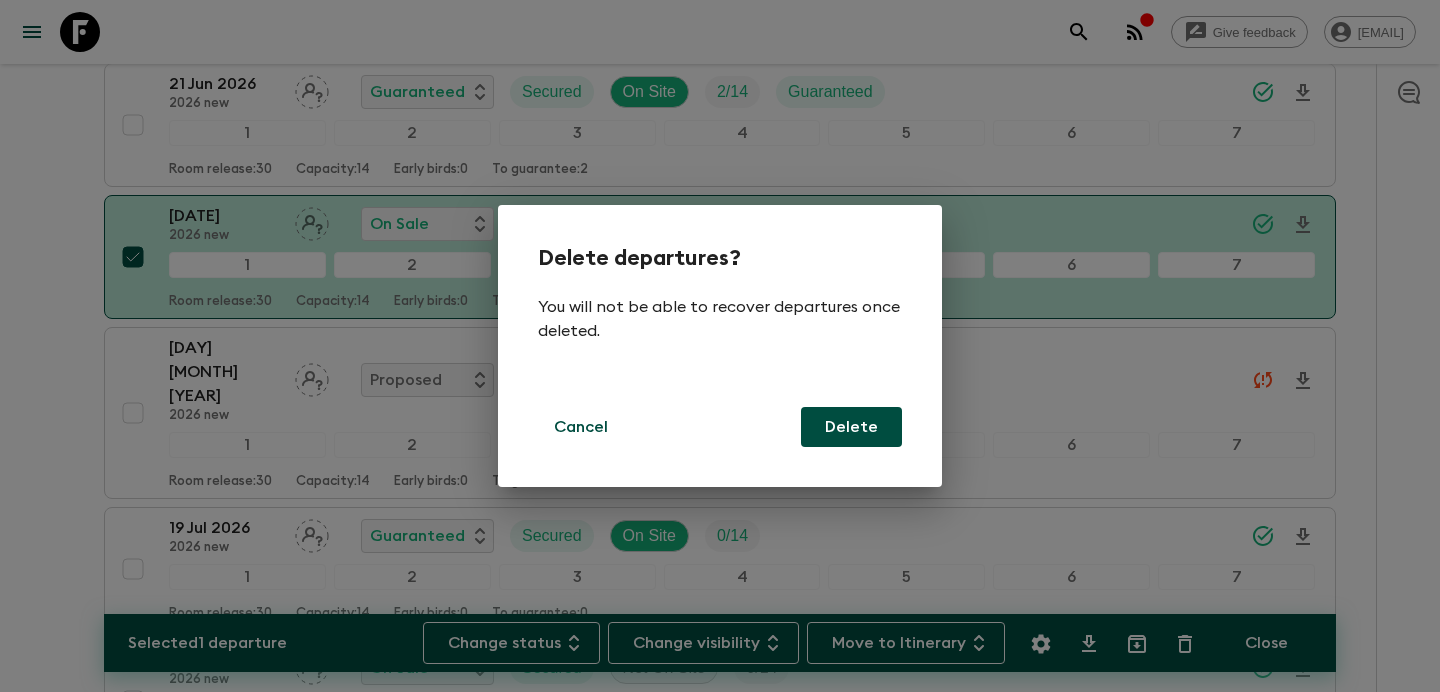 click on "Delete" at bounding box center [851, 427] 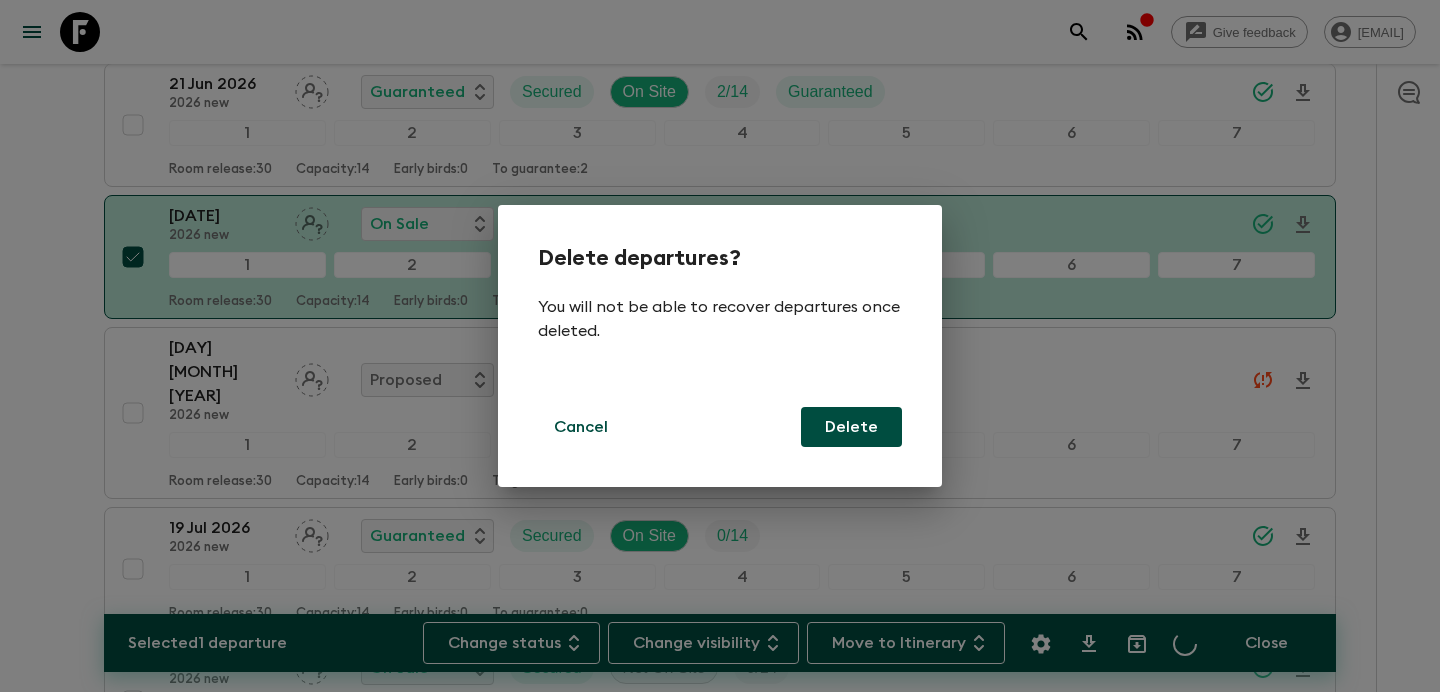 checkbox on "false" 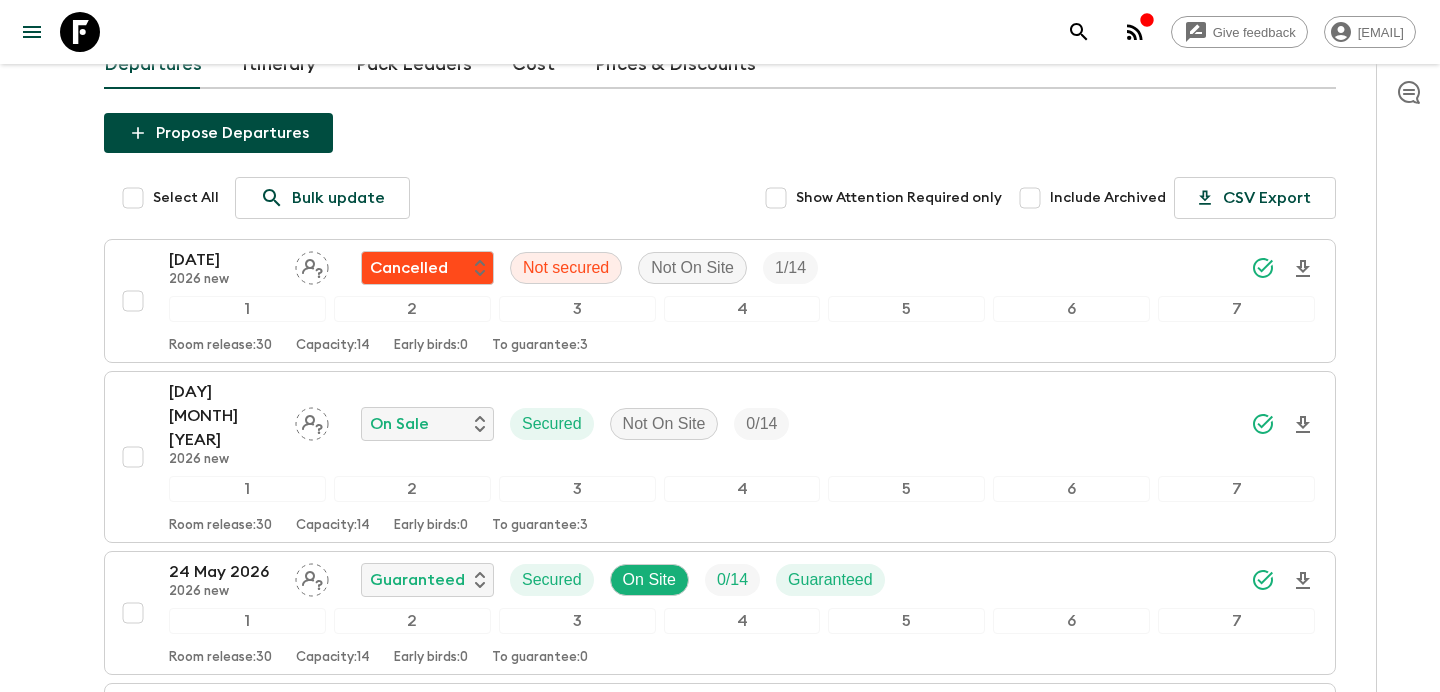 scroll, scrollTop: 158, scrollLeft: 0, axis: vertical 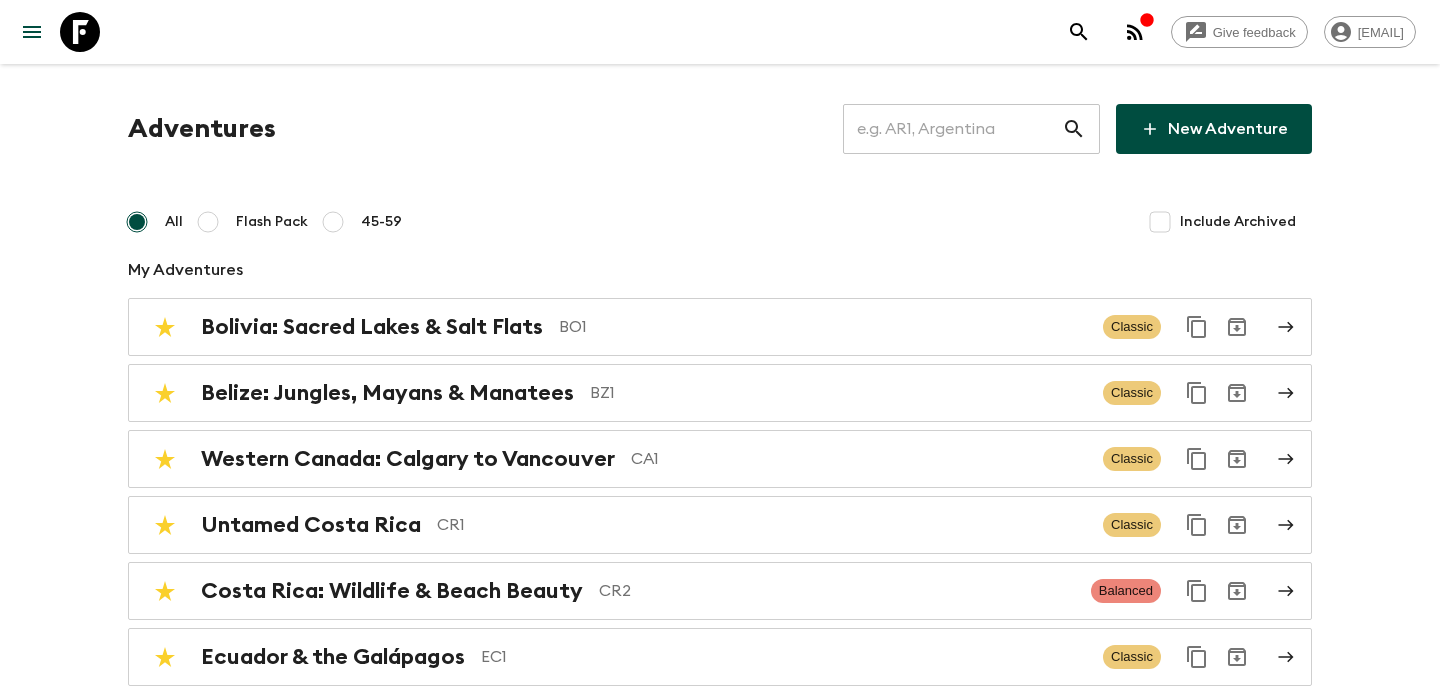 click at bounding box center (952, 129) 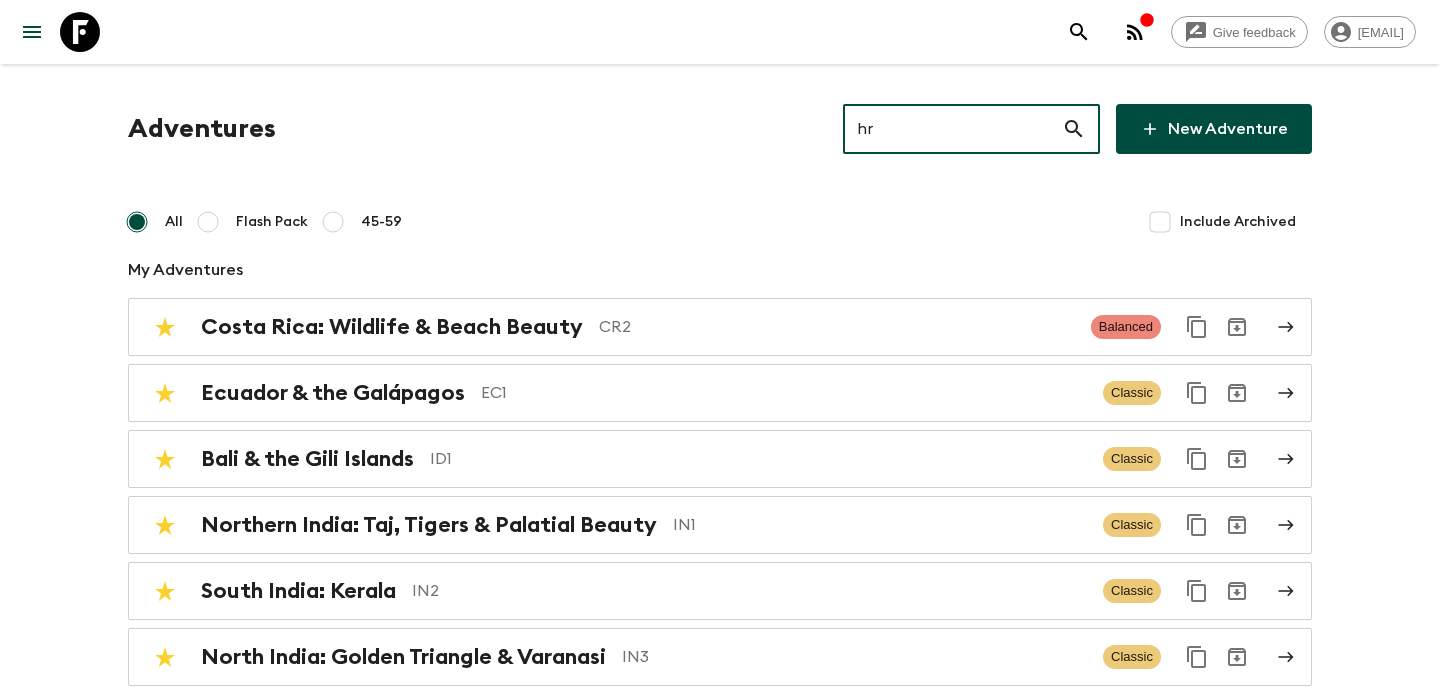 type on "hr1" 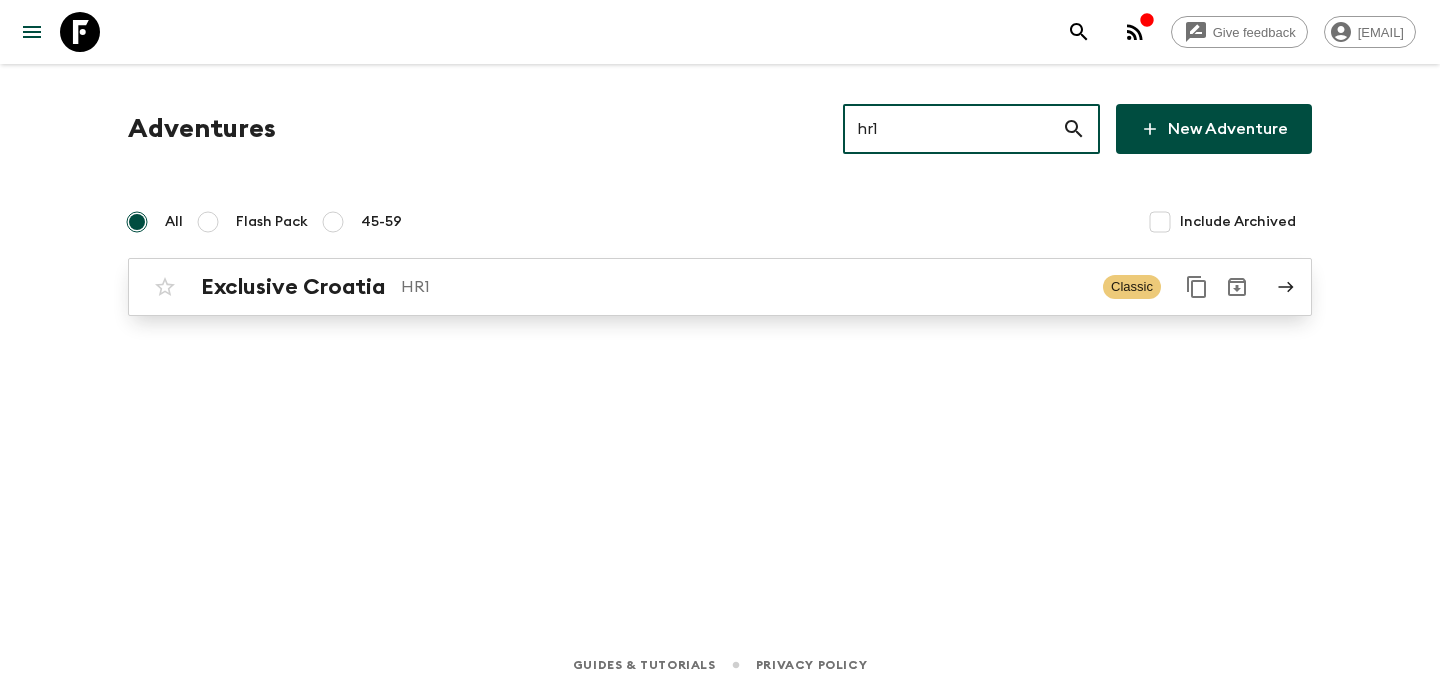 click on "HR1" at bounding box center (744, 287) 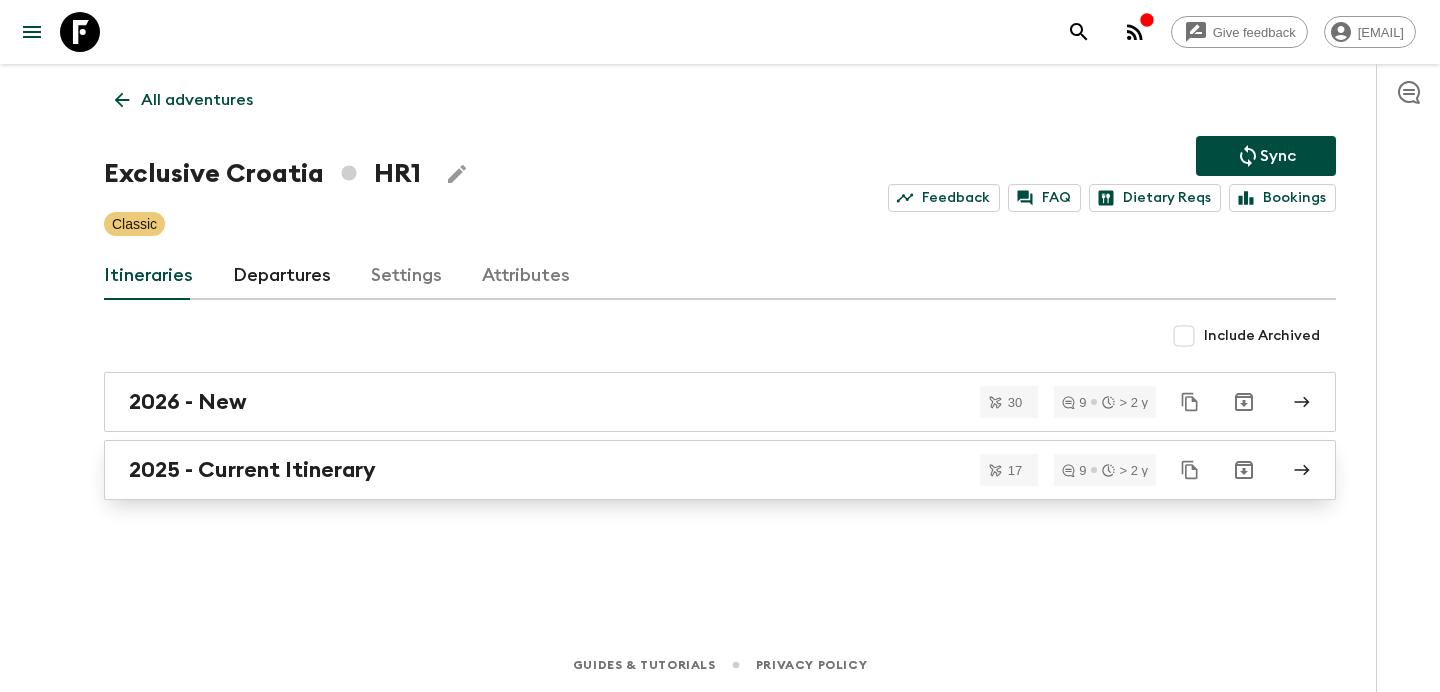 click on "2025 - Current Itinerary" at bounding box center (701, 470) 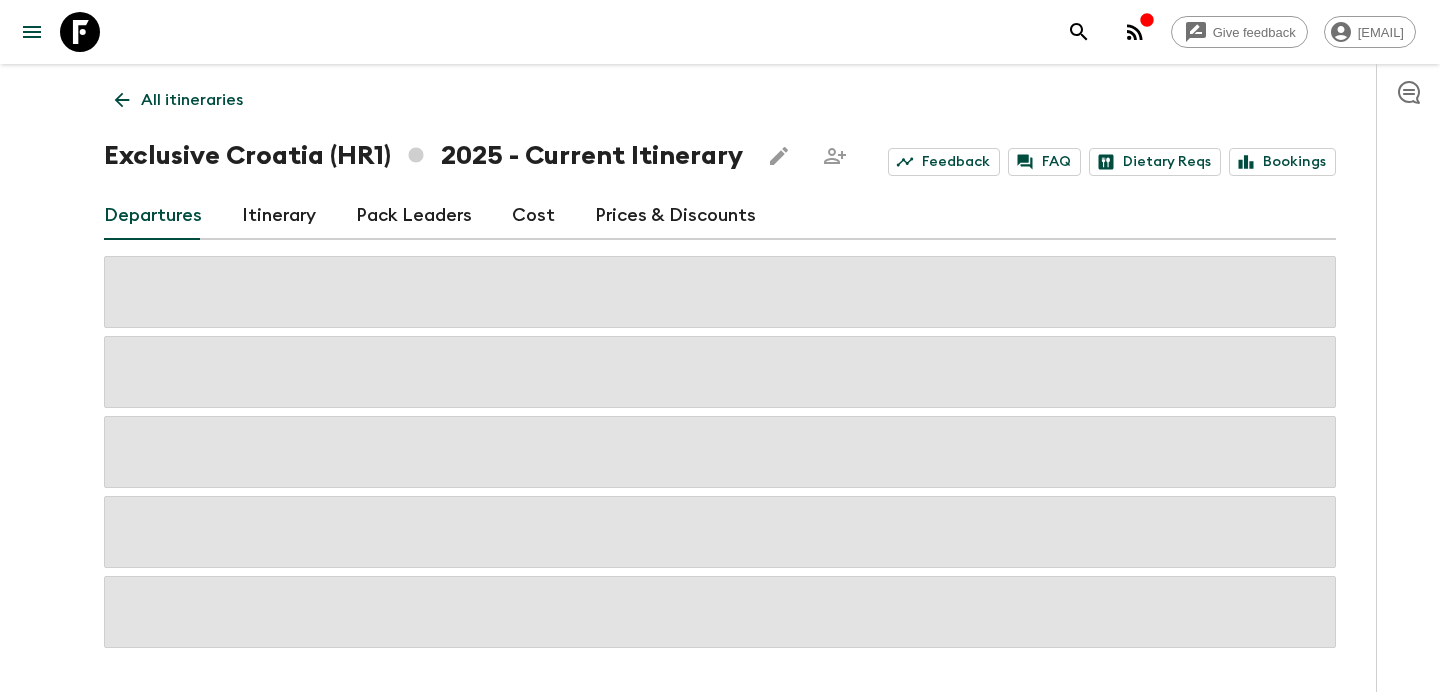click on "Itinerary" at bounding box center [279, 216] 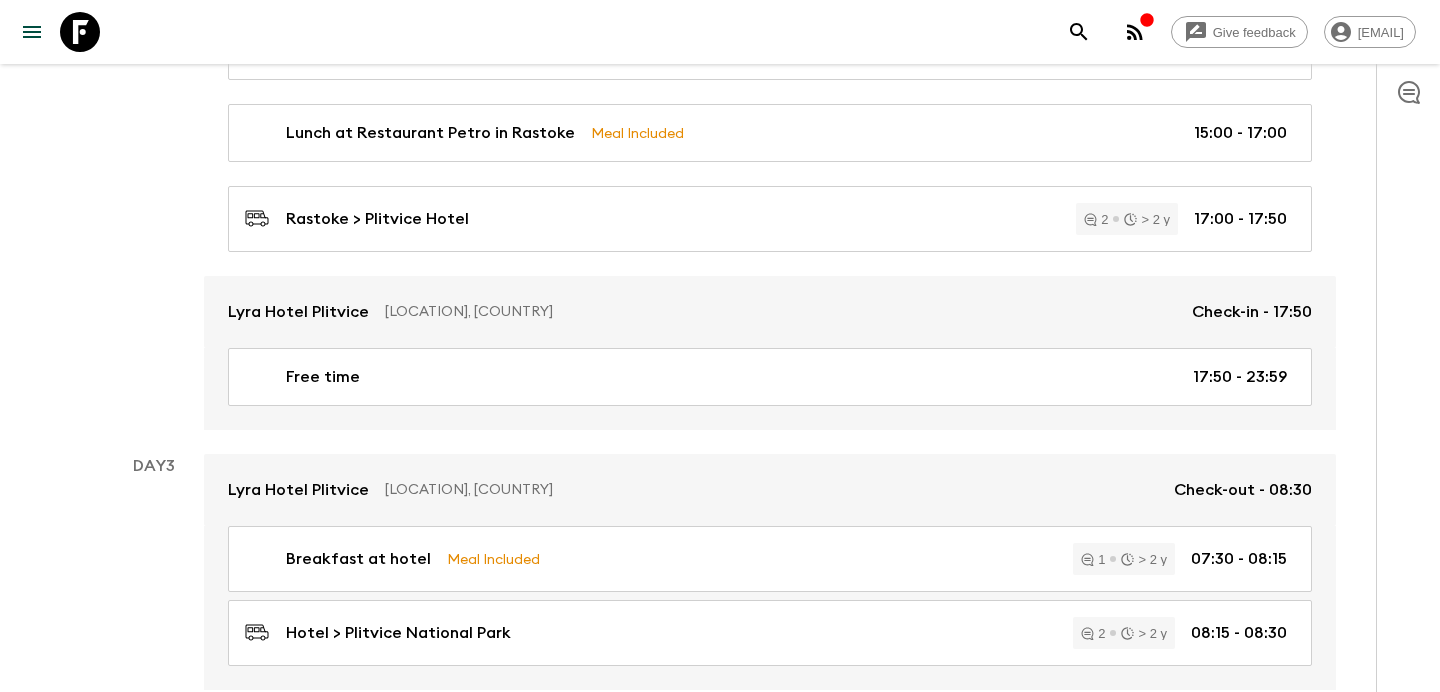 scroll, scrollTop: 1106, scrollLeft: 0, axis: vertical 